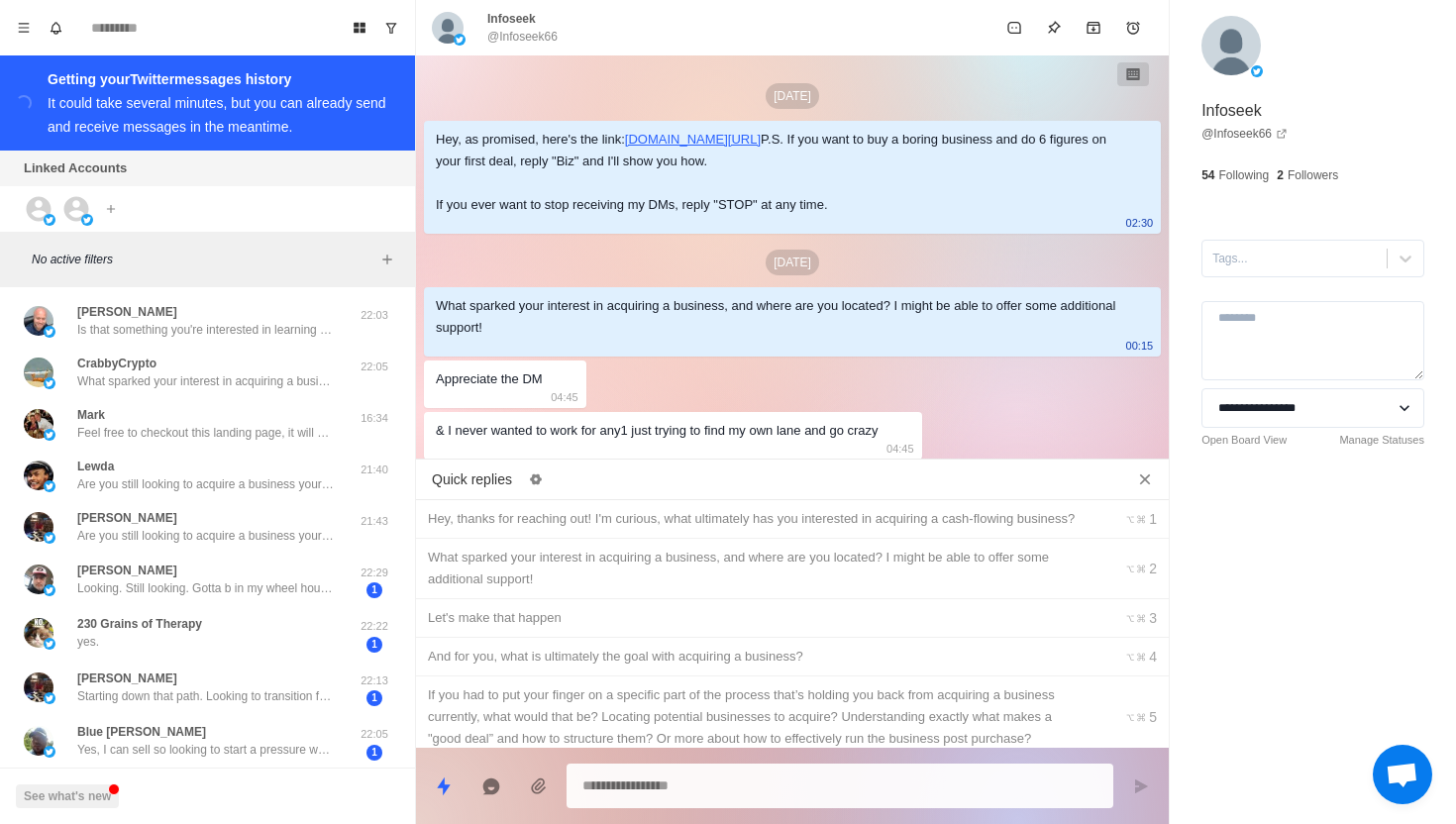 scroll, scrollTop: 0, scrollLeft: 0, axis: both 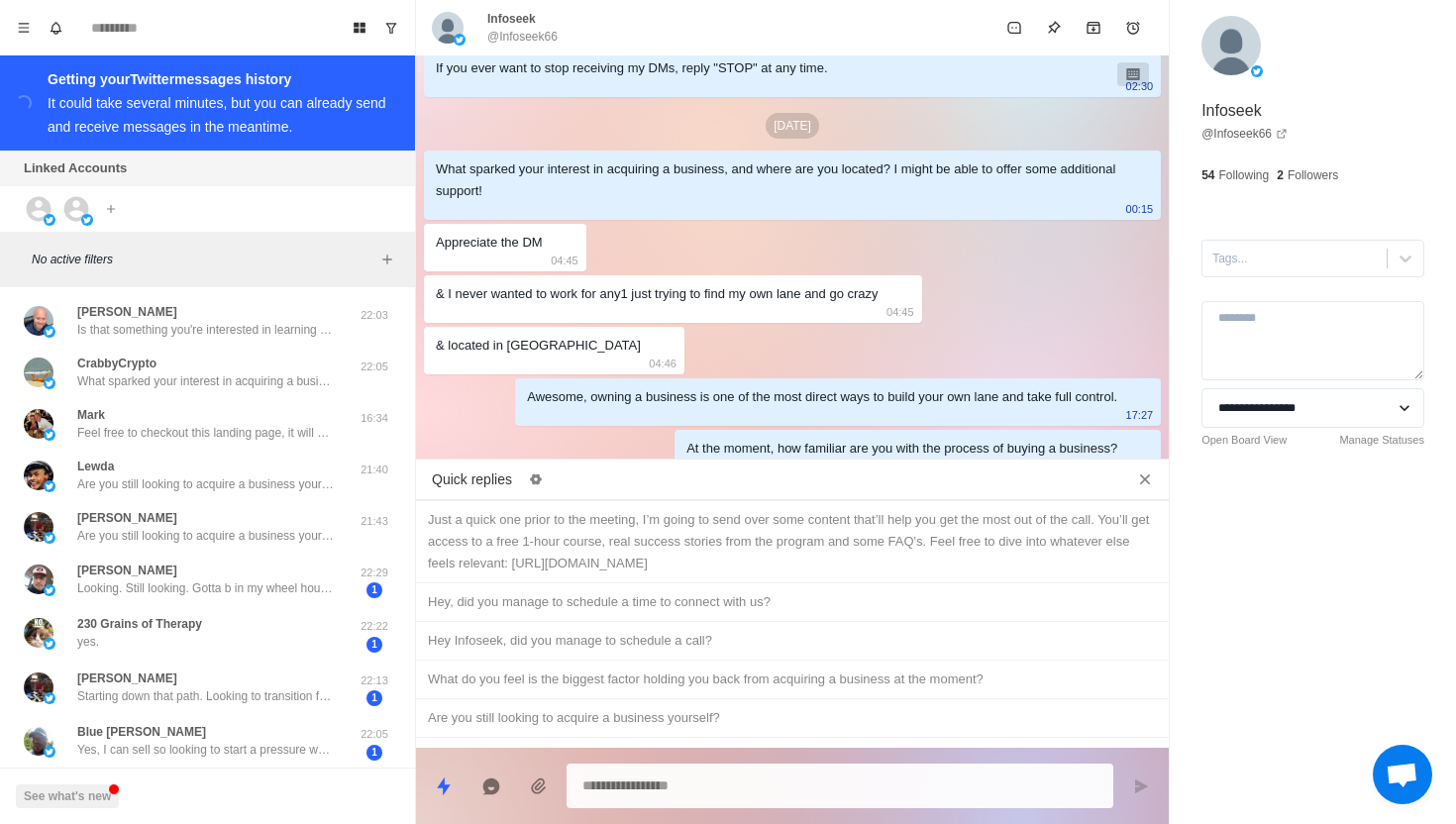 type on "*" 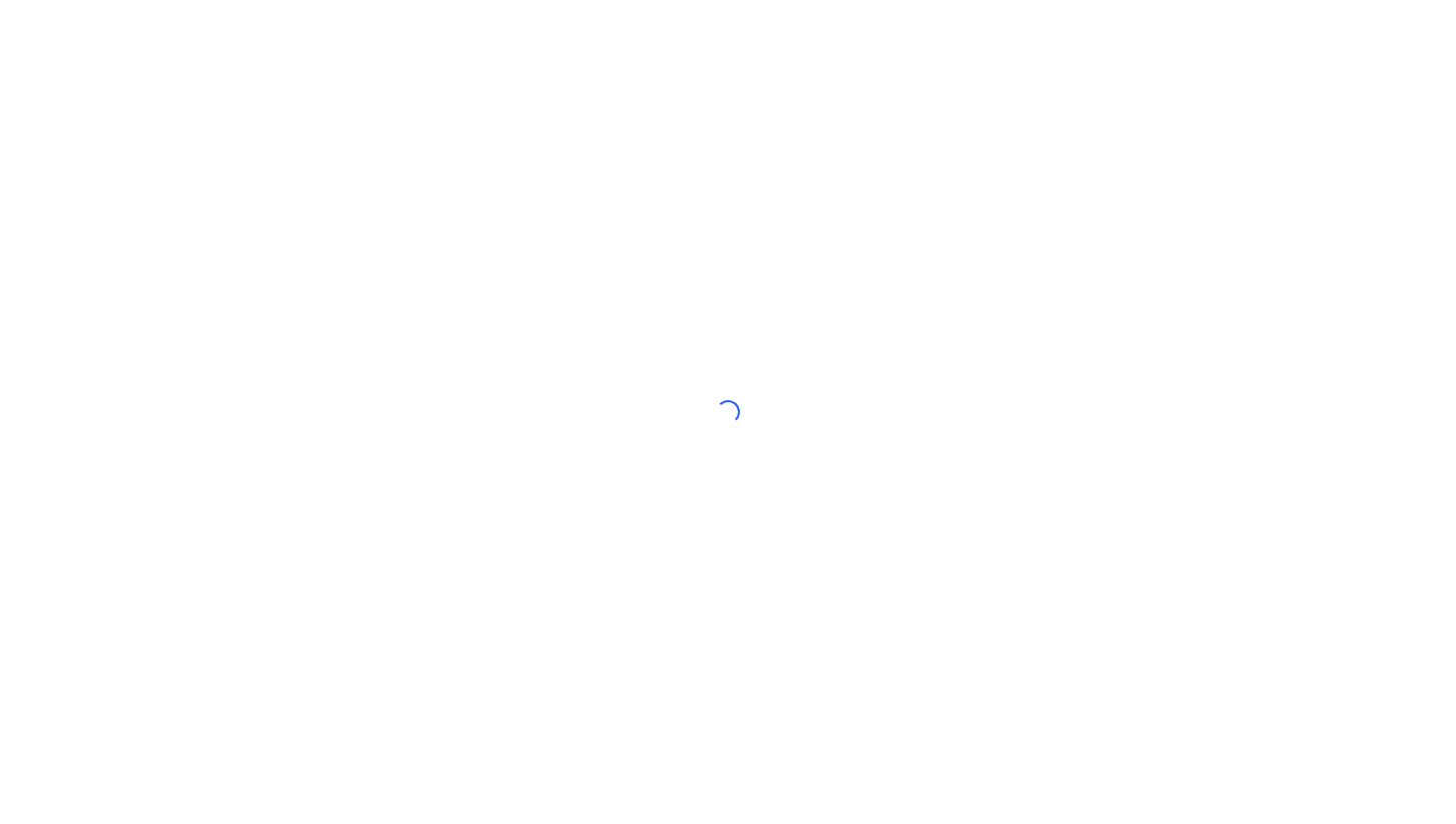 scroll, scrollTop: 0, scrollLeft: 0, axis: both 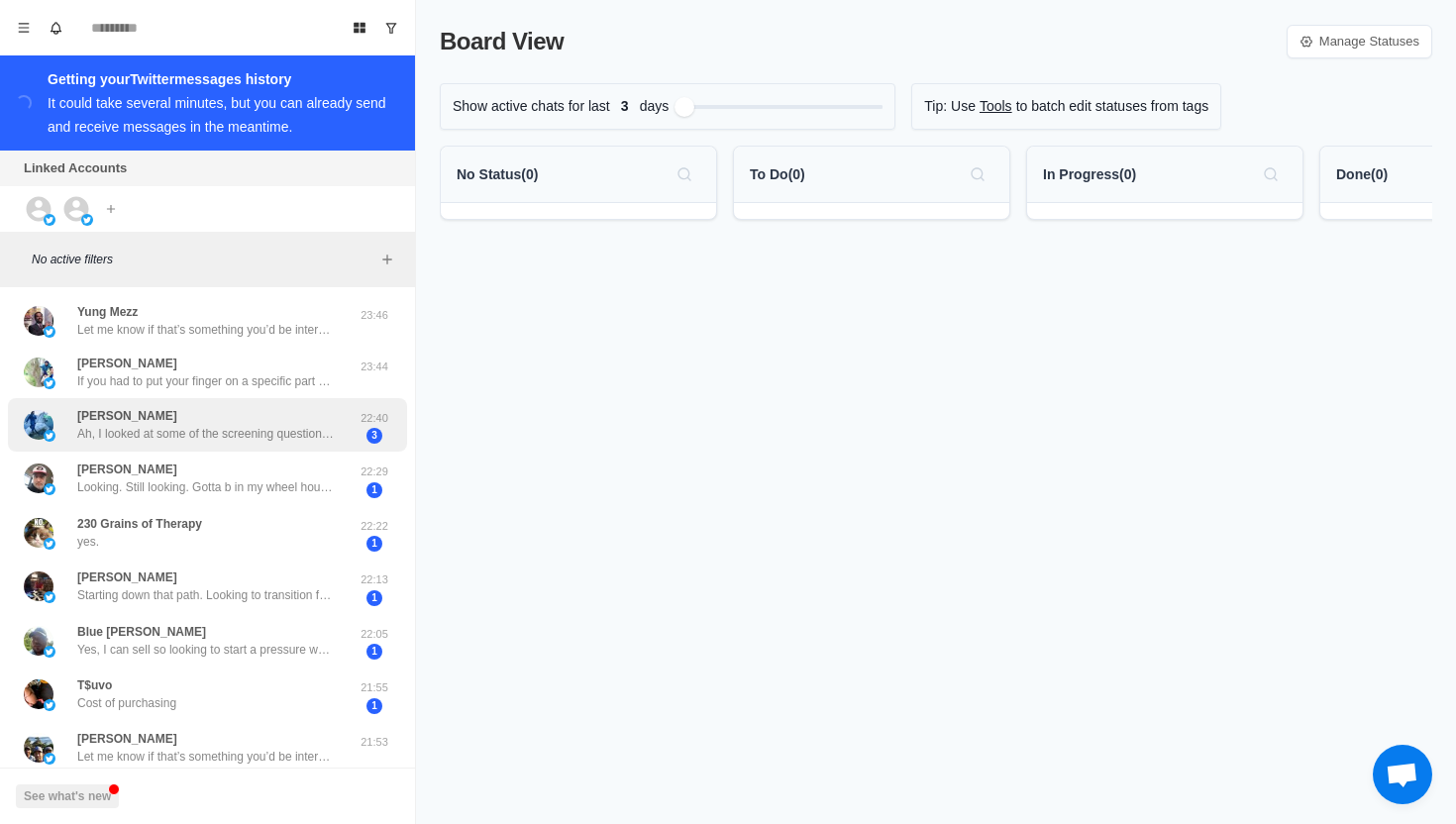 click on "Ah, I looked at some of the screening questions. I’m a bit early. I can reach out when the time is right and I have more liquid funds. Don’t want to waste your time. I’m at the self education point right now" at bounding box center [206, 434] 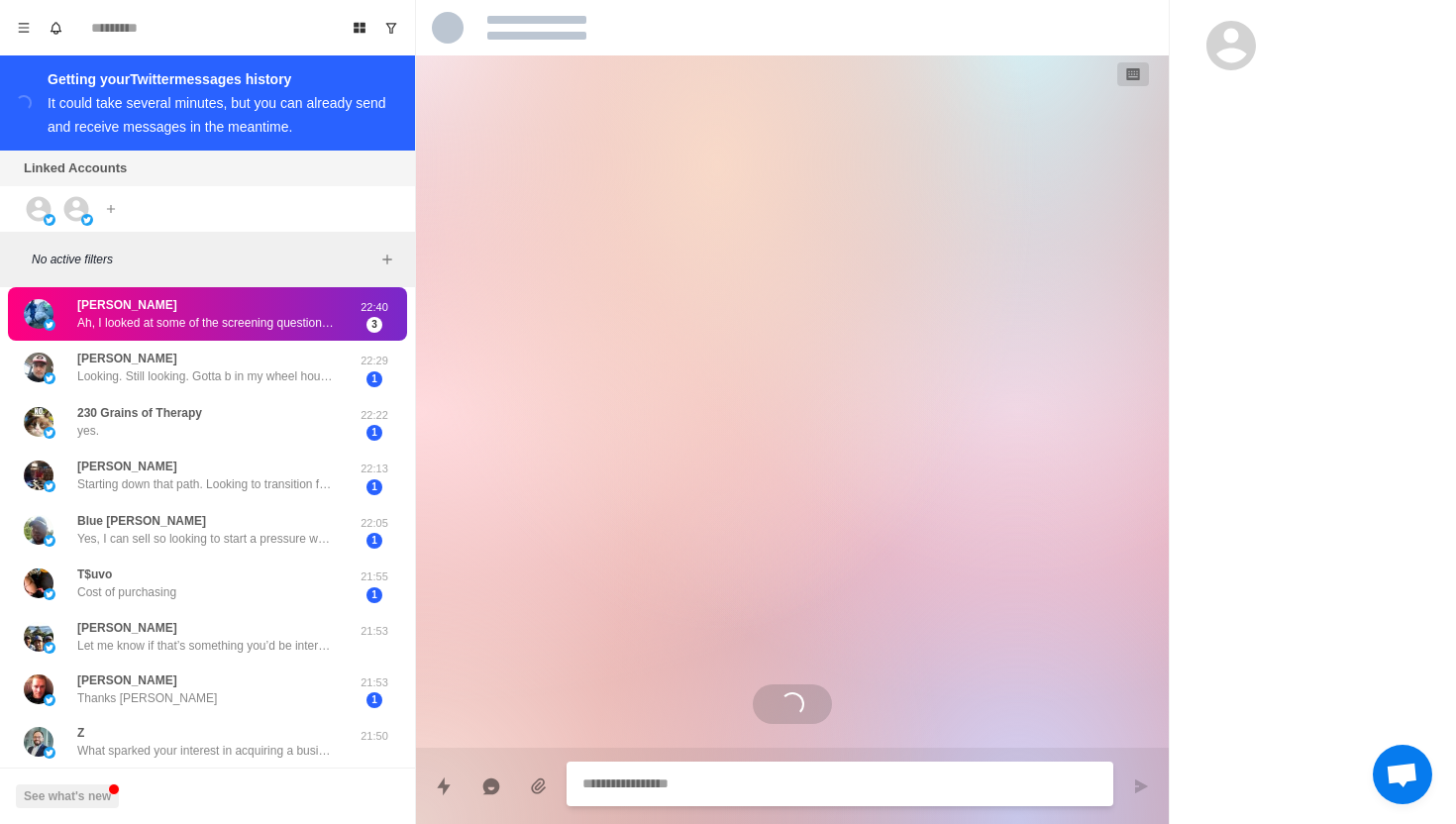 scroll, scrollTop: 112, scrollLeft: 0, axis: vertical 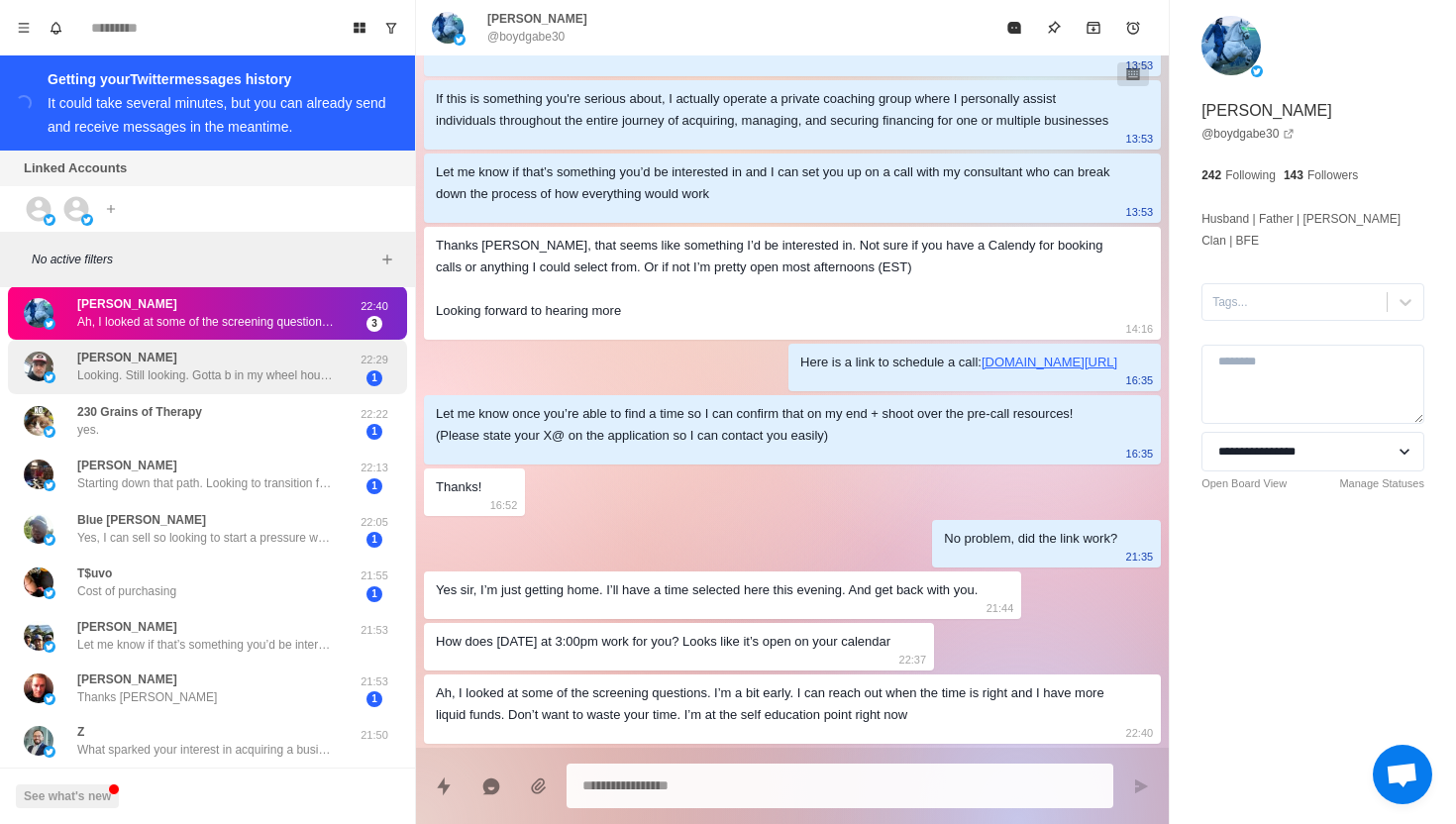 click on "mark fouts Looking. Still looking. Gotta b in my wheel house. Still trying to figure out what that is ! Lol" at bounding box center [186, 366] 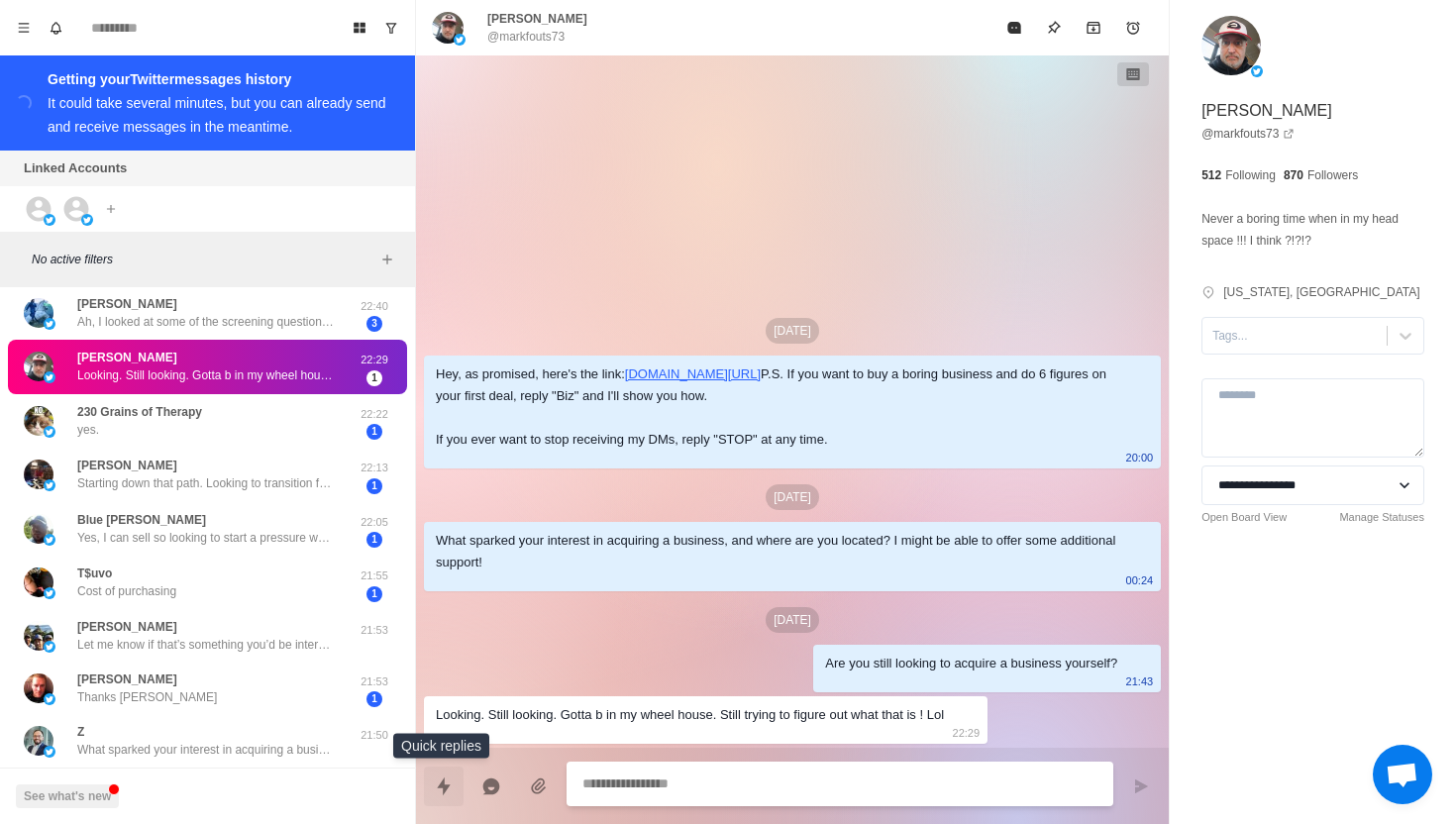 click 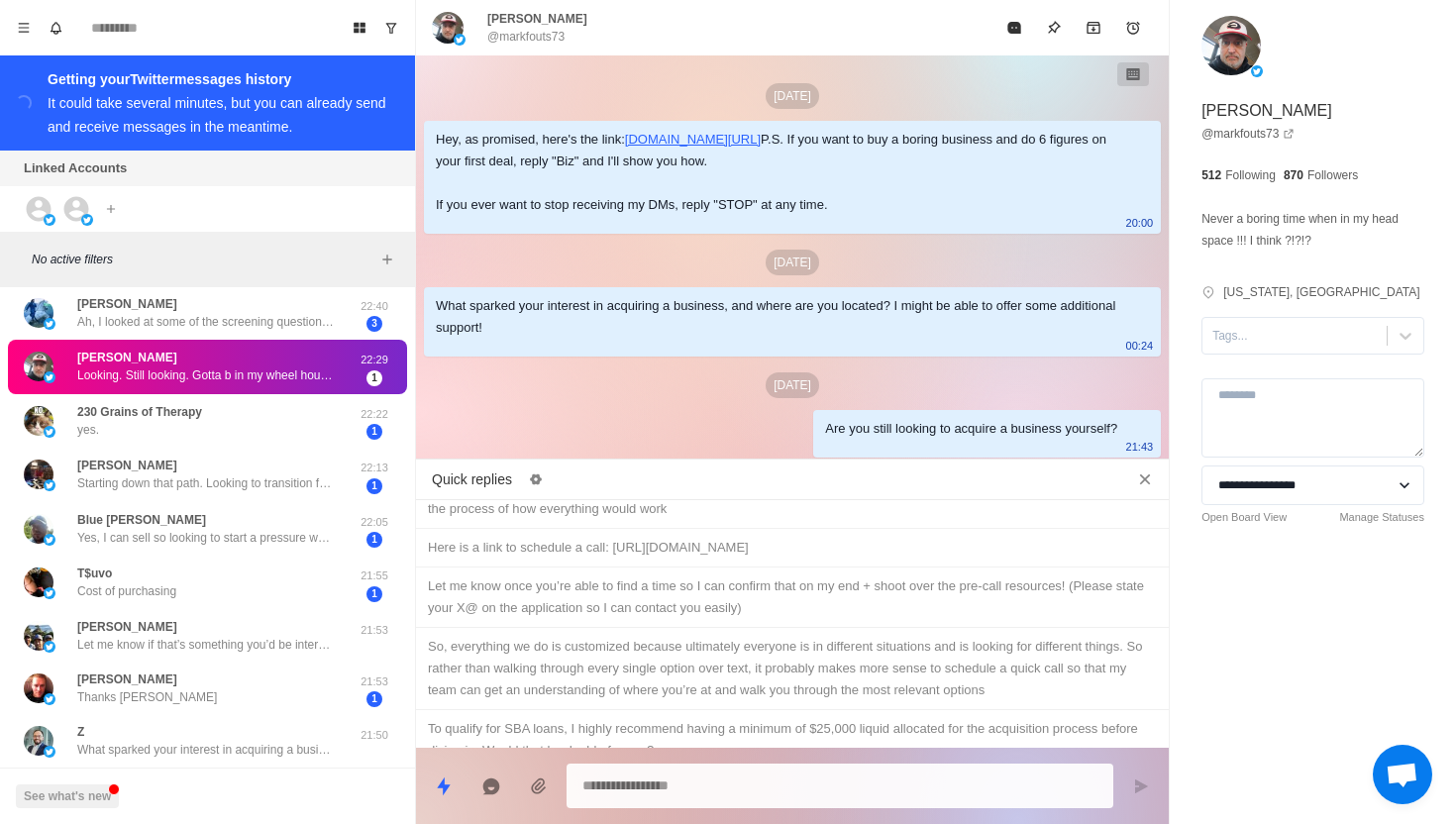 scroll, scrollTop: 1197, scrollLeft: 0, axis: vertical 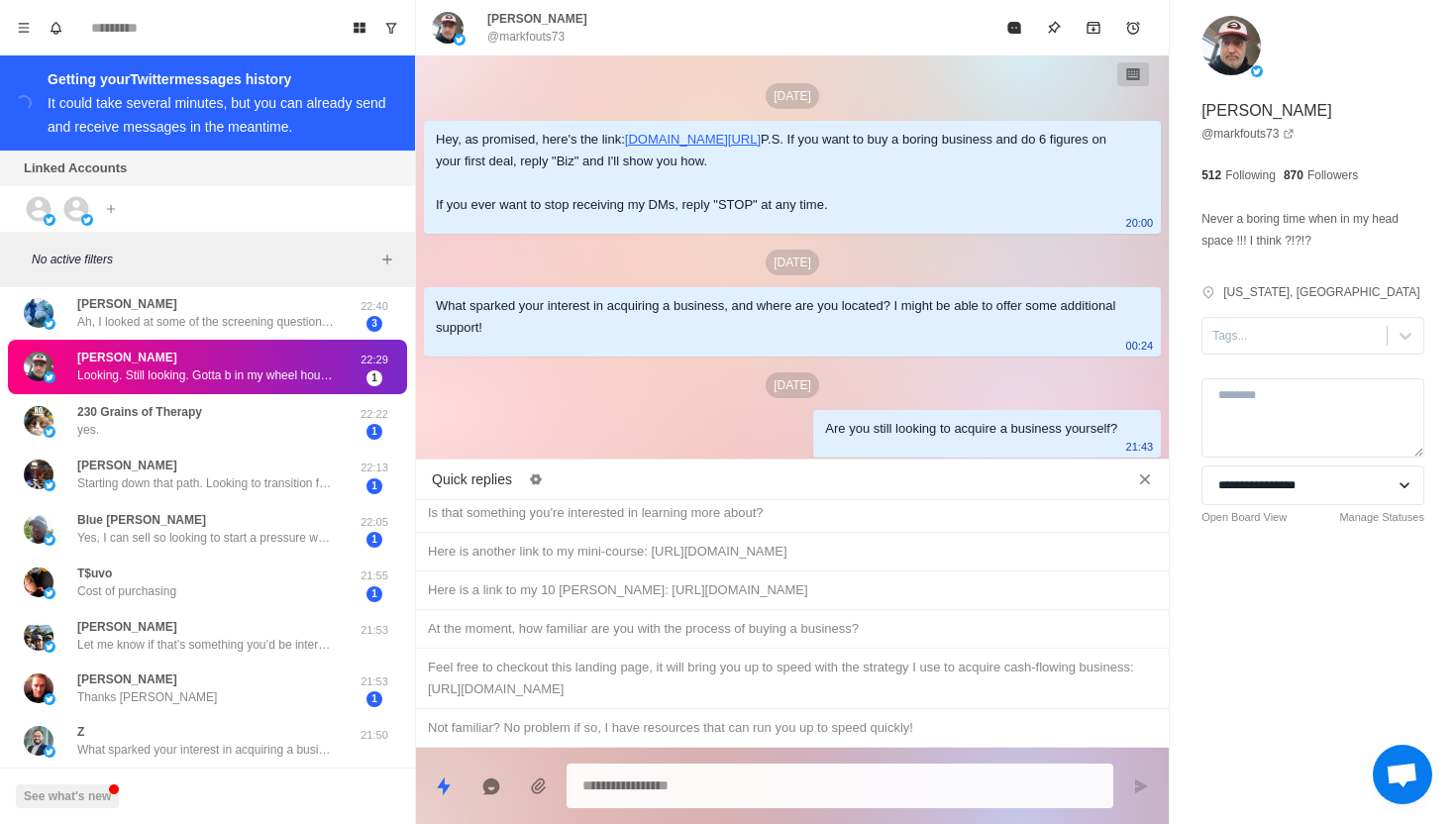 type on "*" 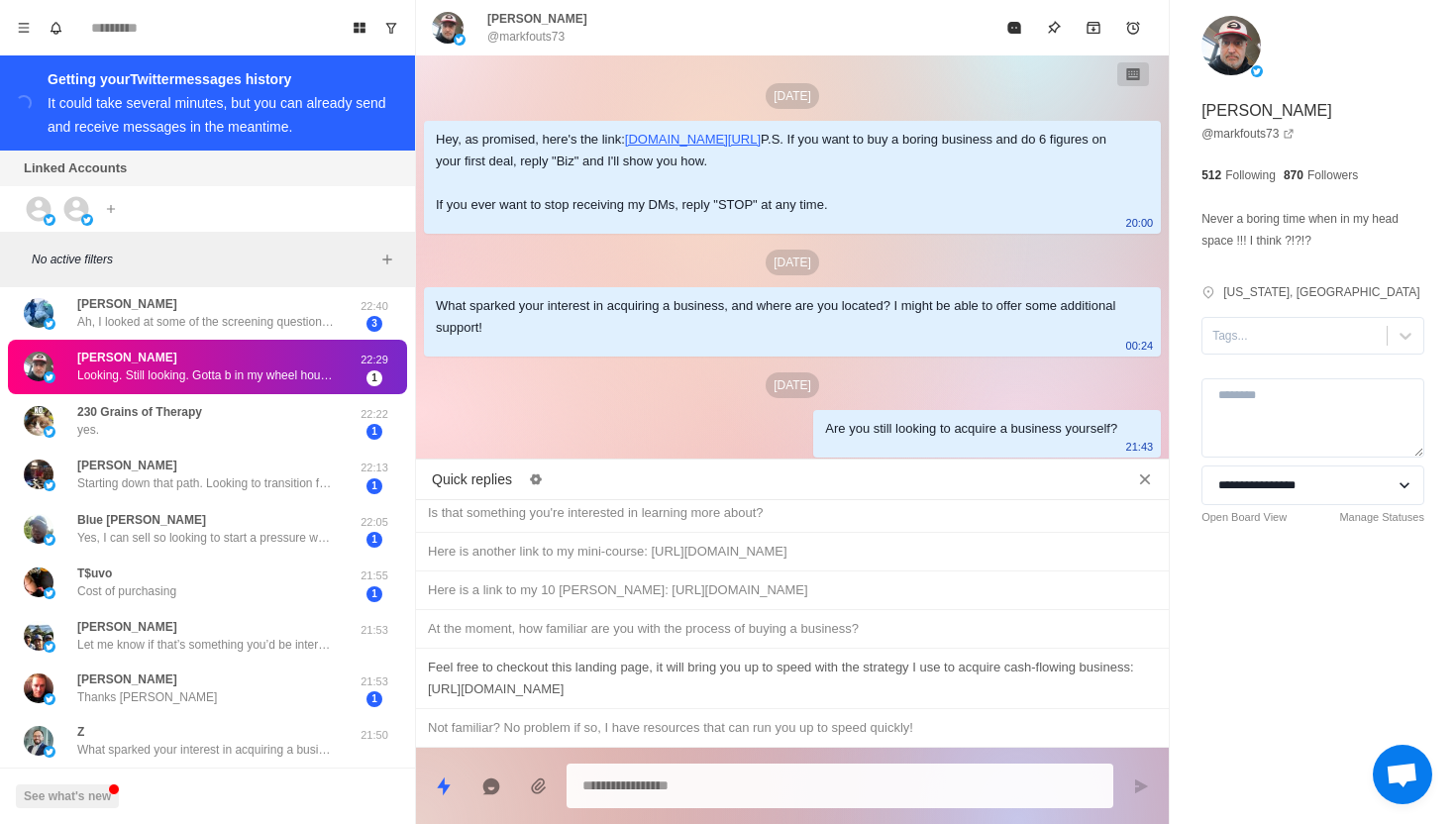 click on "Feel free to checkout this landing page, it will bring you up to speed with the strategy I use to acquire cash-flowing business: [URL][DOMAIN_NAME]" at bounding box center [792, 678] 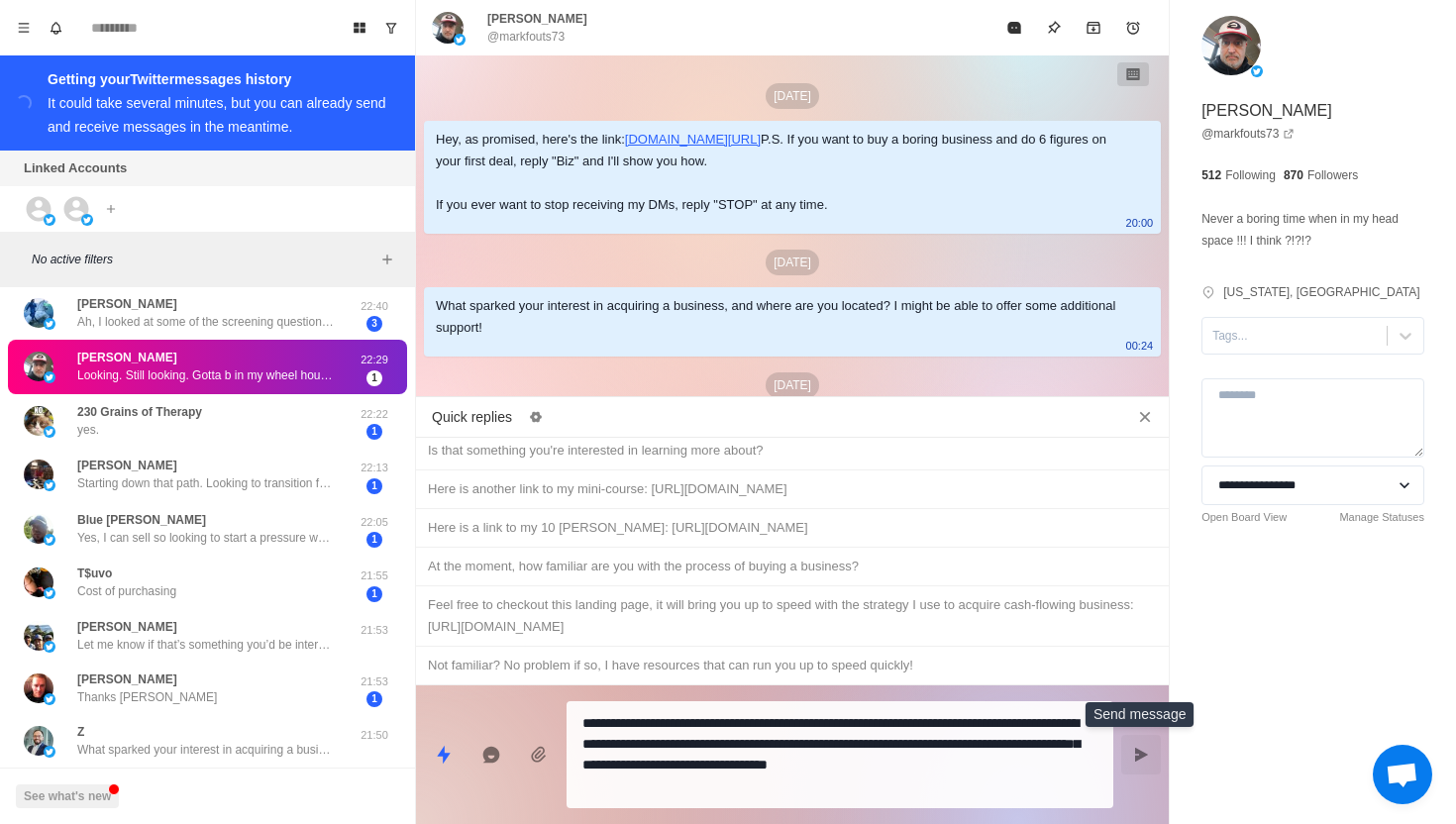 click 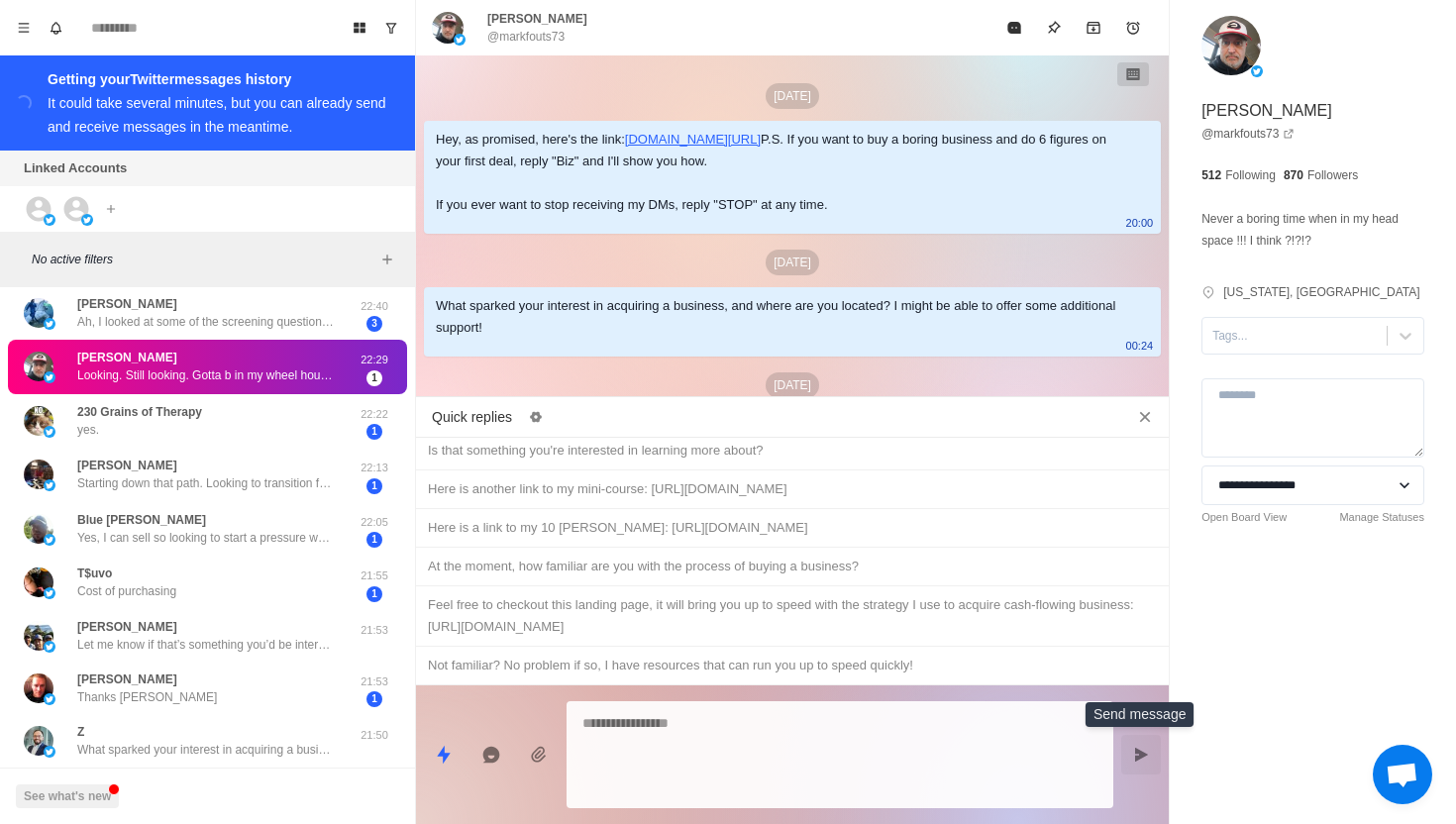 scroll, scrollTop: 184, scrollLeft: 0, axis: vertical 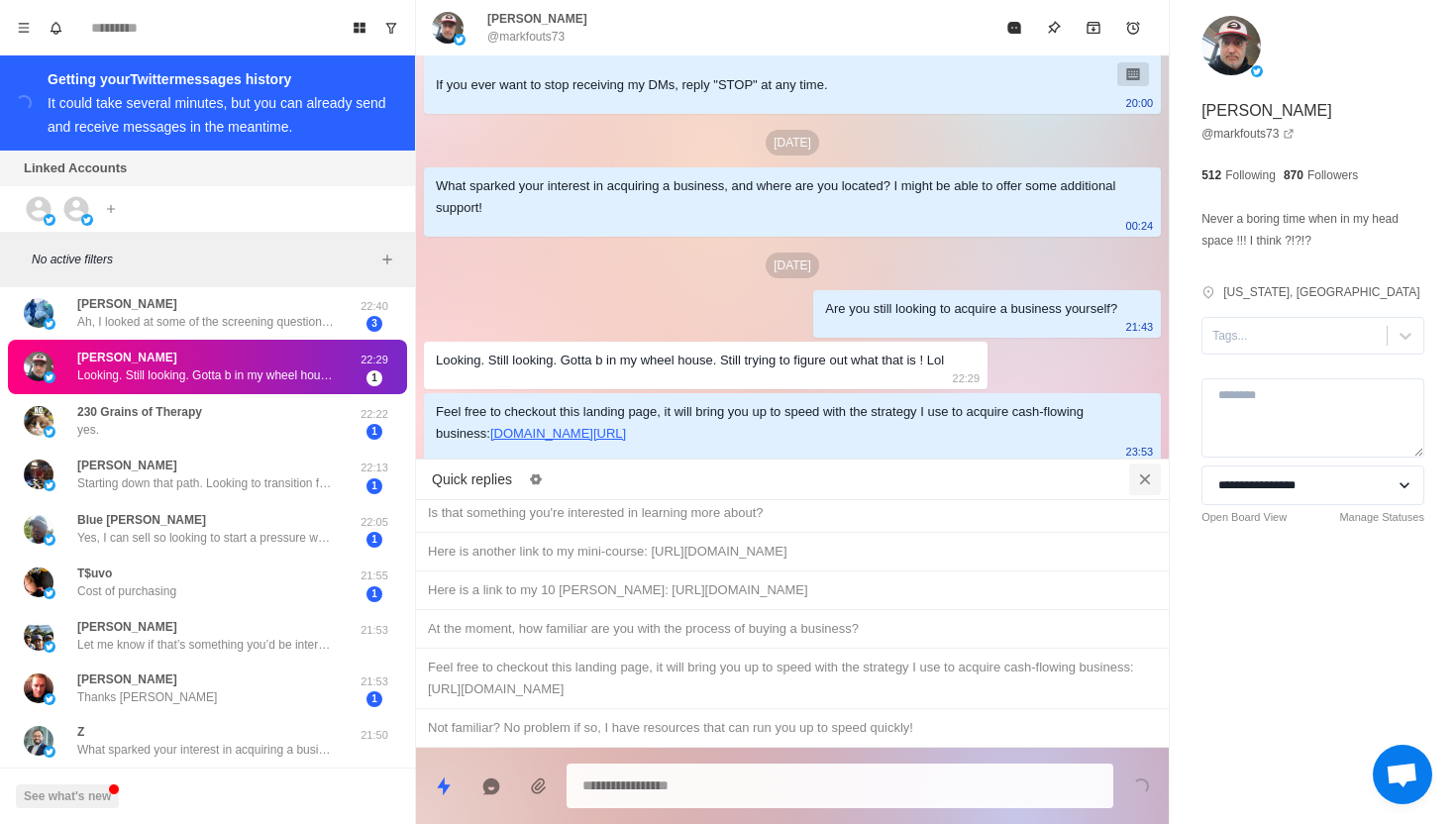 click 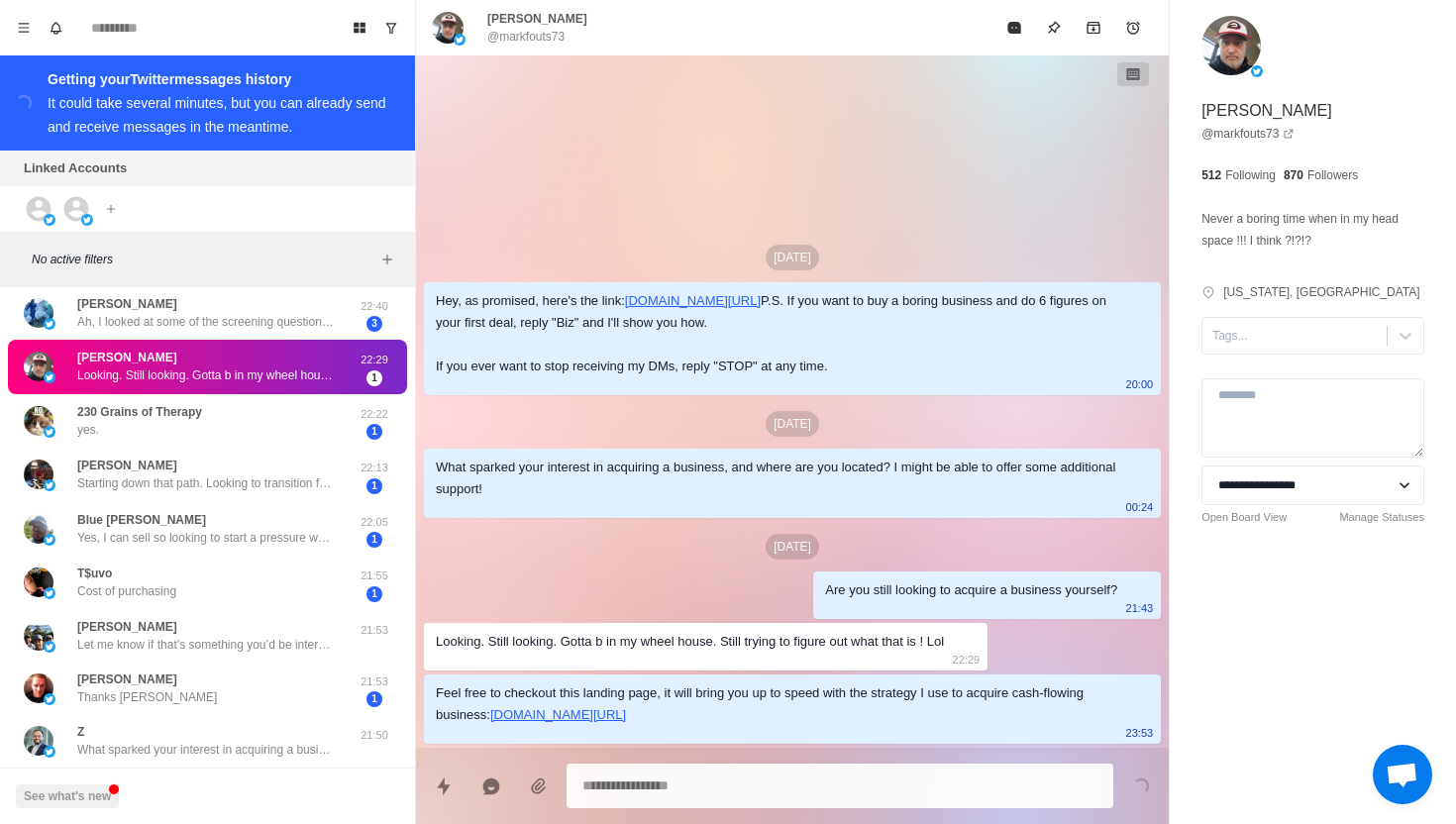 scroll, scrollTop: 0, scrollLeft: 0, axis: both 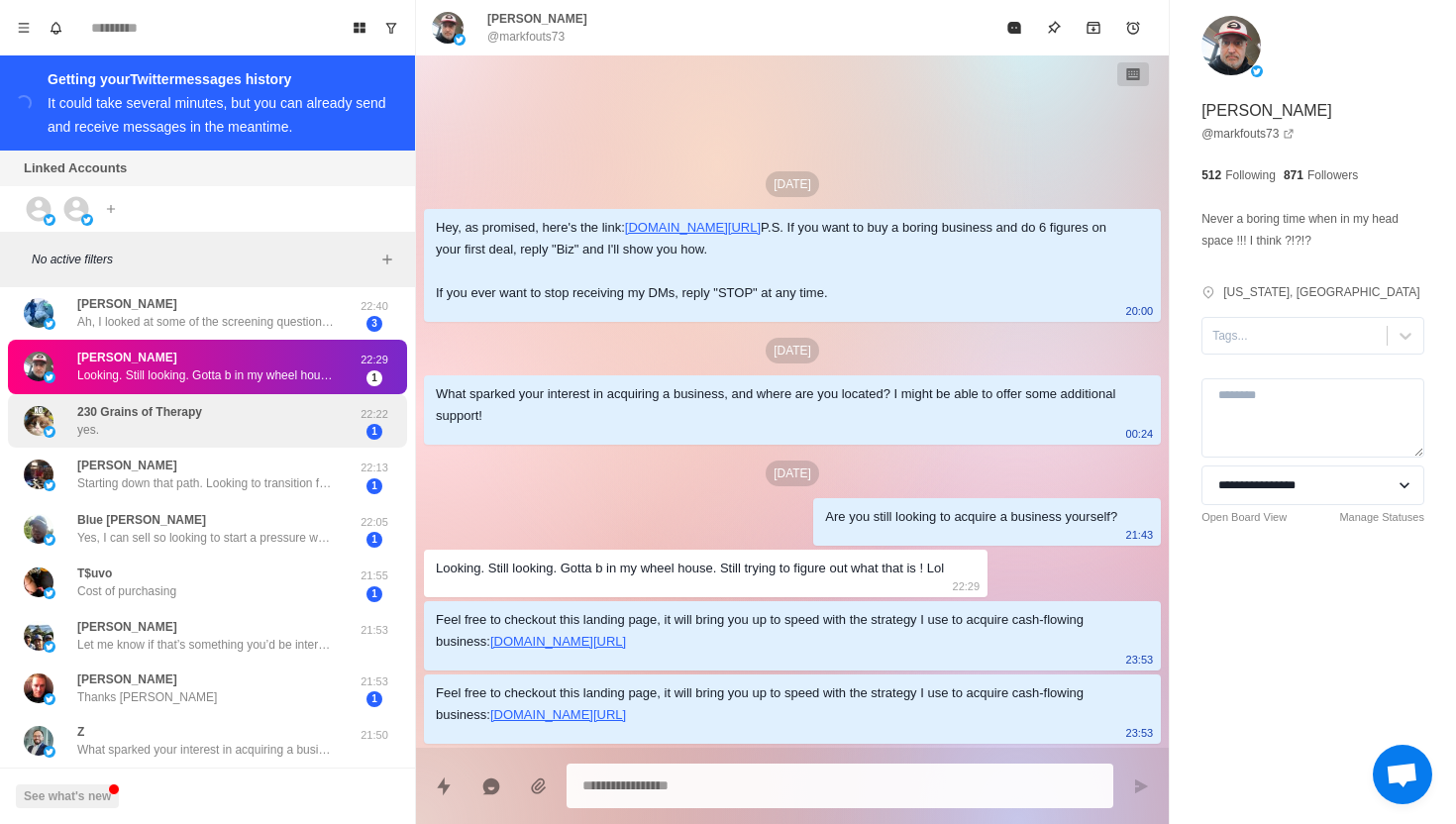 click on "230 Grains of Therapy yes." at bounding box center [186, 421] 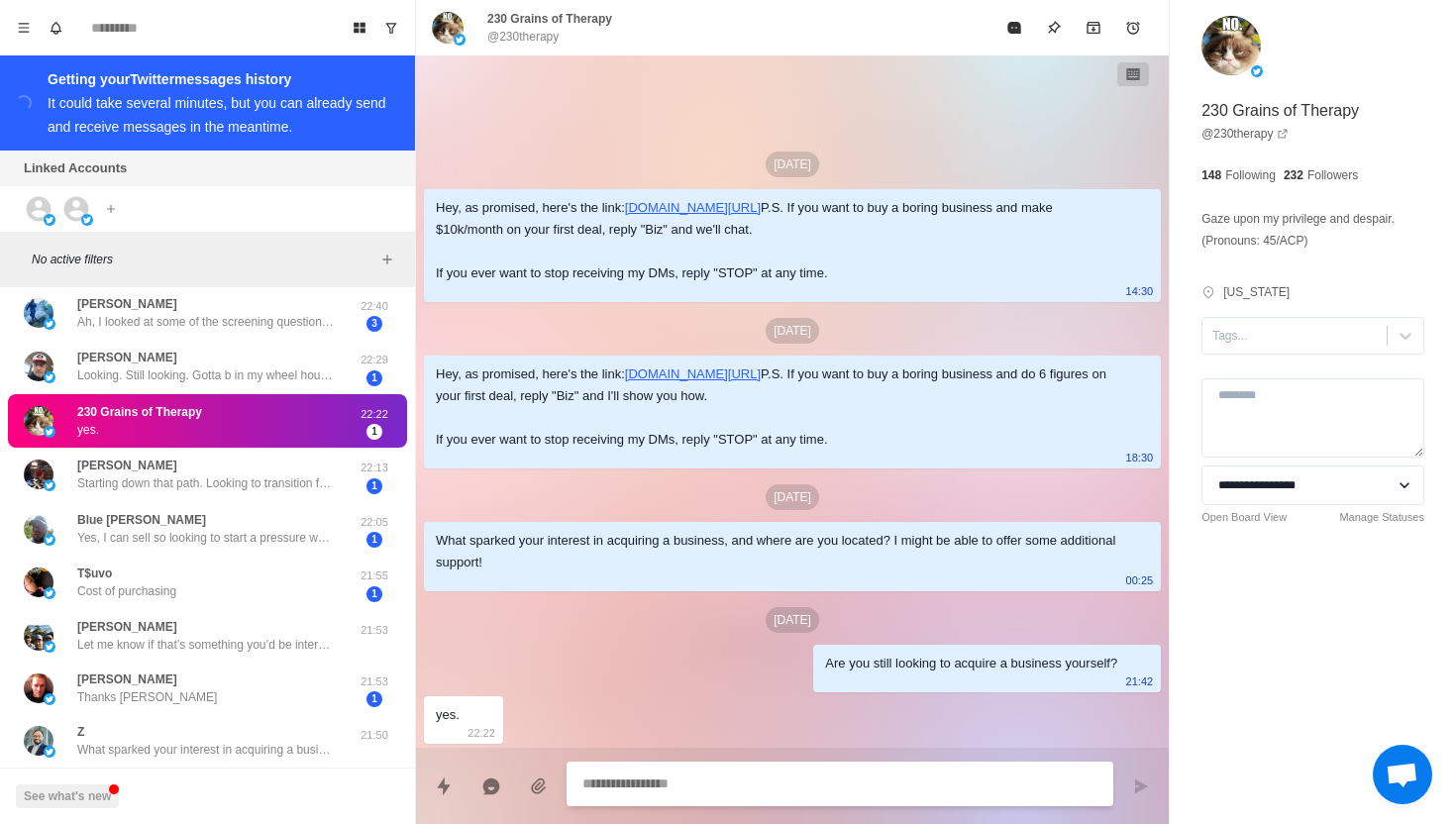 scroll, scrollTop: 19, scrollLeft: 0, axis: vertical 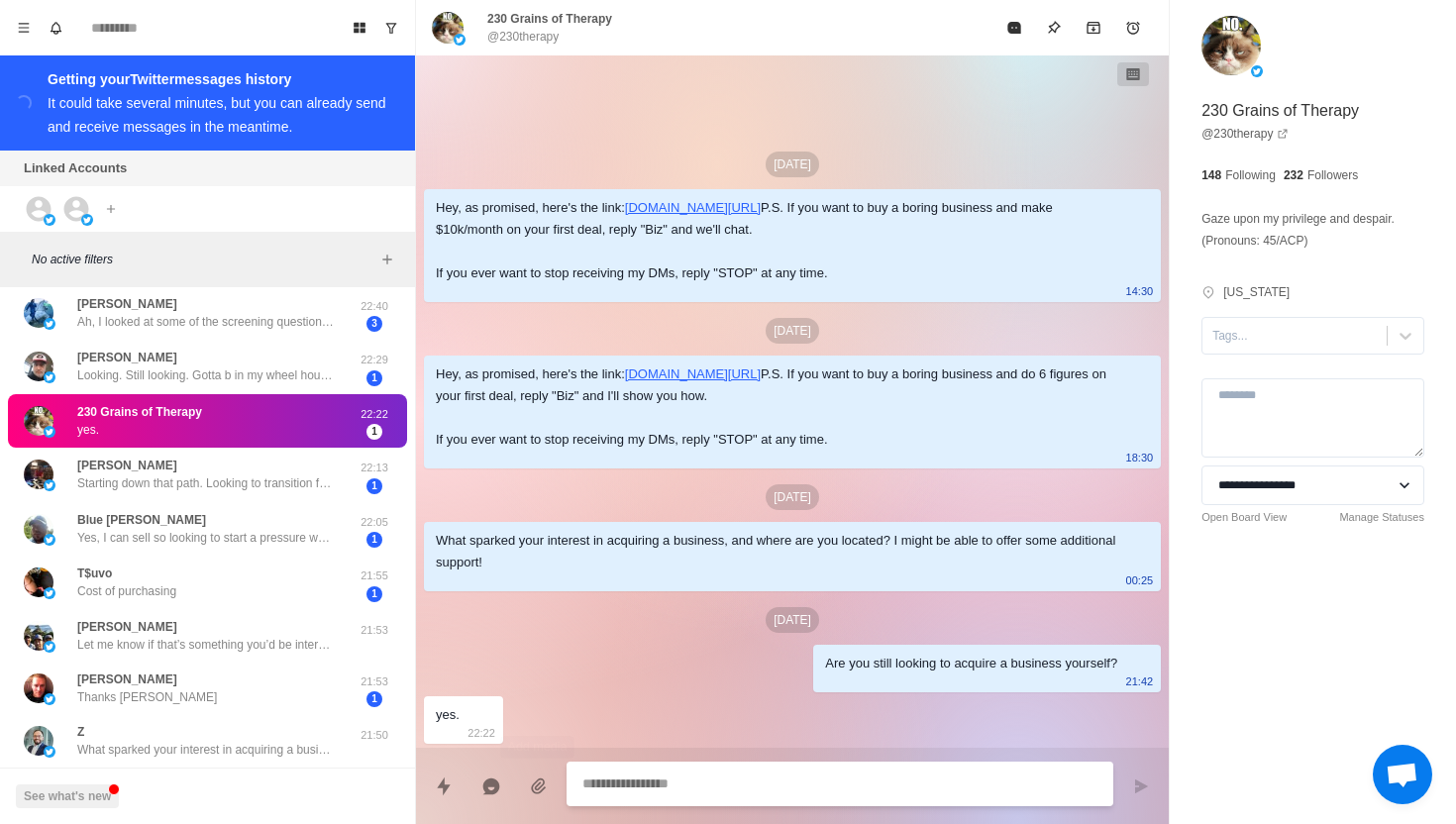 click at bounding box center (840, 783) 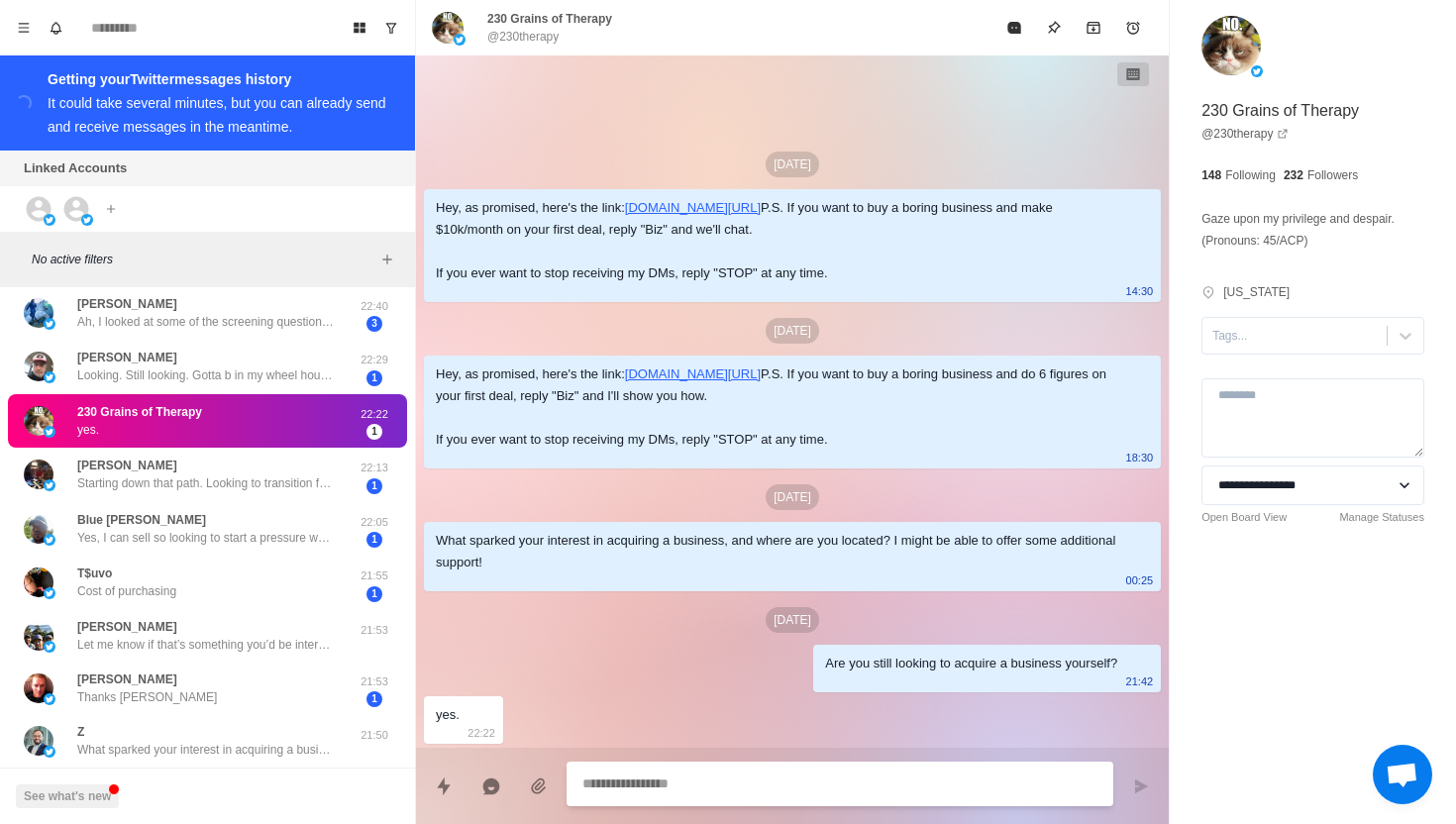 type on "*" 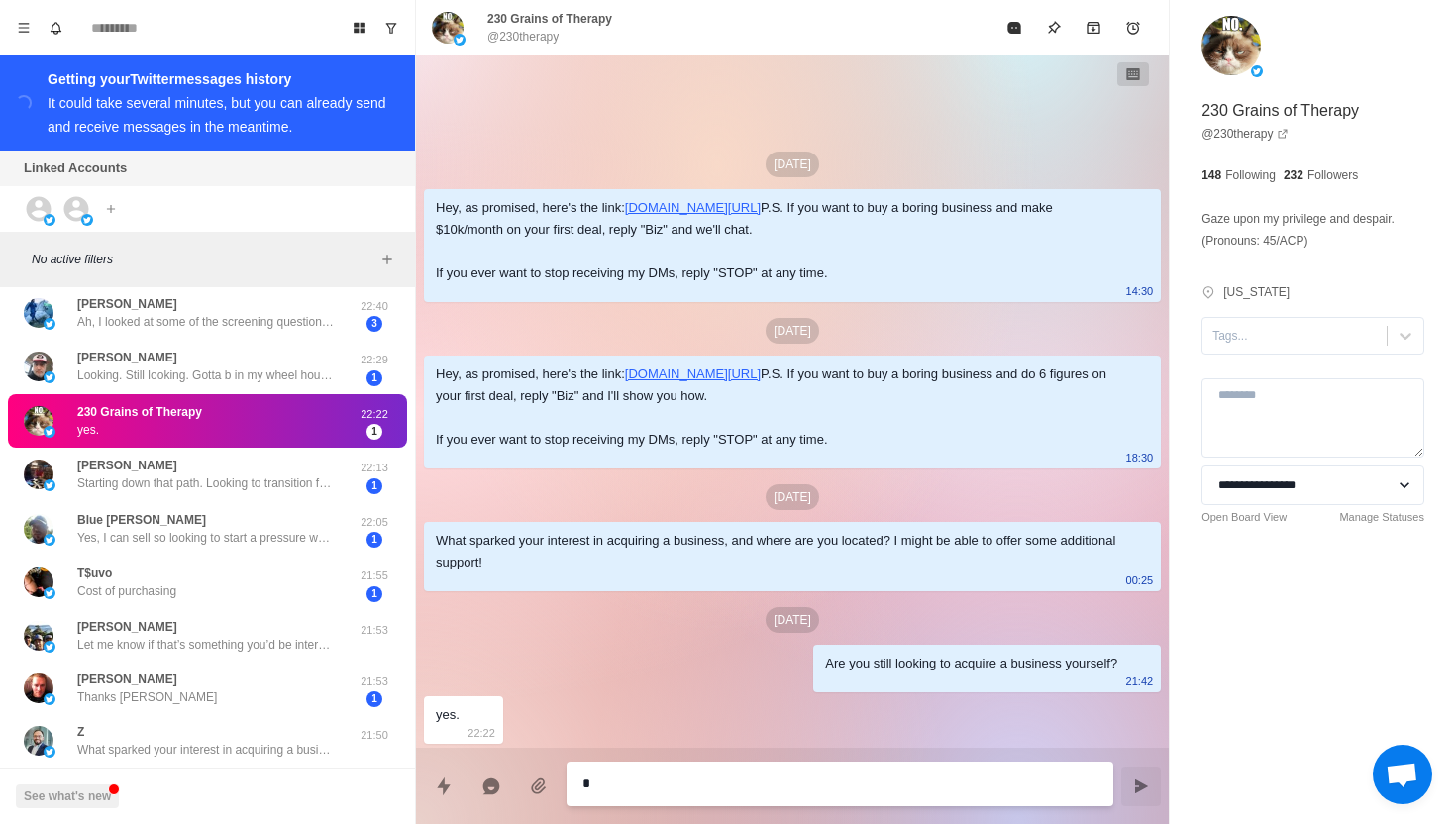type on "*" 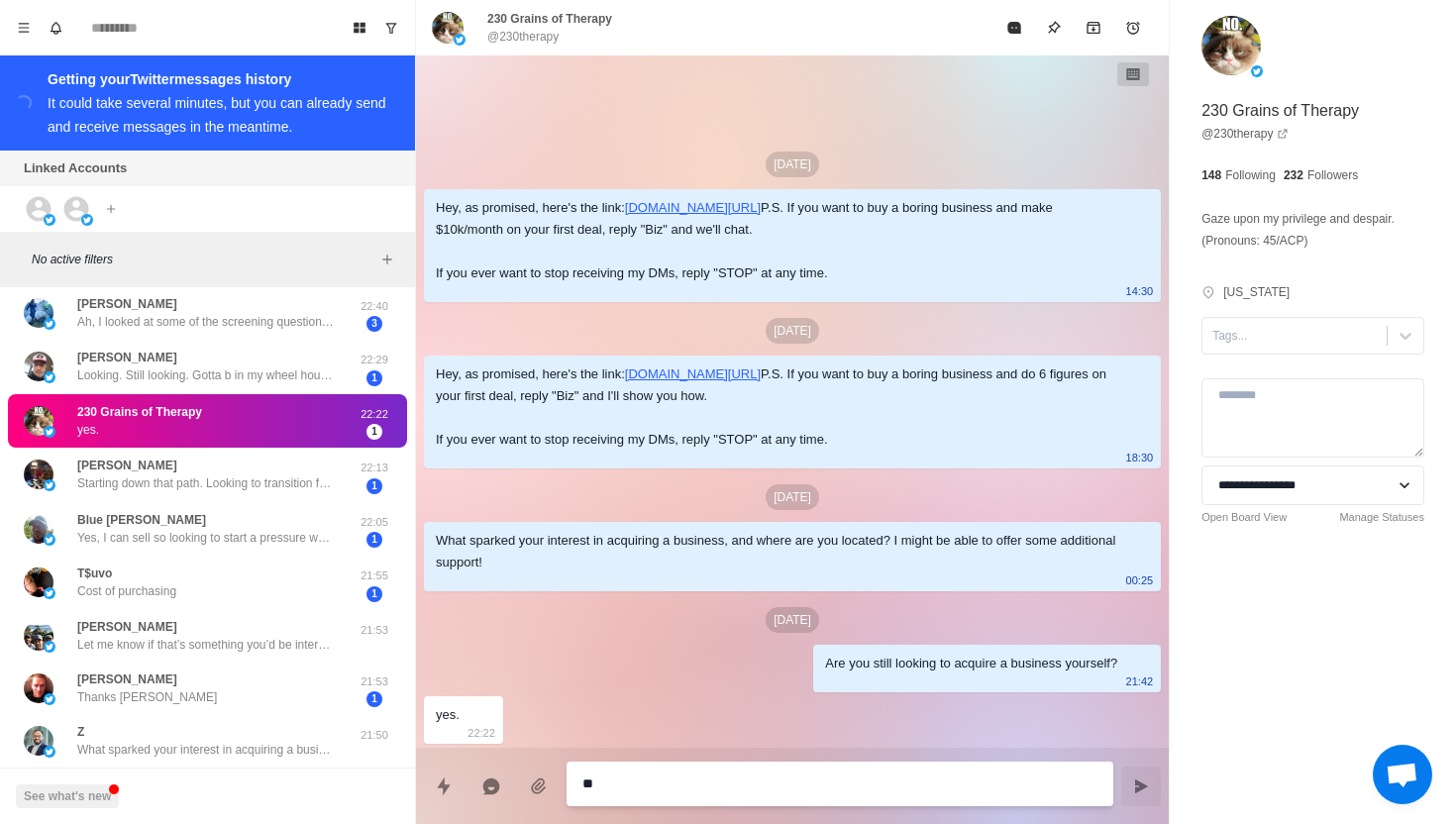 type on "*" 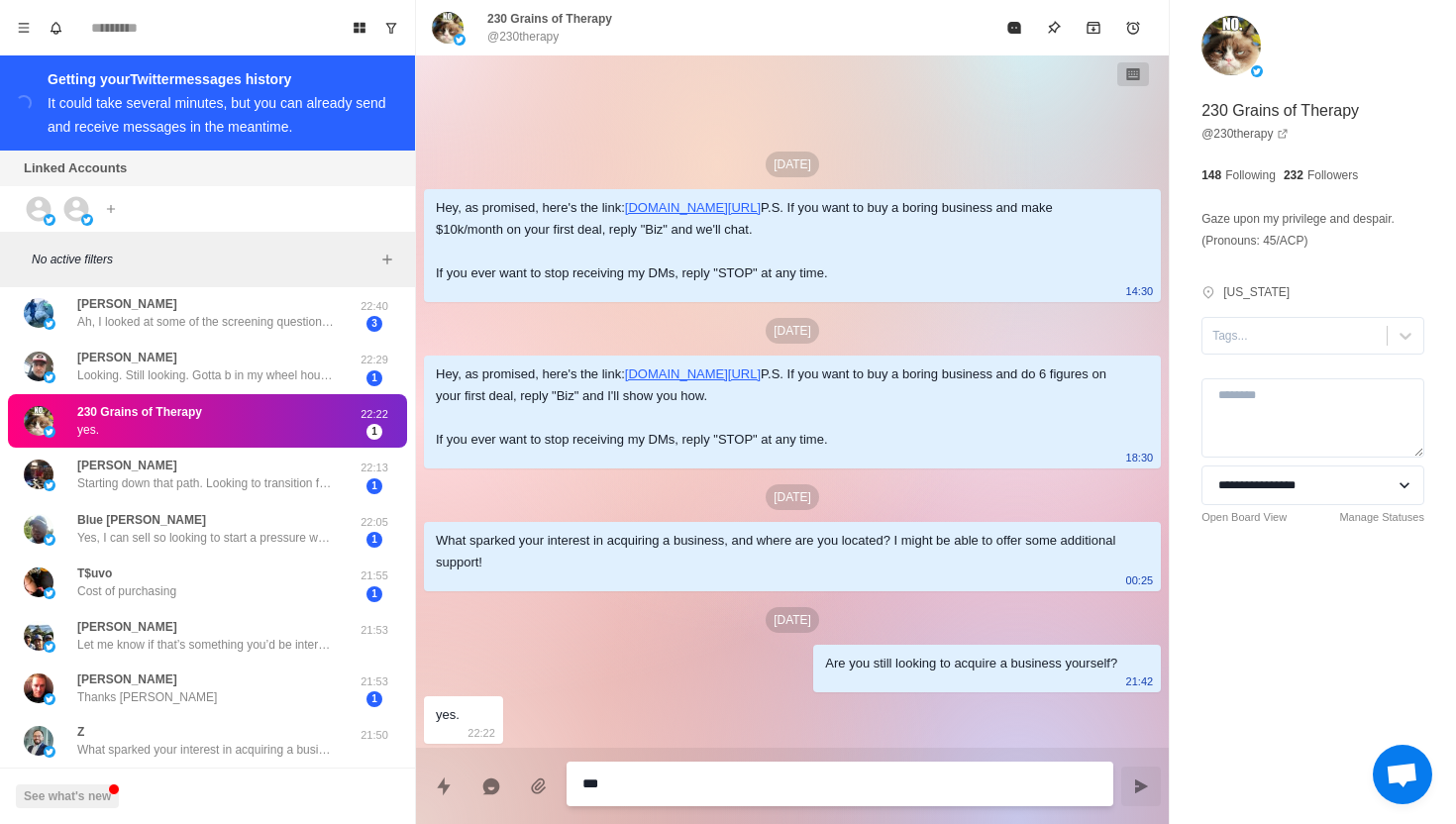 type on "*" 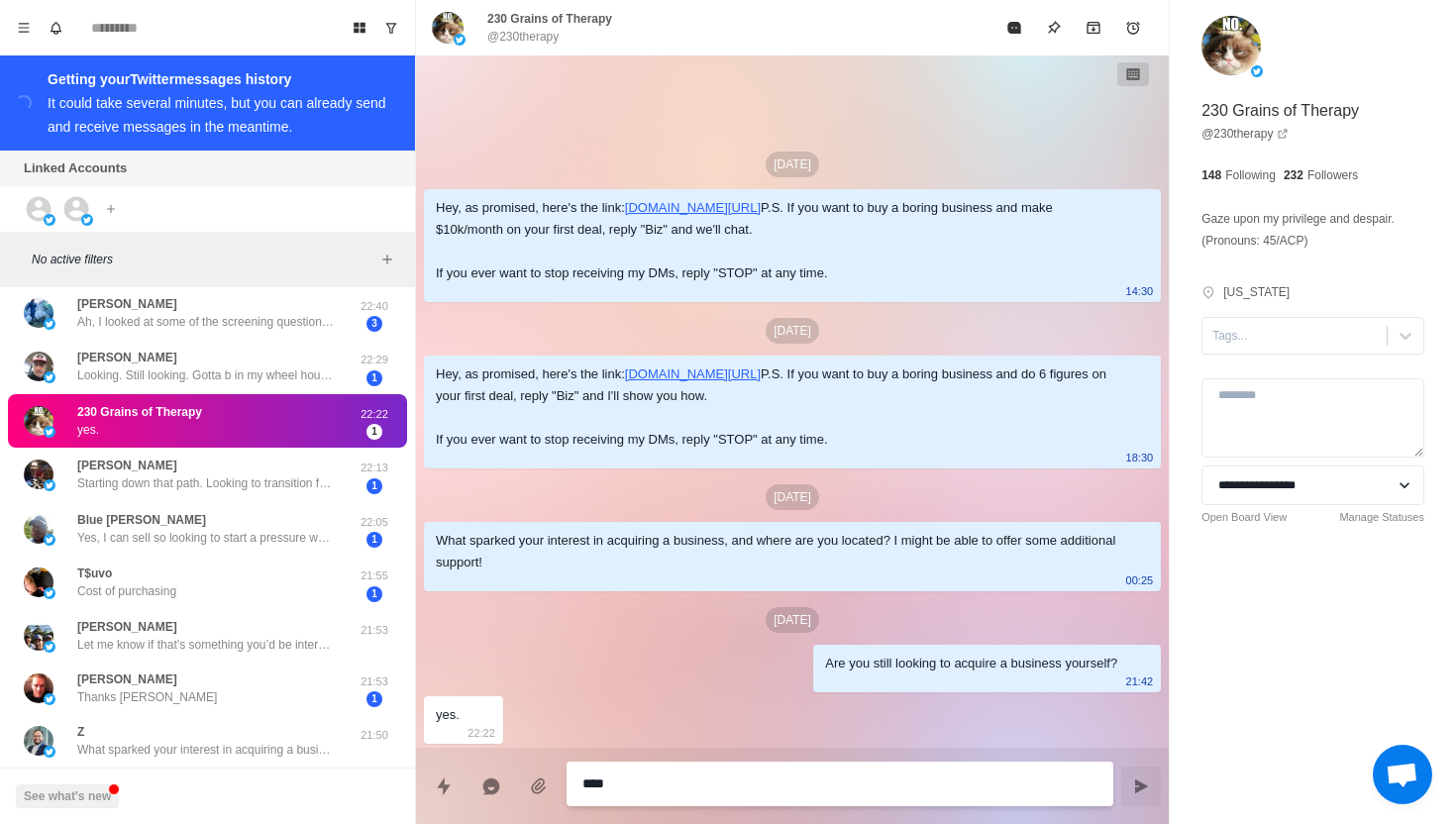 type on "*" 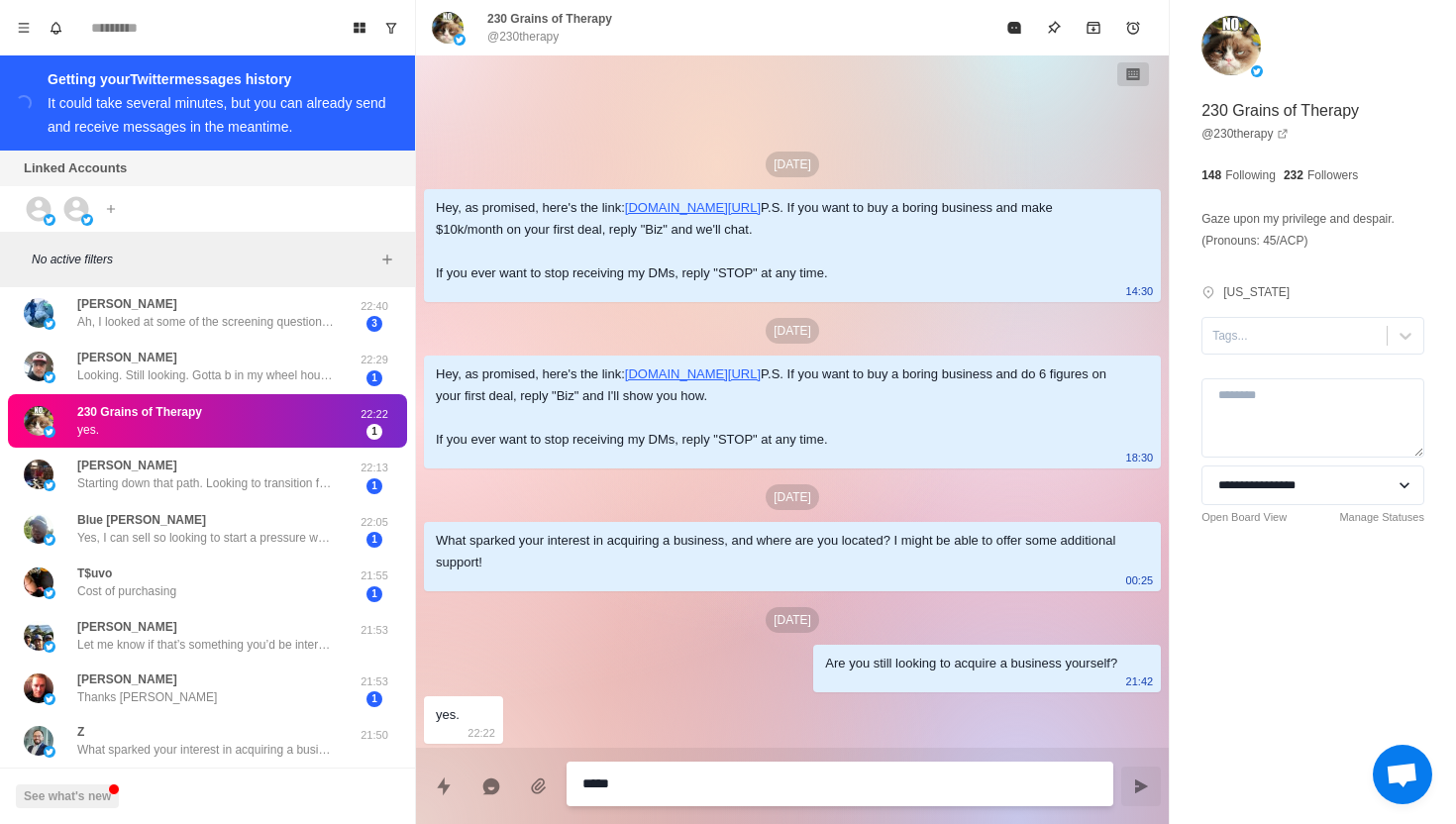type on "*" 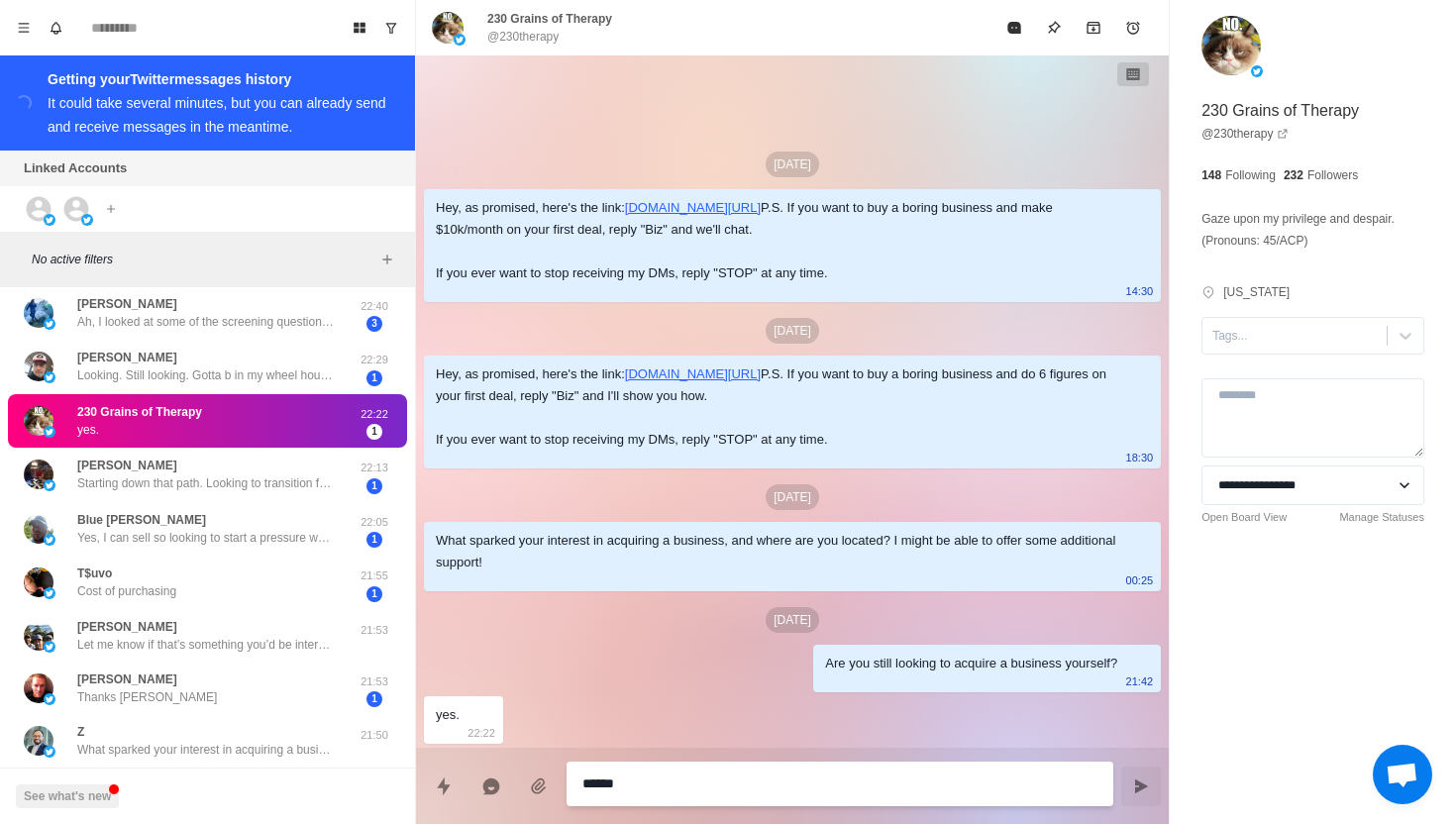 type on "*" 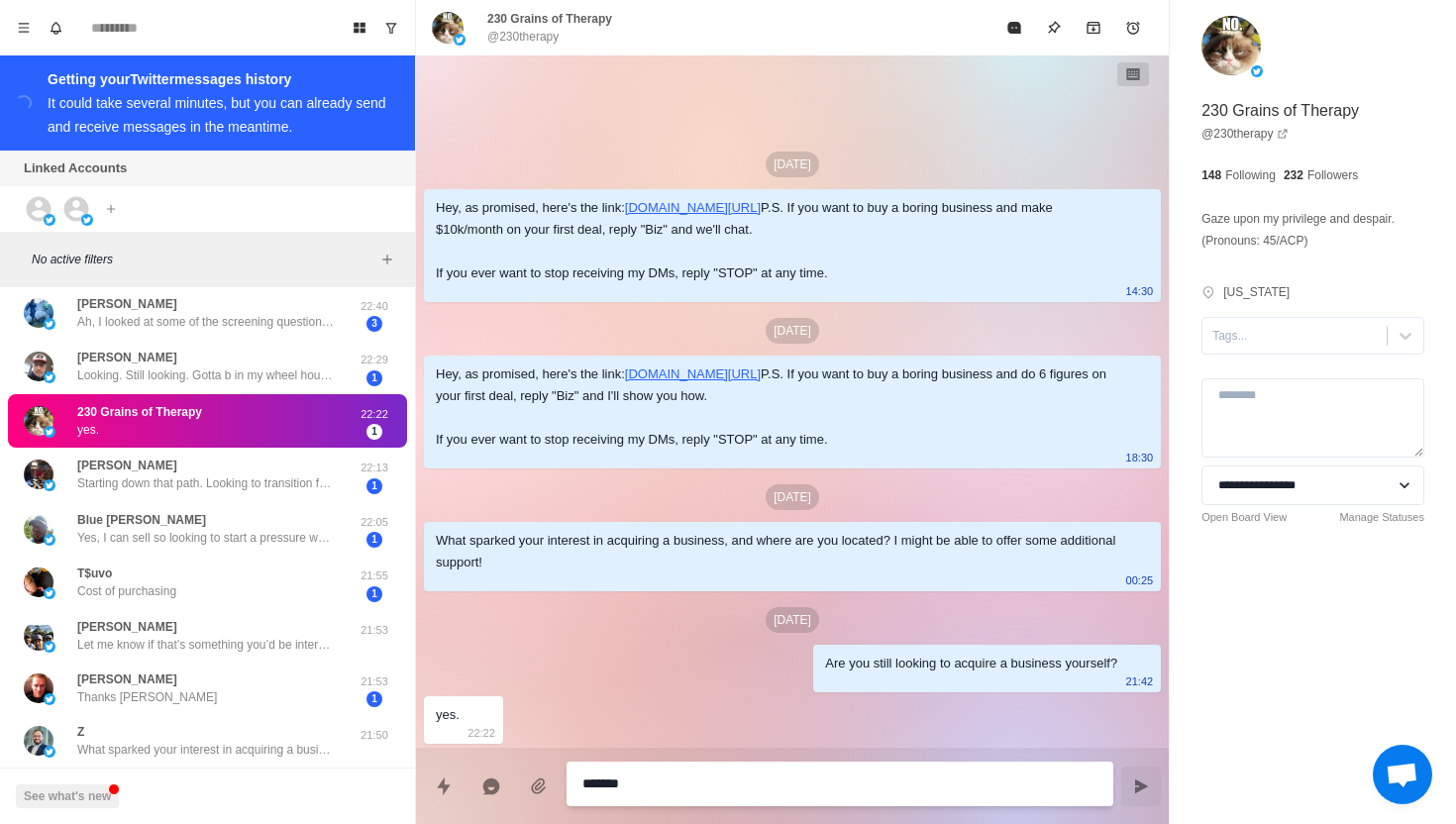type on "*" 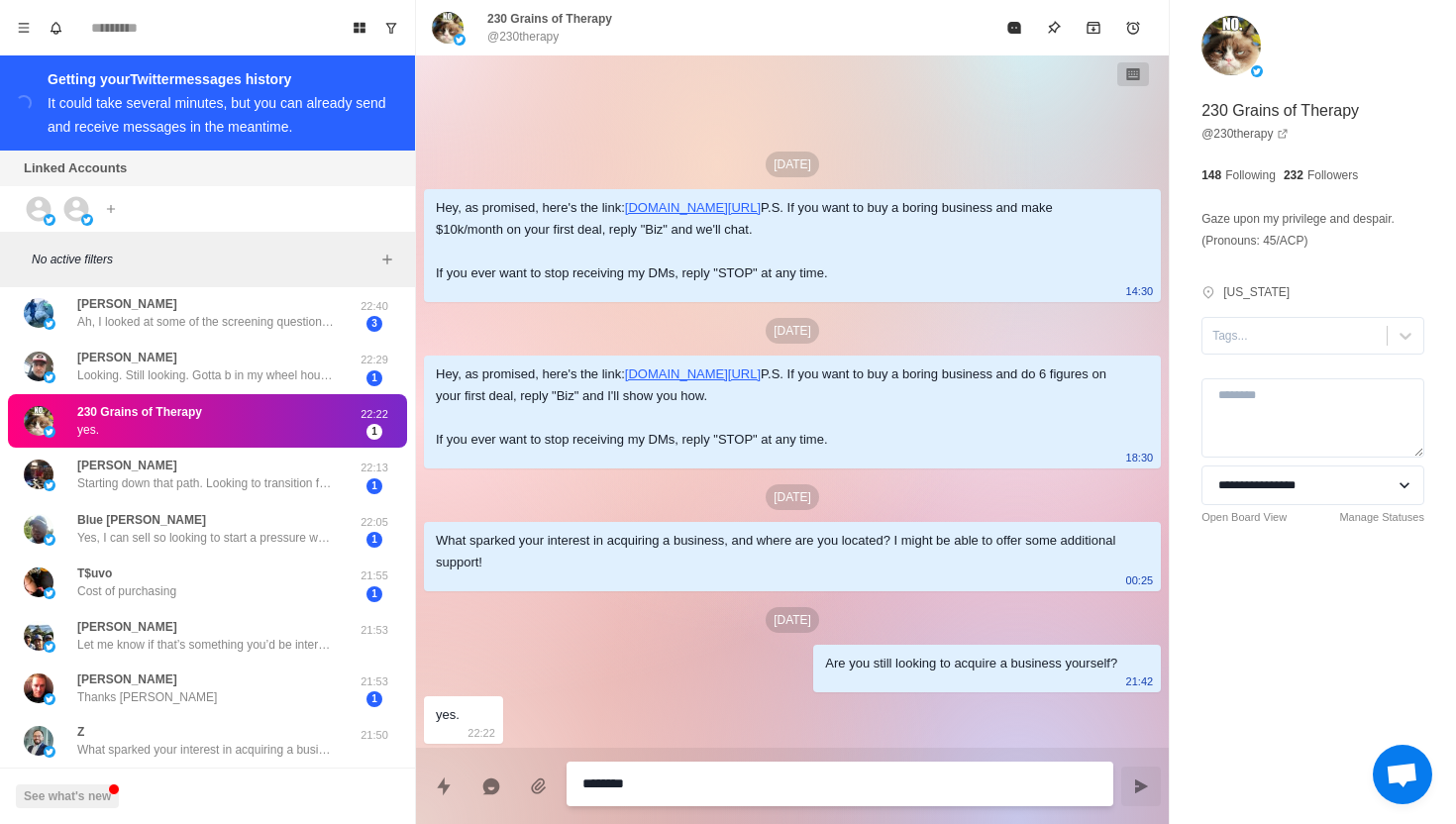 type on "*" 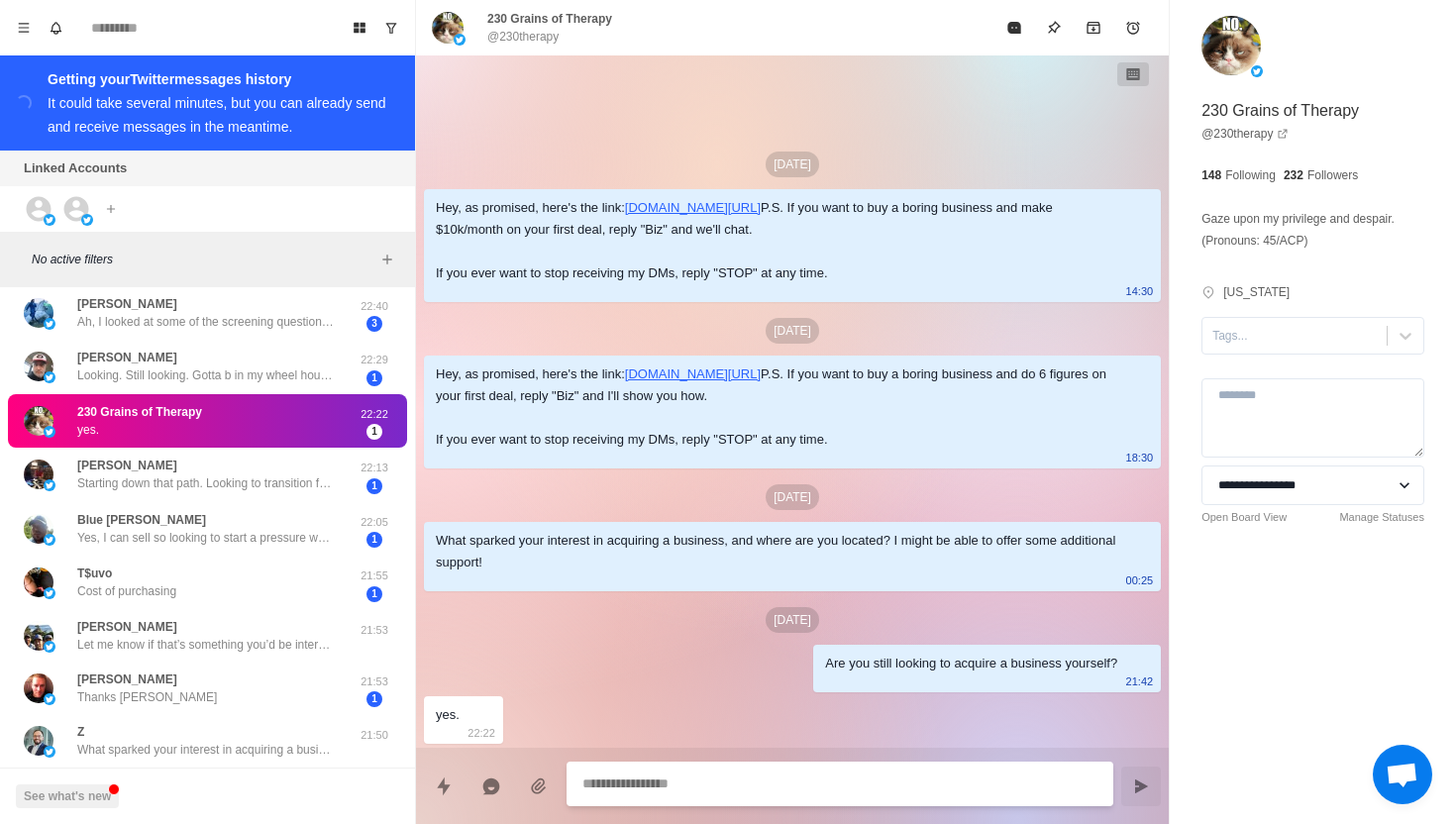 scroll, scrollTop: 70, scrollLeft: 0, axis: vertical 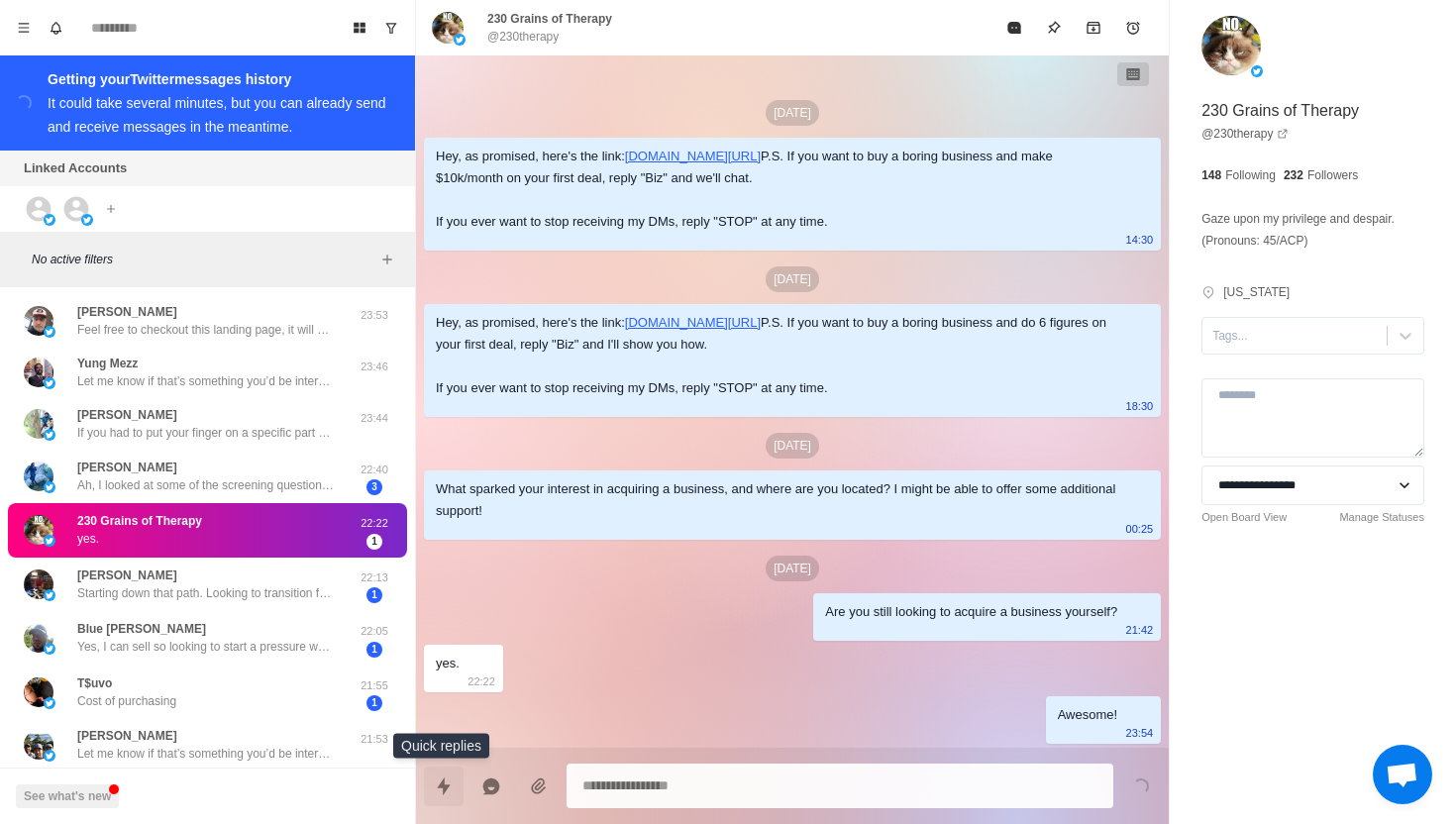click 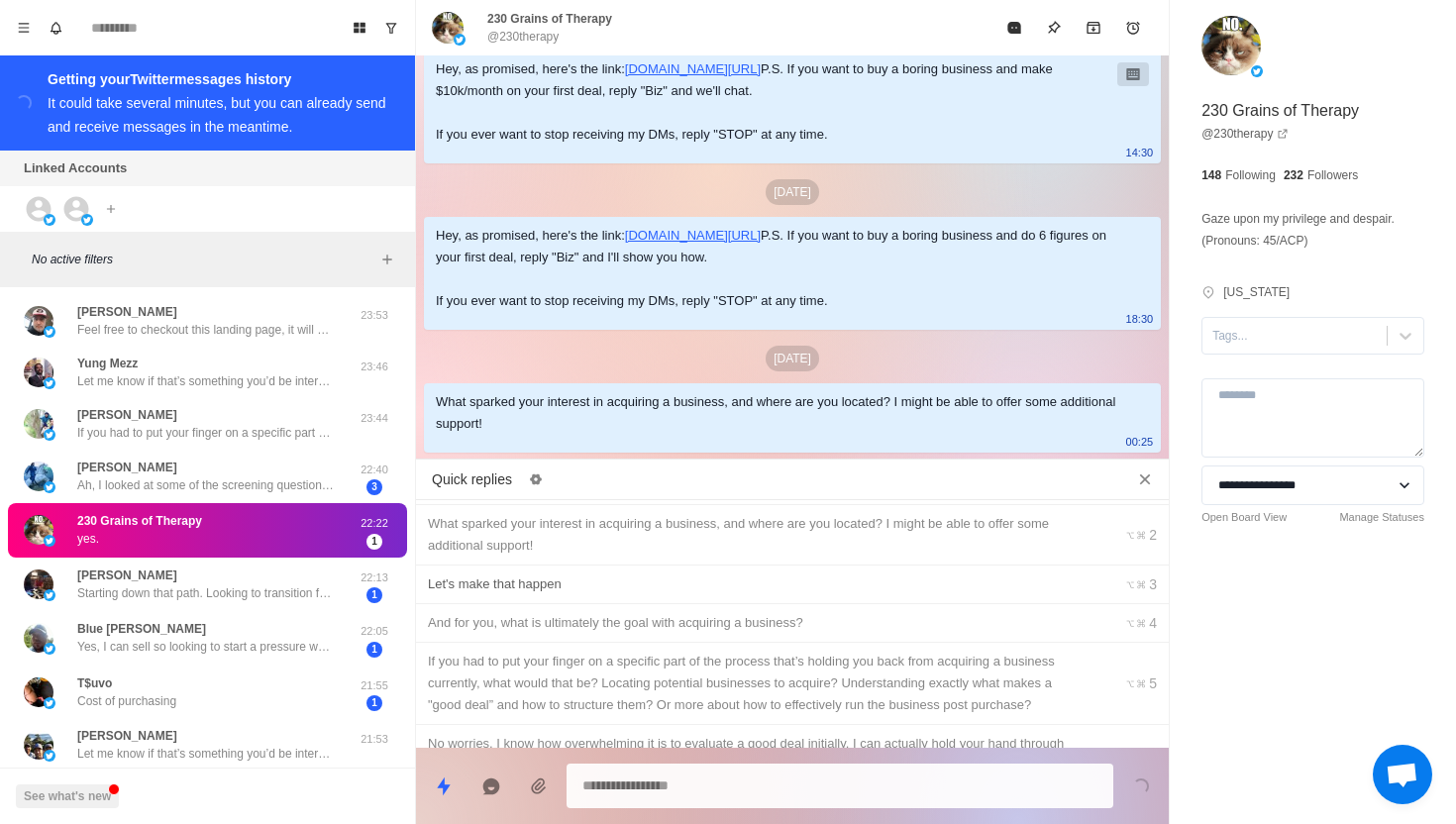 scroll, scrollTop: 35, scrollLeft: 0, axis: vertical 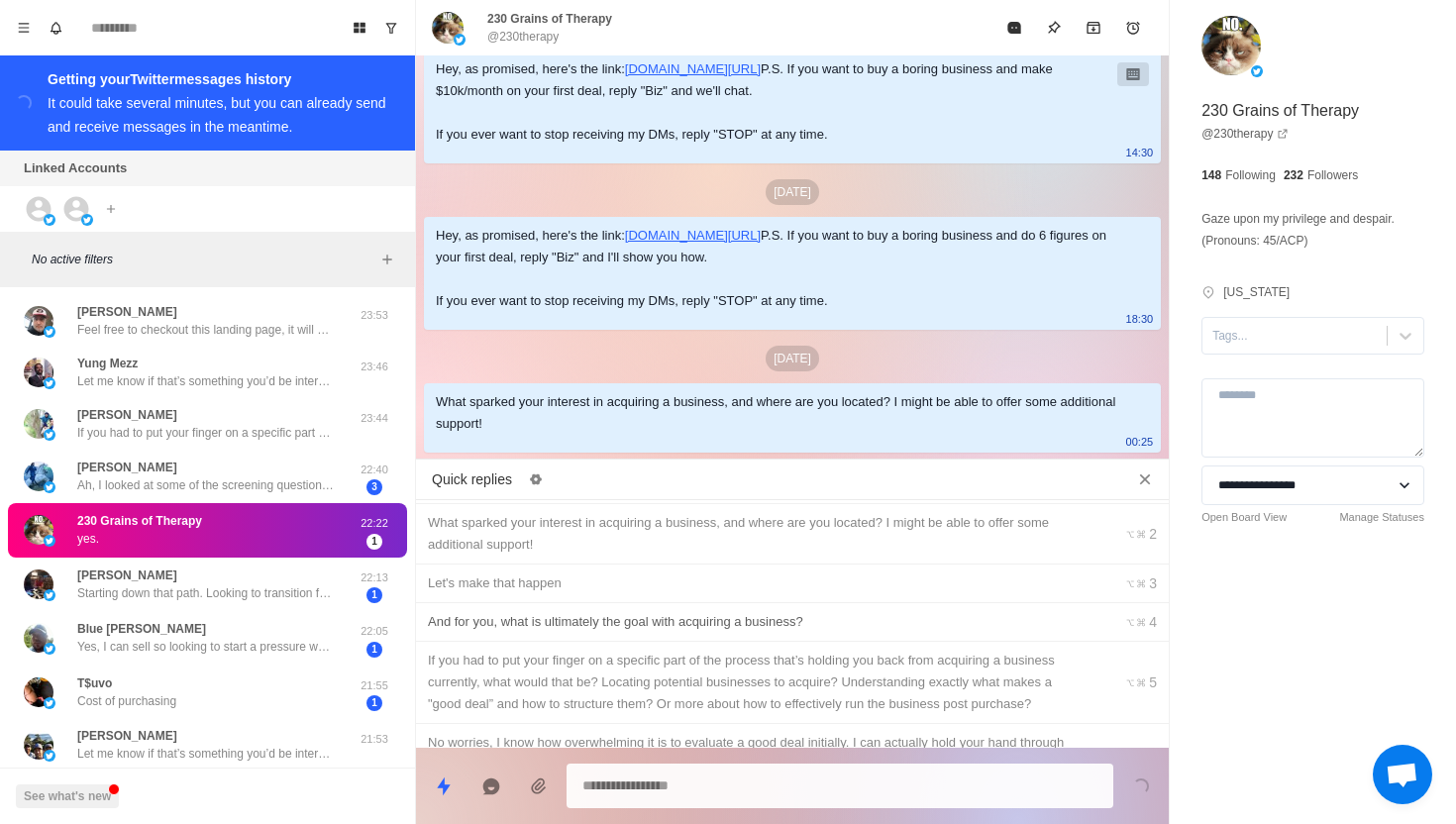 click on "And for you, what is ultimately the goal with acquiring a business? ⌥ ⌘ 4" at bounding box center [792, 622] 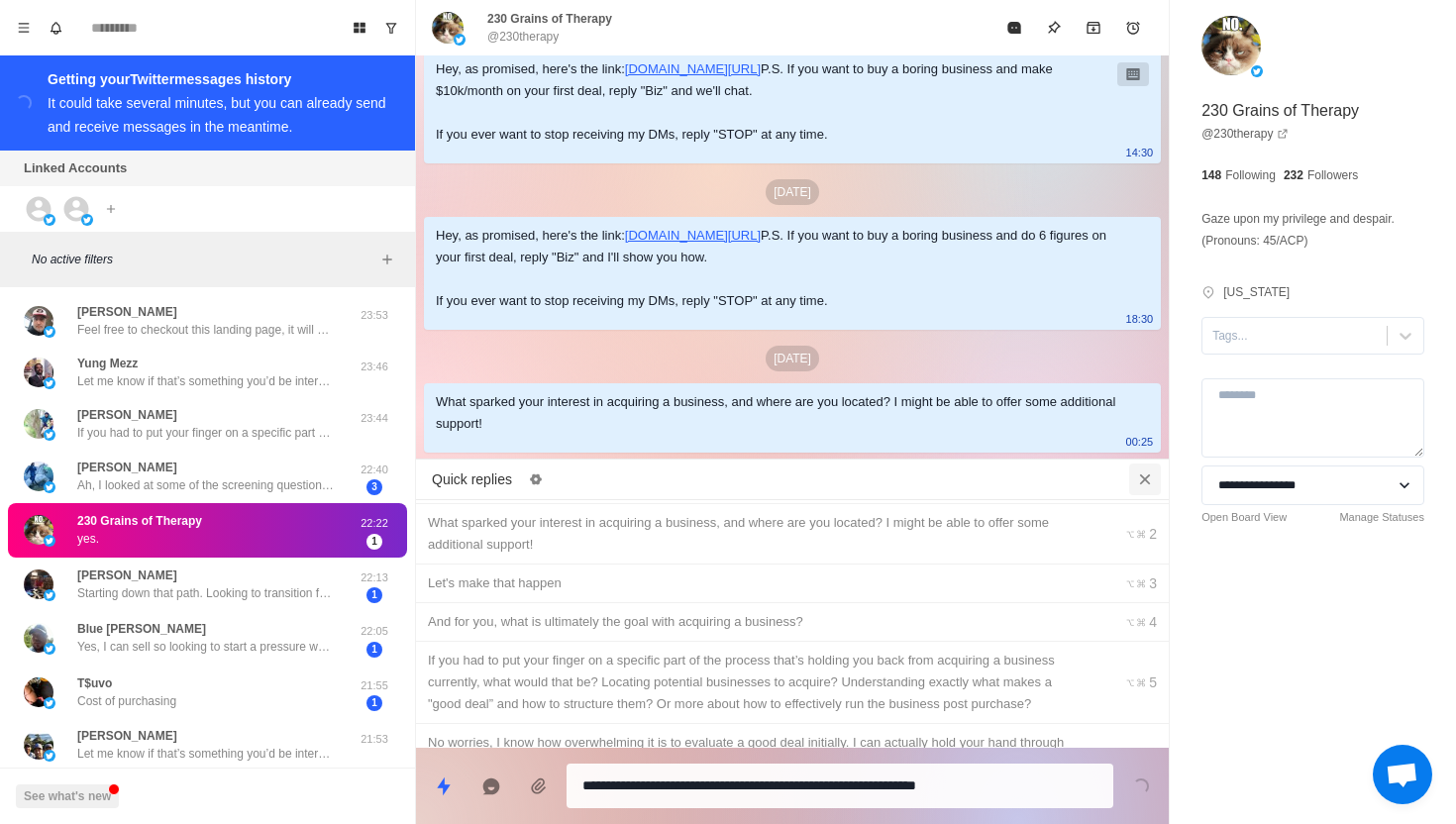 click 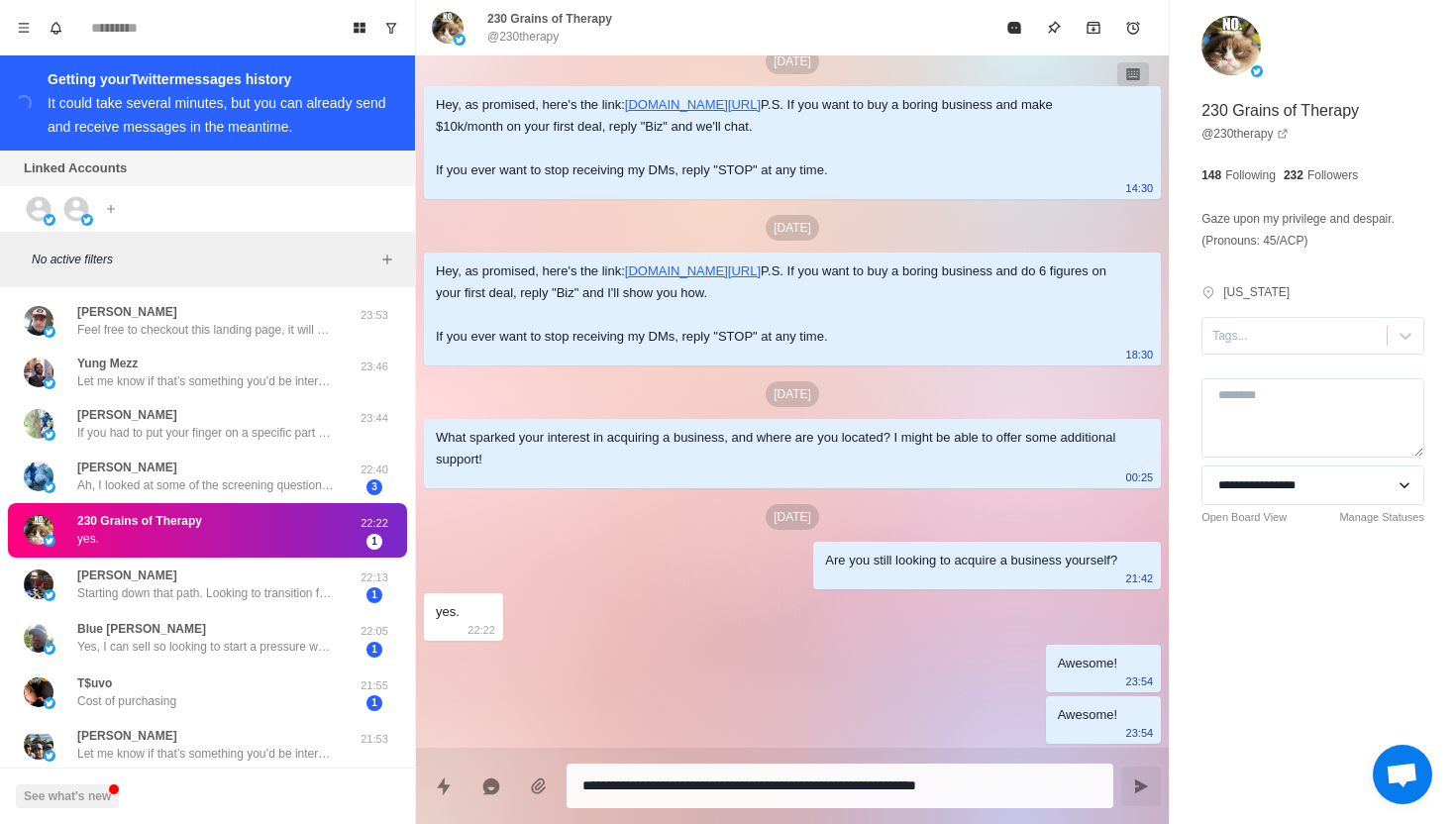 scroll, scrollTop: 122, scrollLeft: 0, axis: vertical 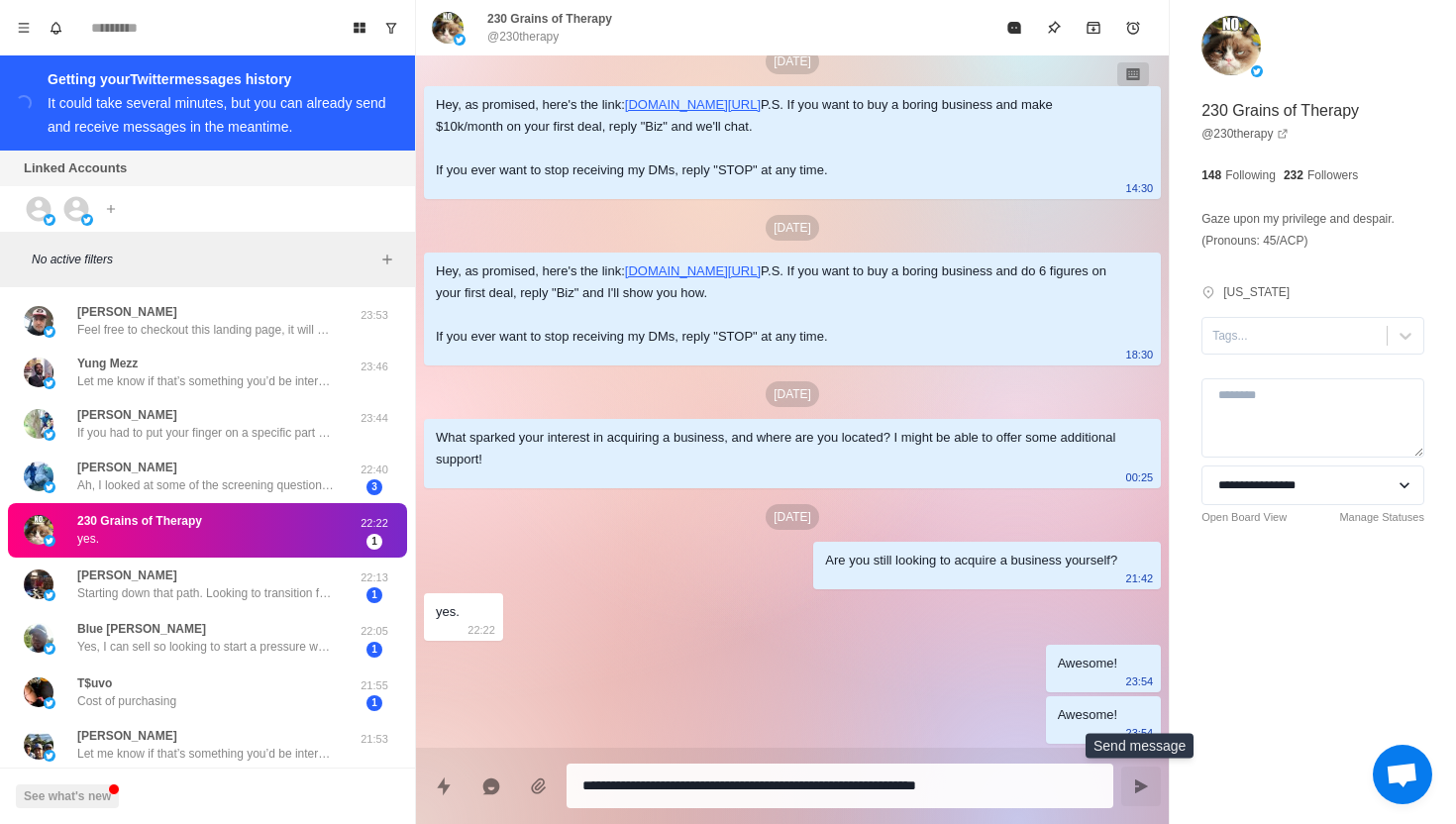 click 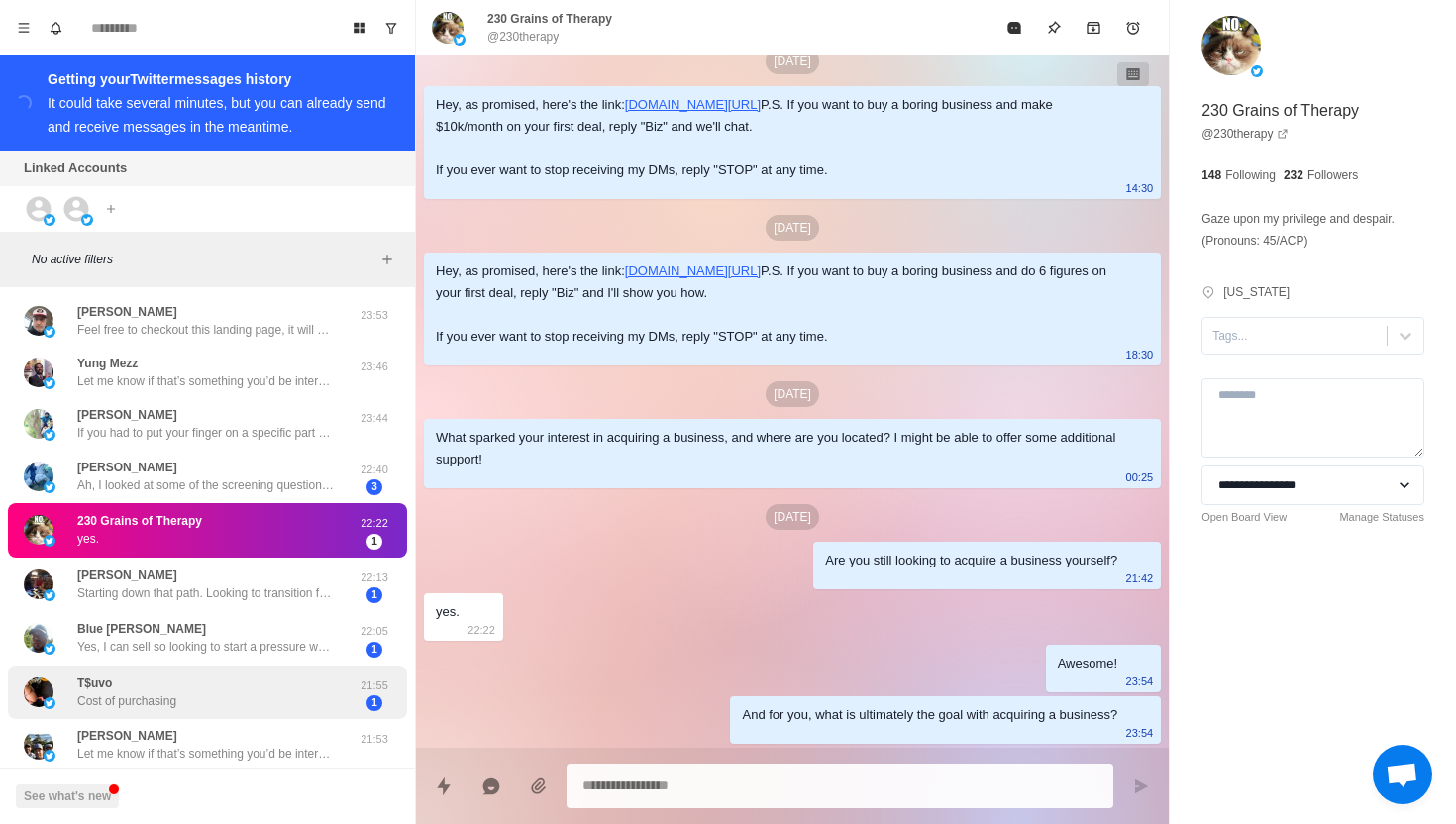 scroll, scrollTop: 122, scrollLeft: 0, axis: vertical 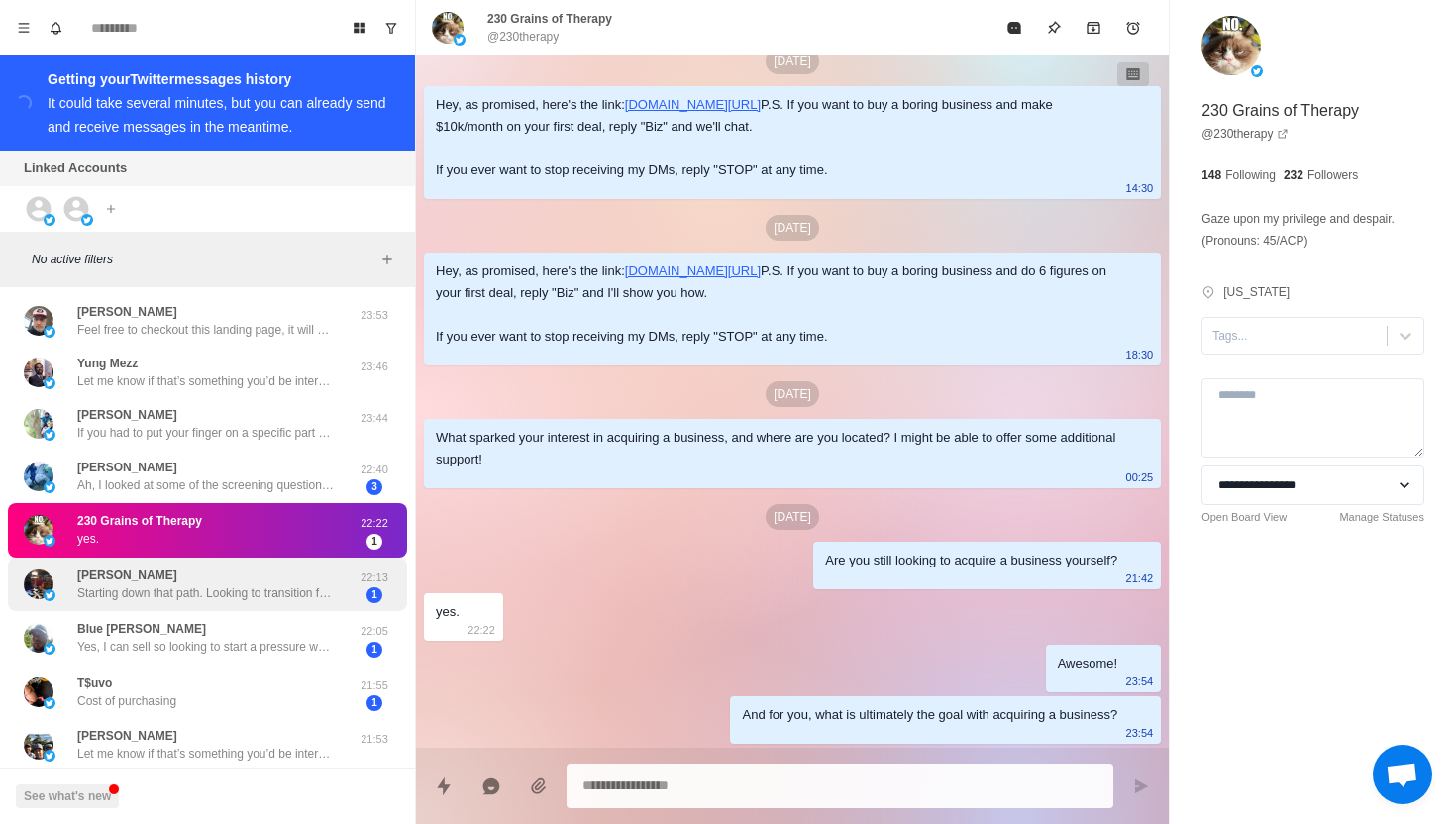 click on "Starting down that path.  Looking to transition from corporate hell to cash flow.   Early stages… doing more research now than anything.  Call it productive scrolling, lol.  Stacking liquid assets and looking to make a move this year or next.   🤞Located in central [US_STATE]." at bounding box center [206, 593] 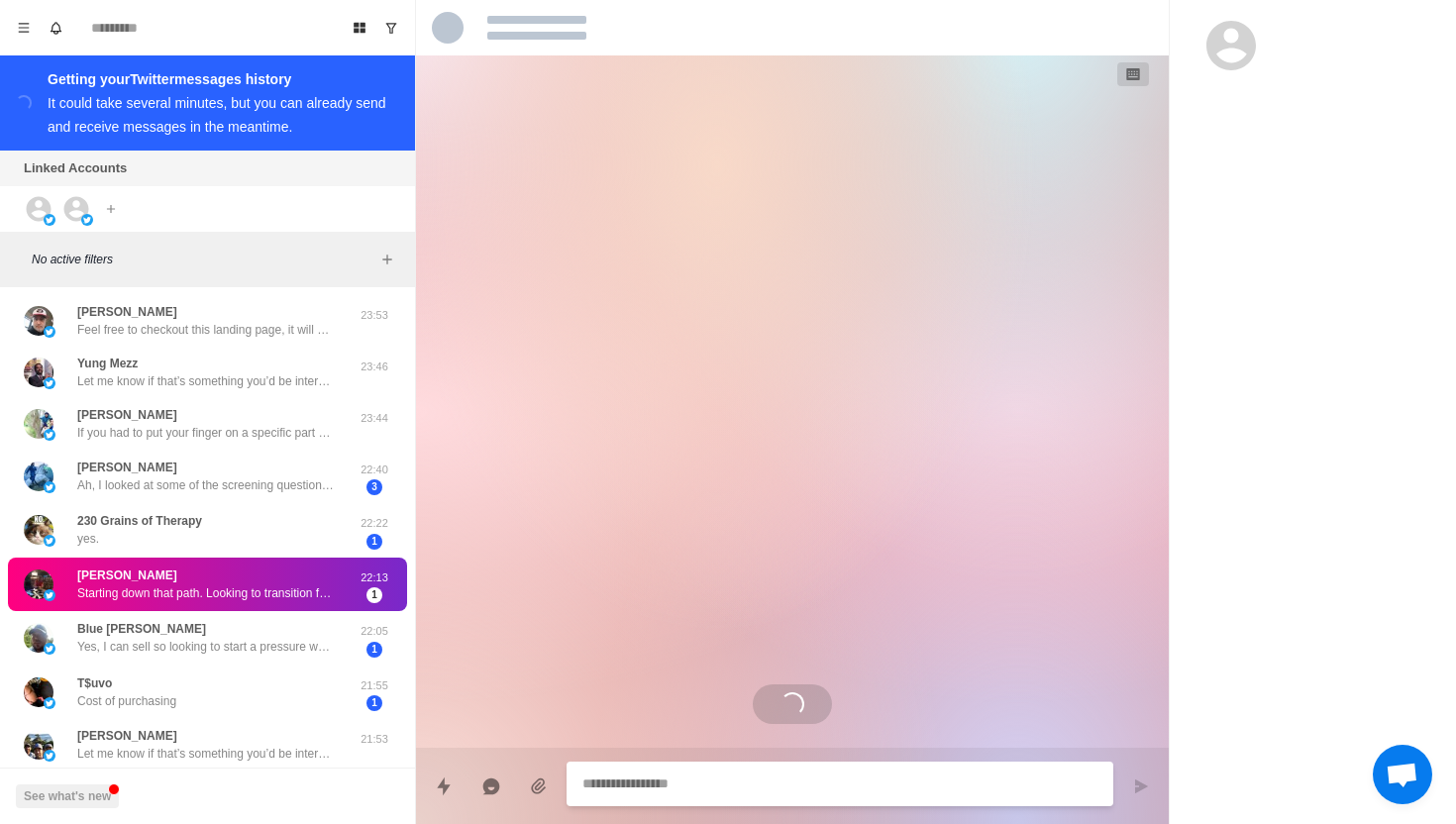 scroll, scrollTop: 0, scrollLeft: 0, axis: both 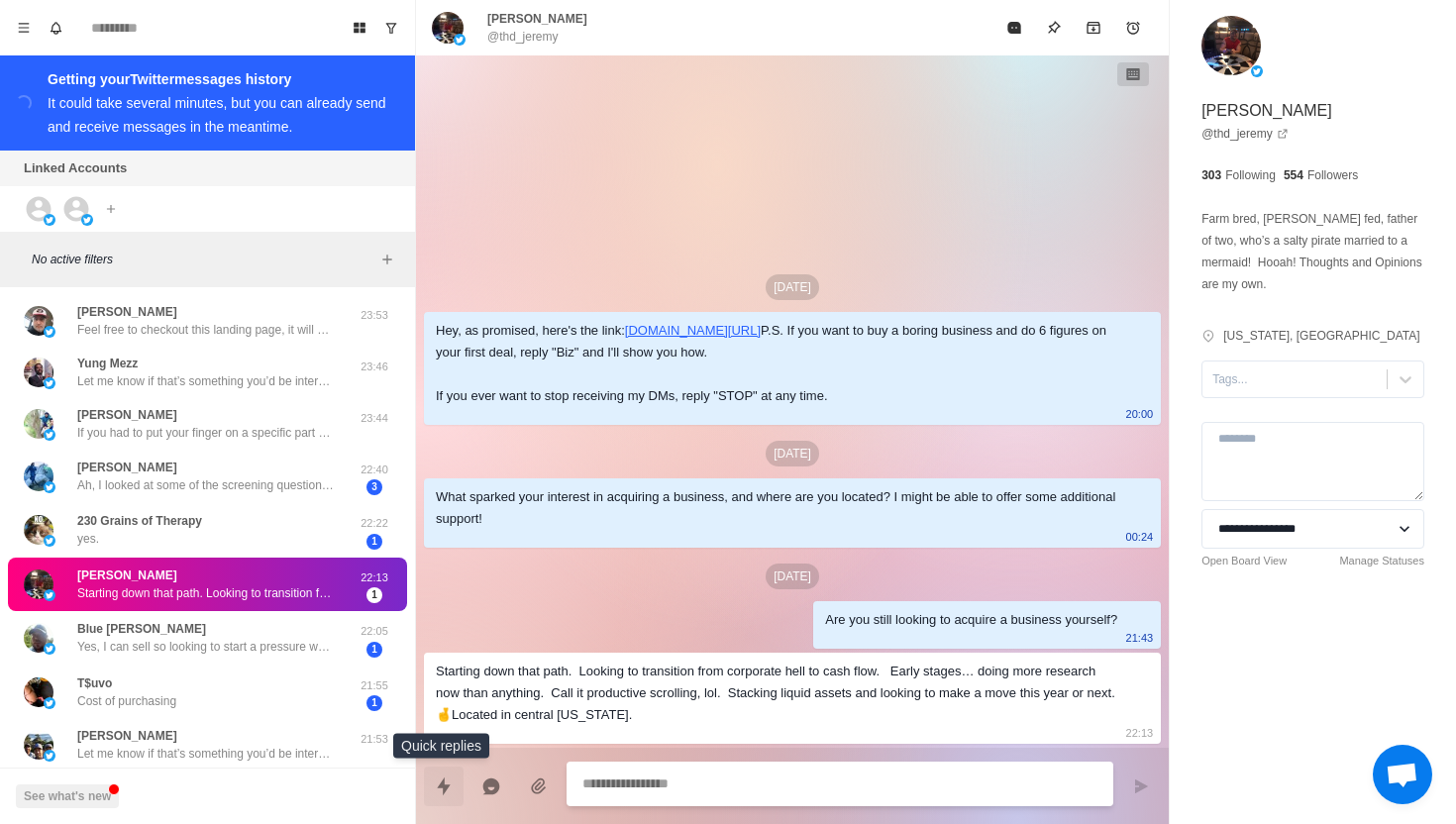 click 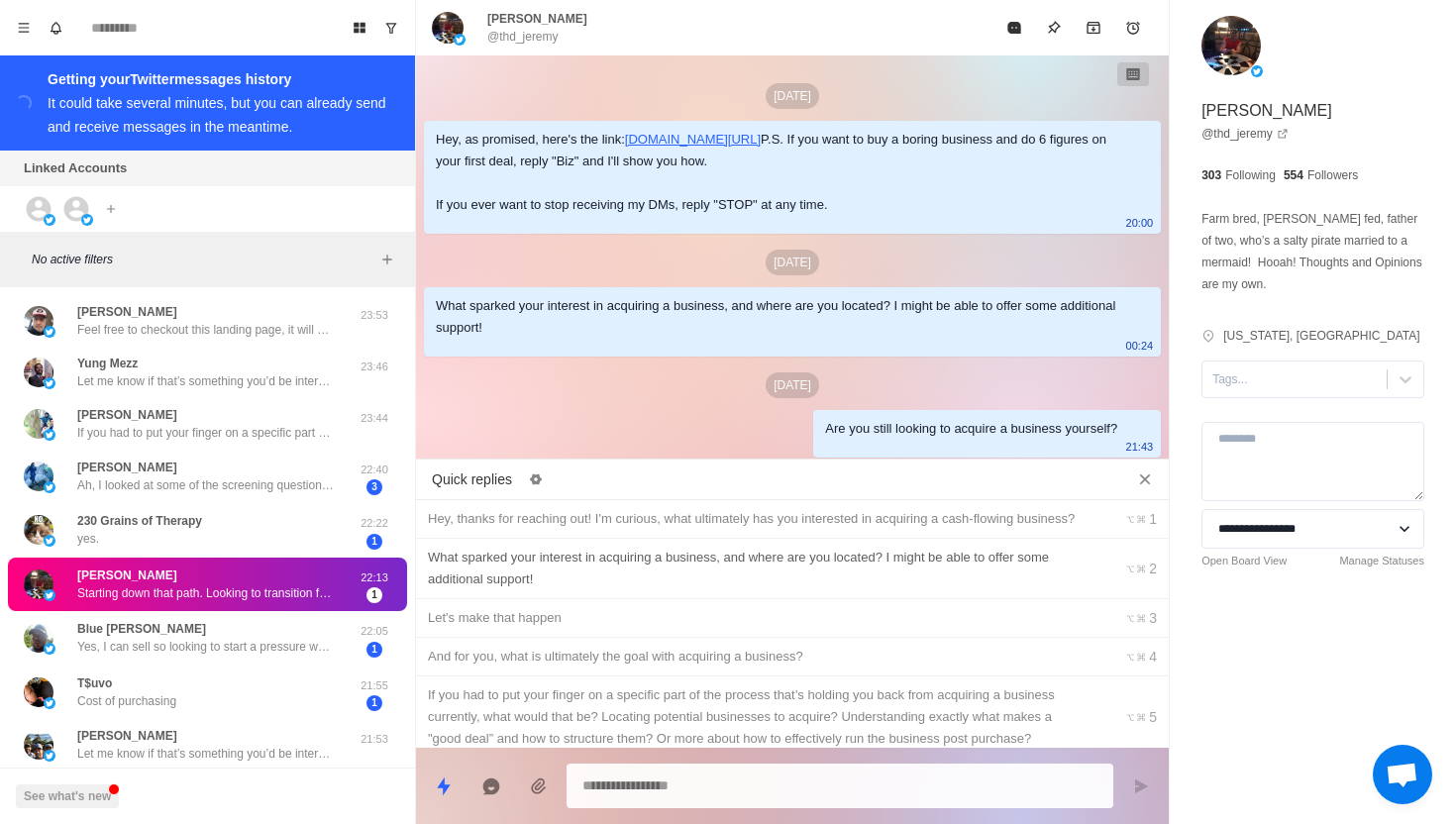 scroll, scrollTop: 1197, scrollLeft: 0, axis: vertical 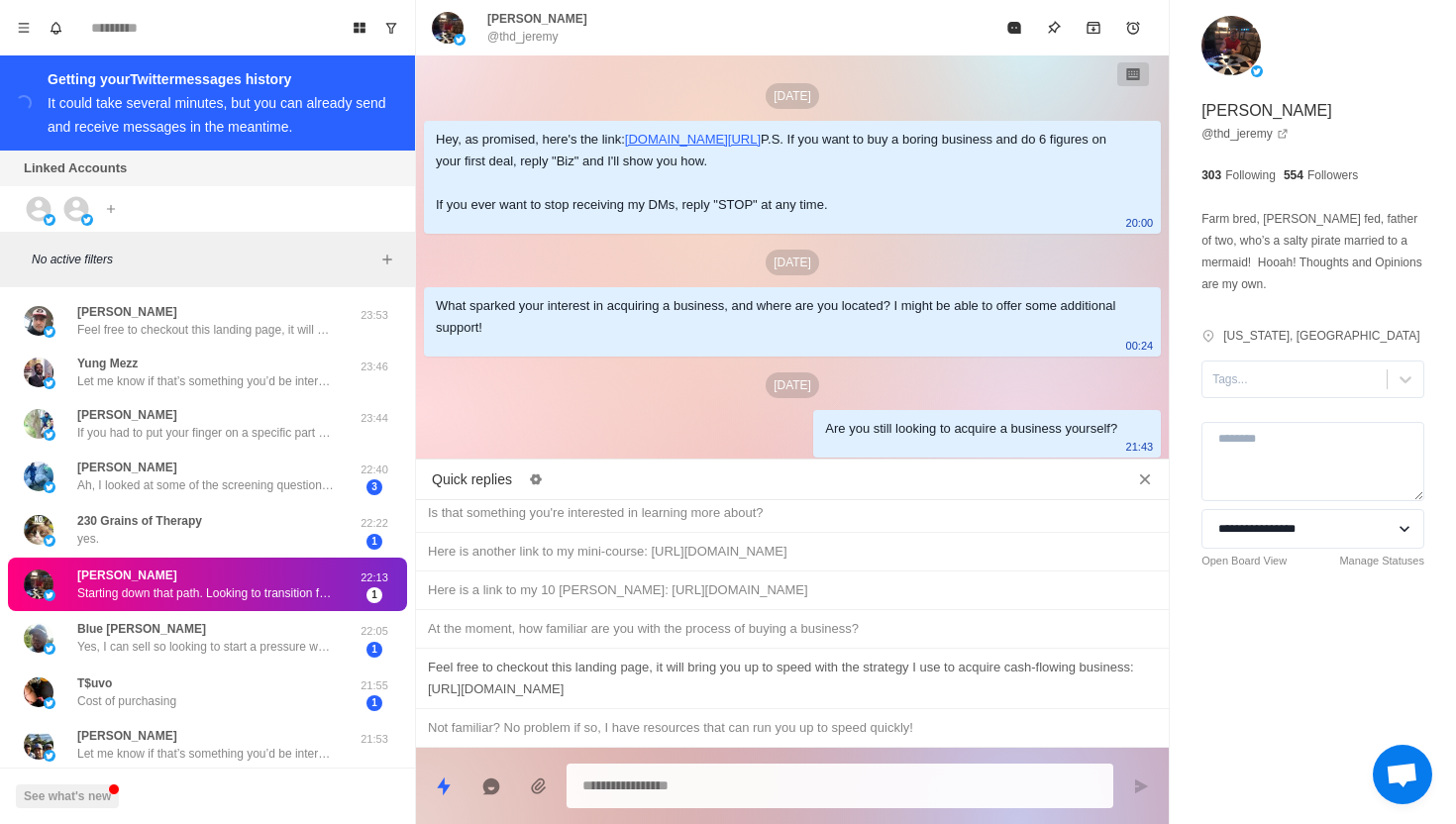 click on "Feel free to checkout this landing page, it will bring you up to speed with the strategy I use to acquire cash-flowing business: [URL][DOMAIN_NAME]" at bounding box center (792, 678) 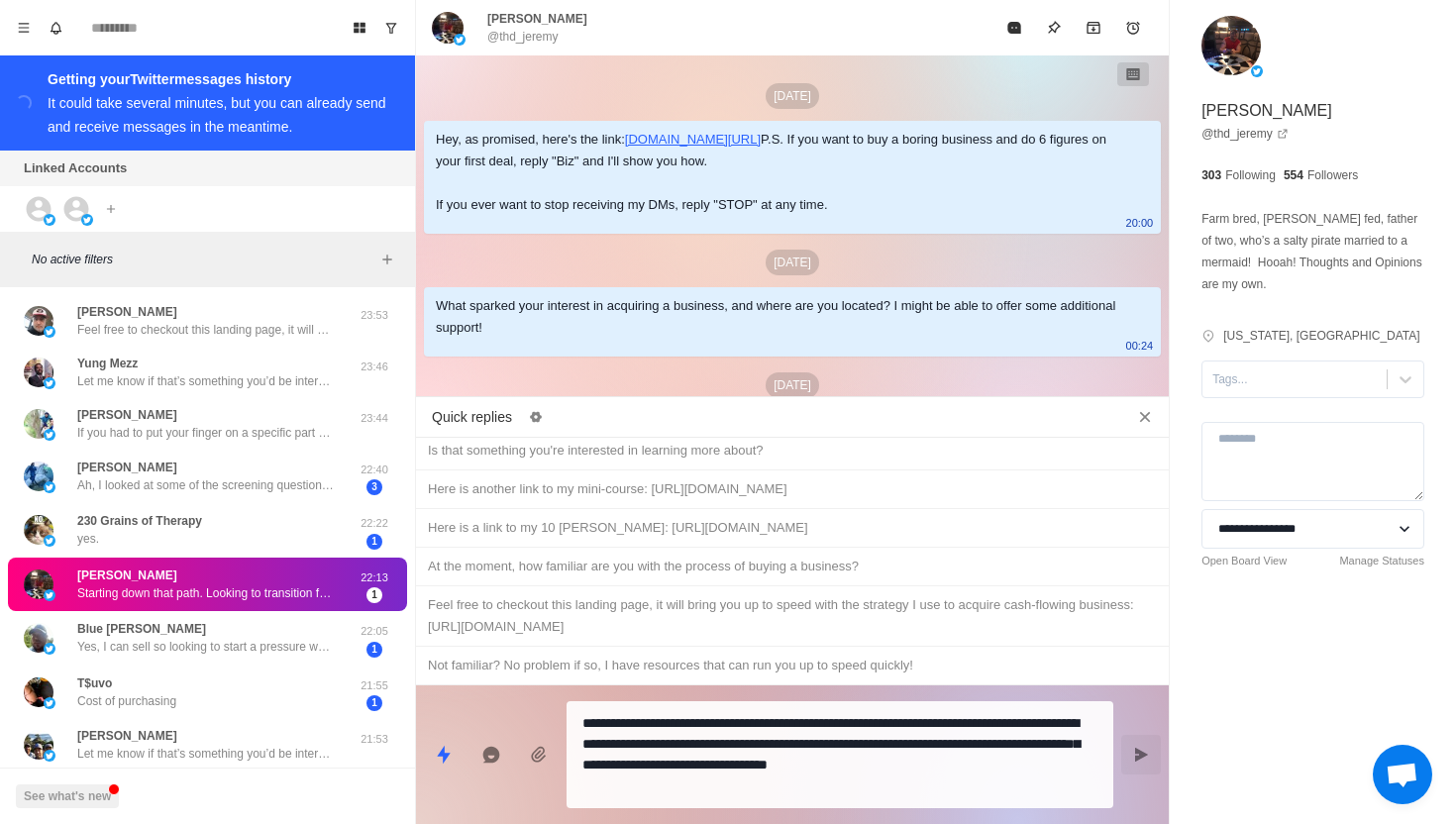 click at bounding box center (1141, 755) 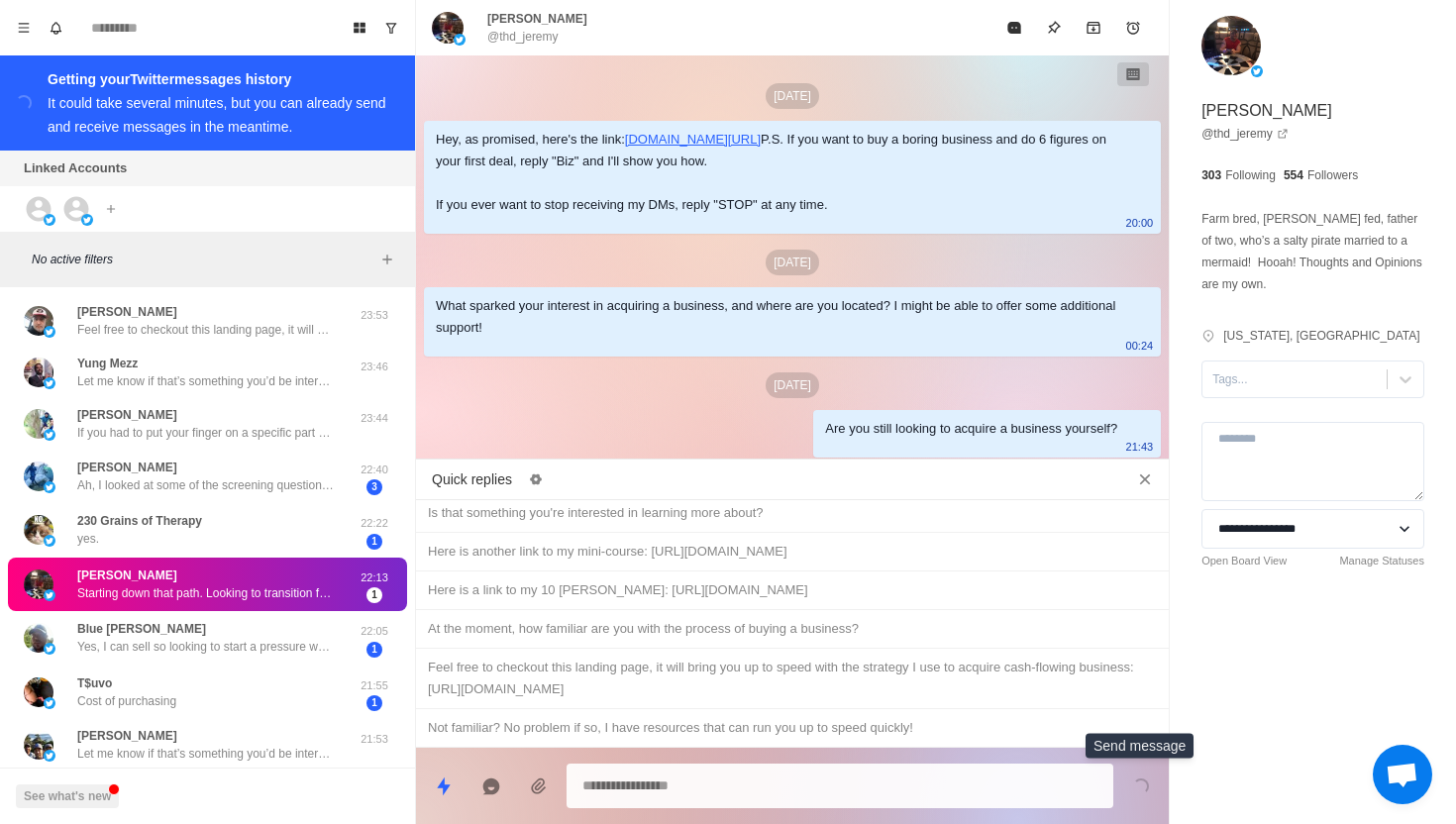 scroll, scrollTop: 228, scrollLeft: 0, axis: vertical 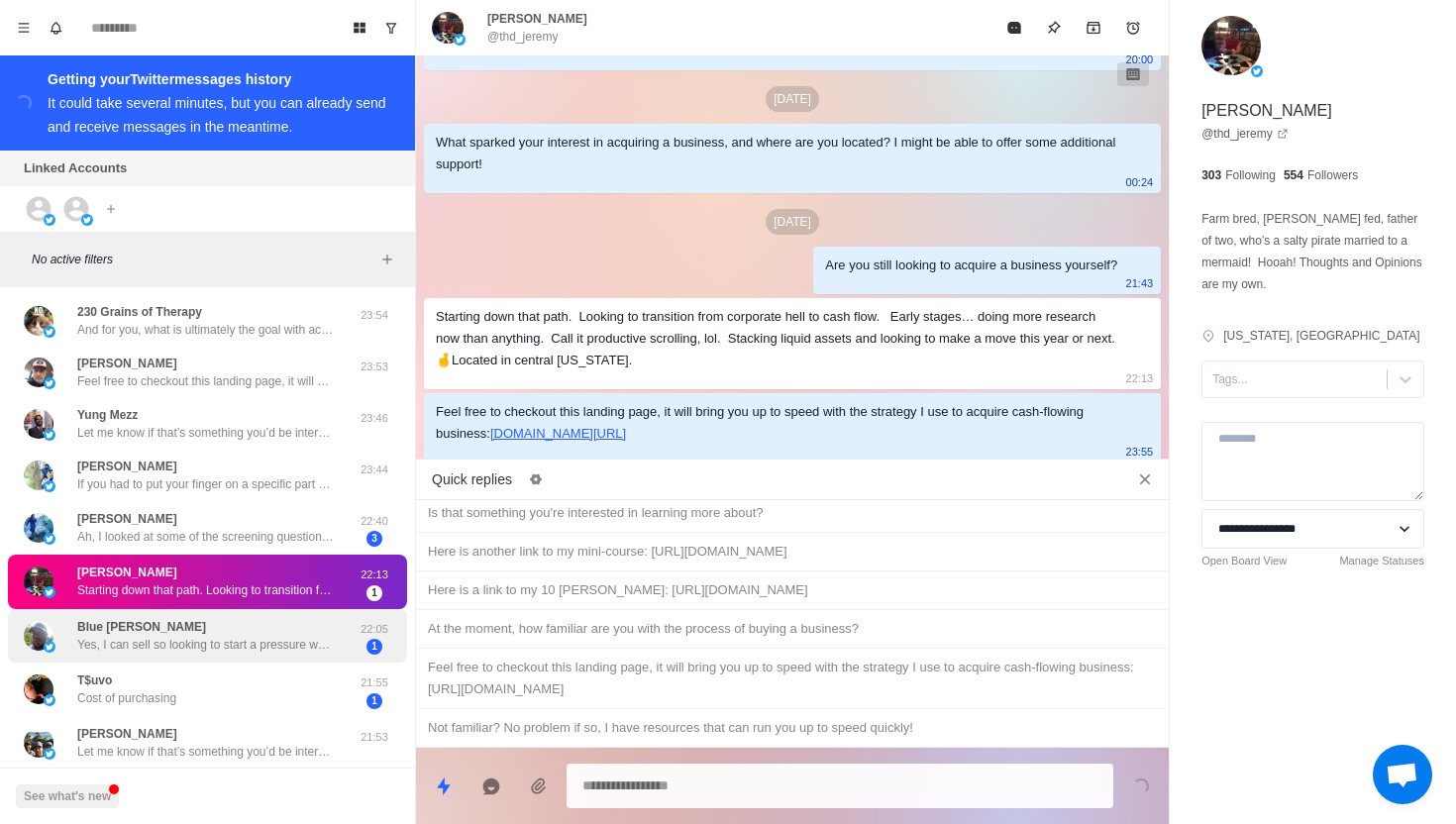 click on "Yes, I can sell so looking to start a pressure washing/car washing business. Tired of working for assholes." at bounding box center (206, 645) 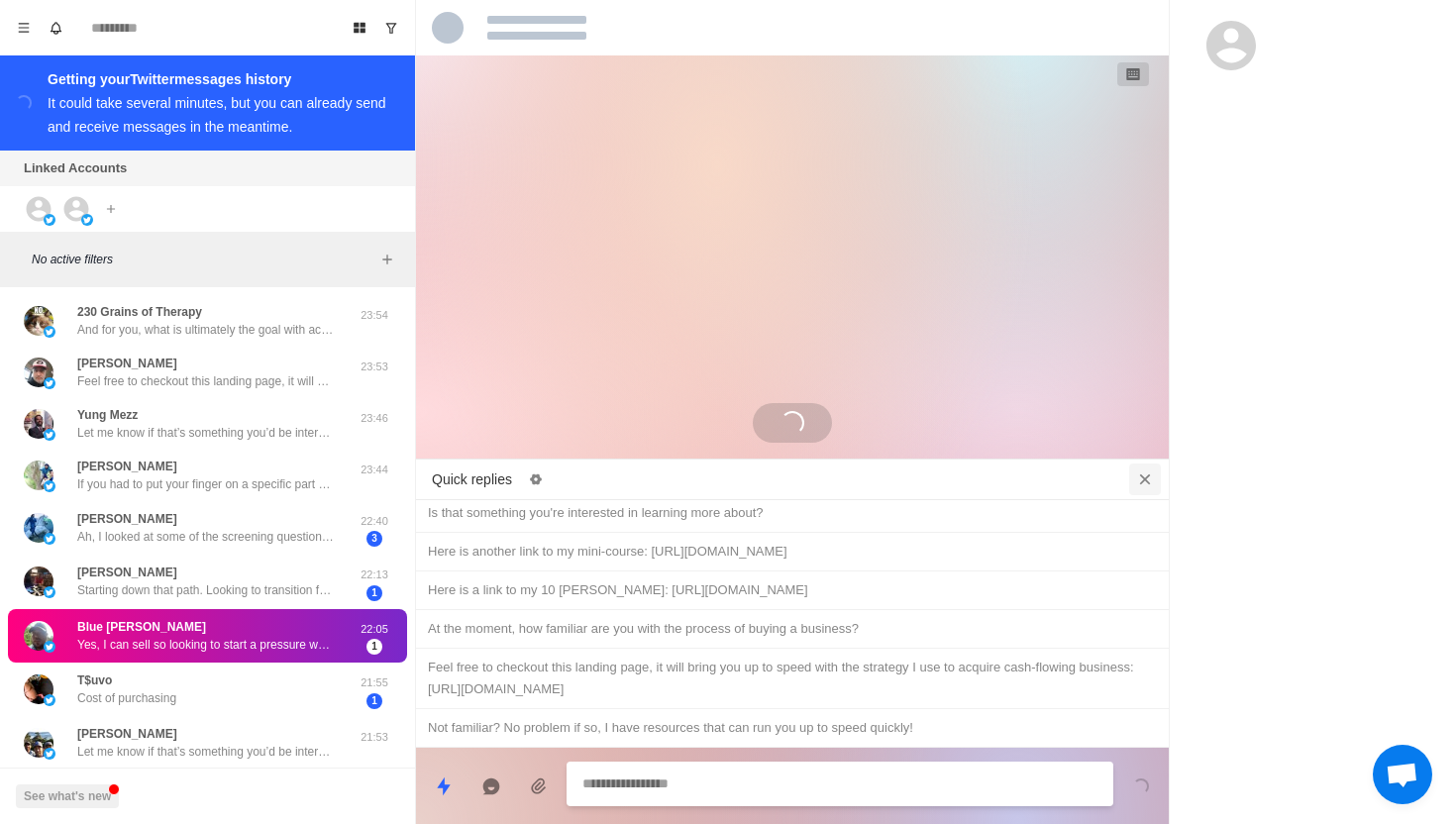 click at bounding box center (1145, 479) 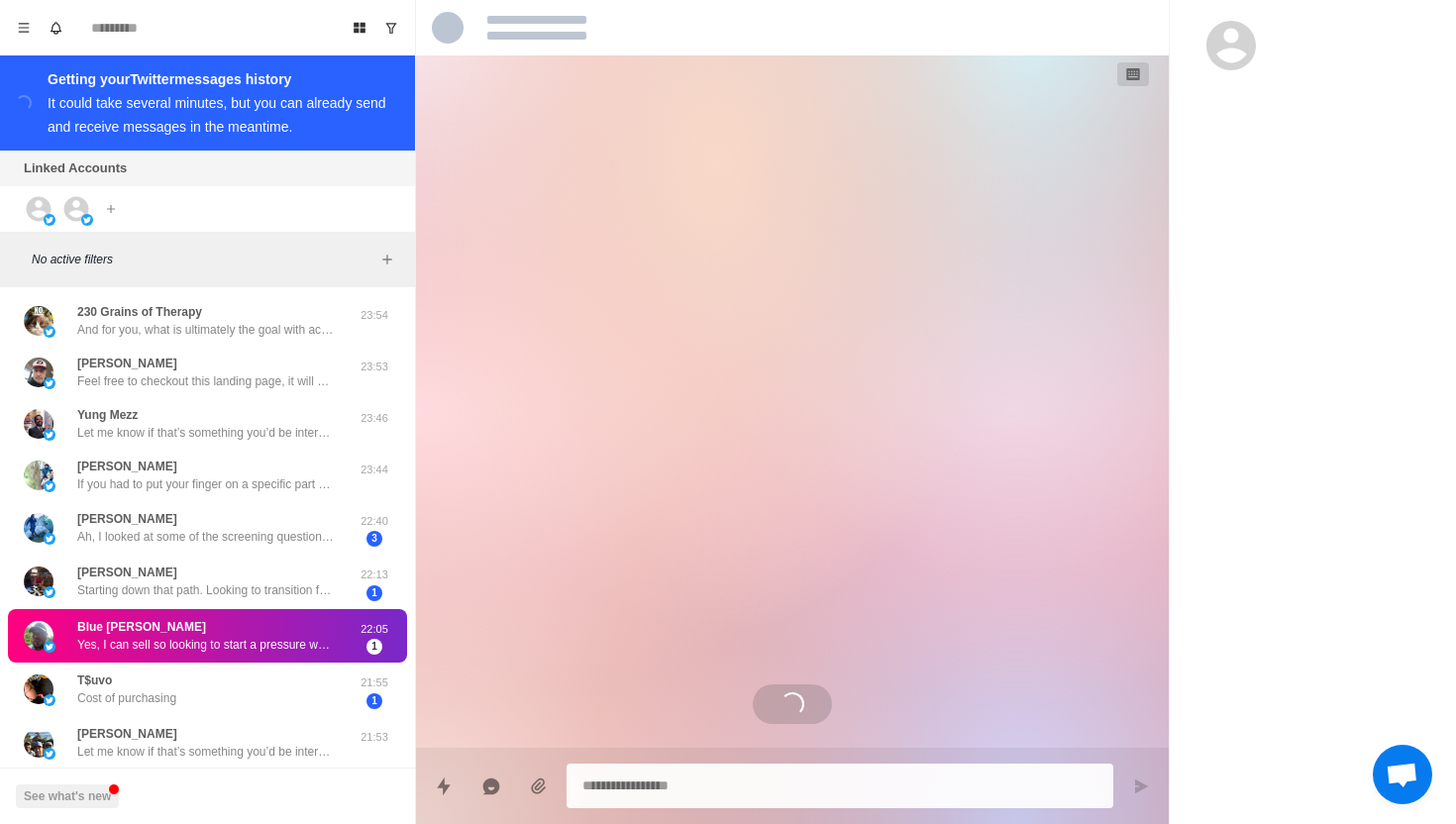 scroll, scrollTop: 70, scrollLeft: 0, axis: vertical 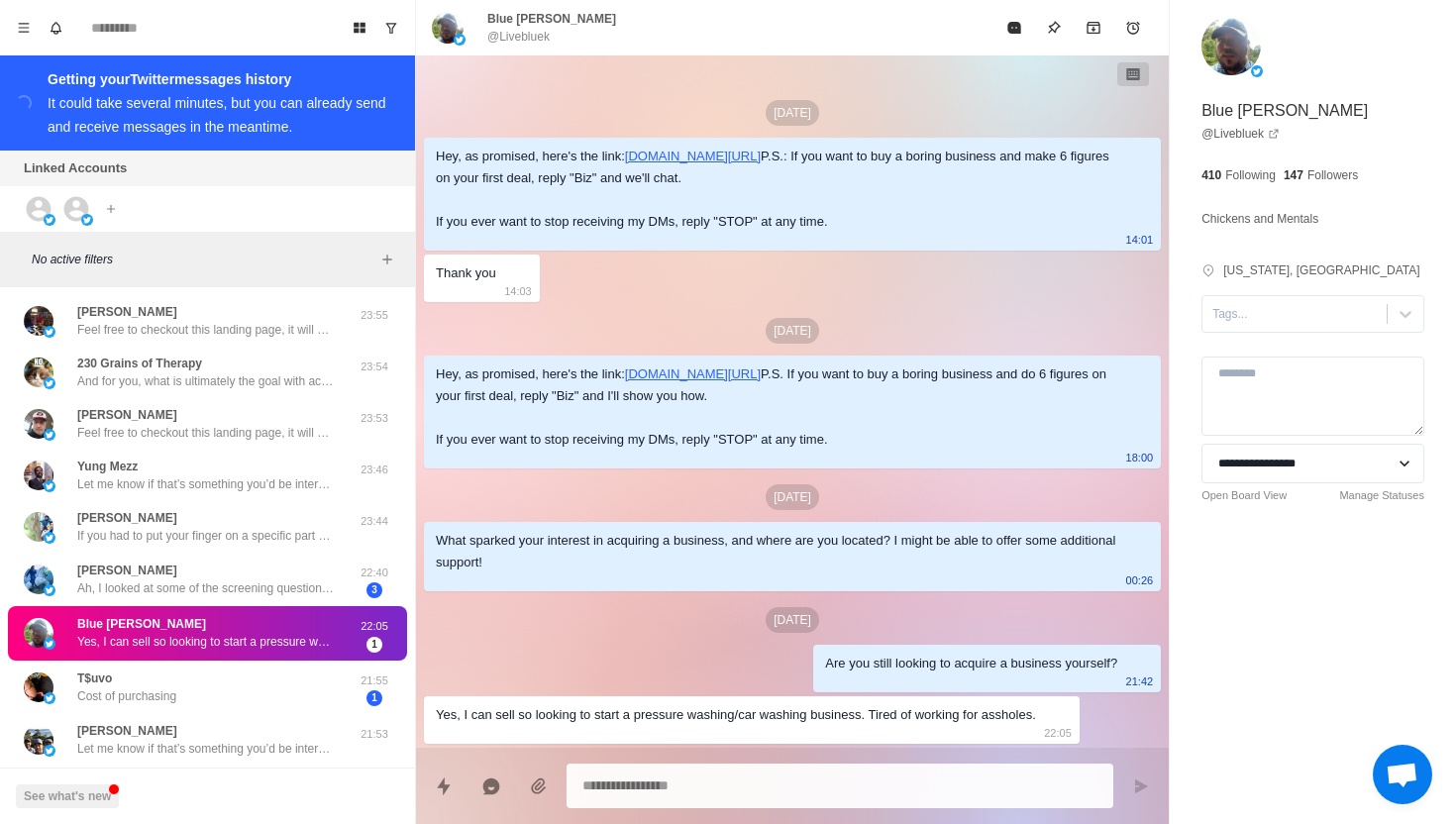 click at bounding box center [840, 785] 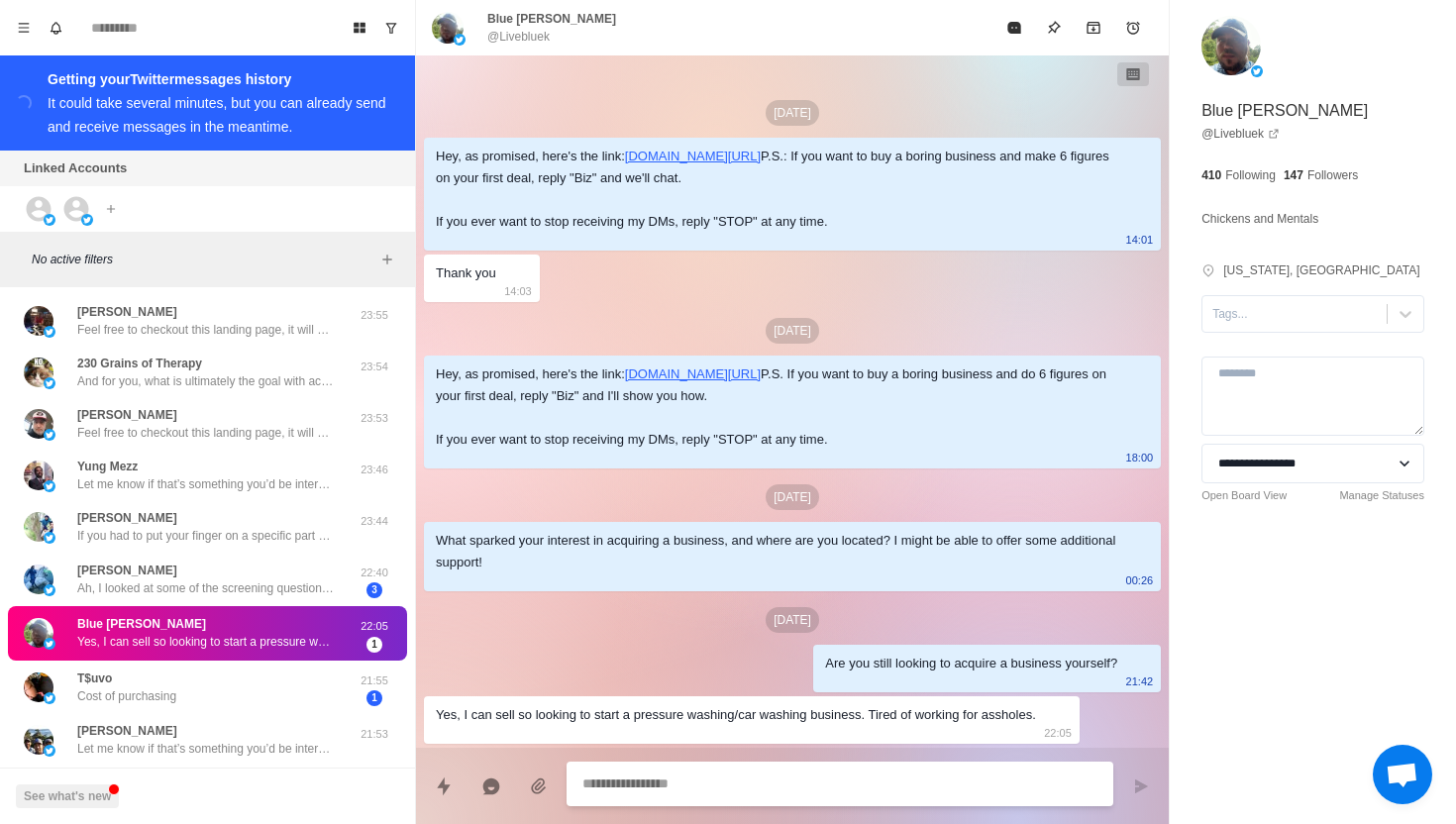 scroll, scrollTop: 70, scrollLeft: 0, axis: vertical 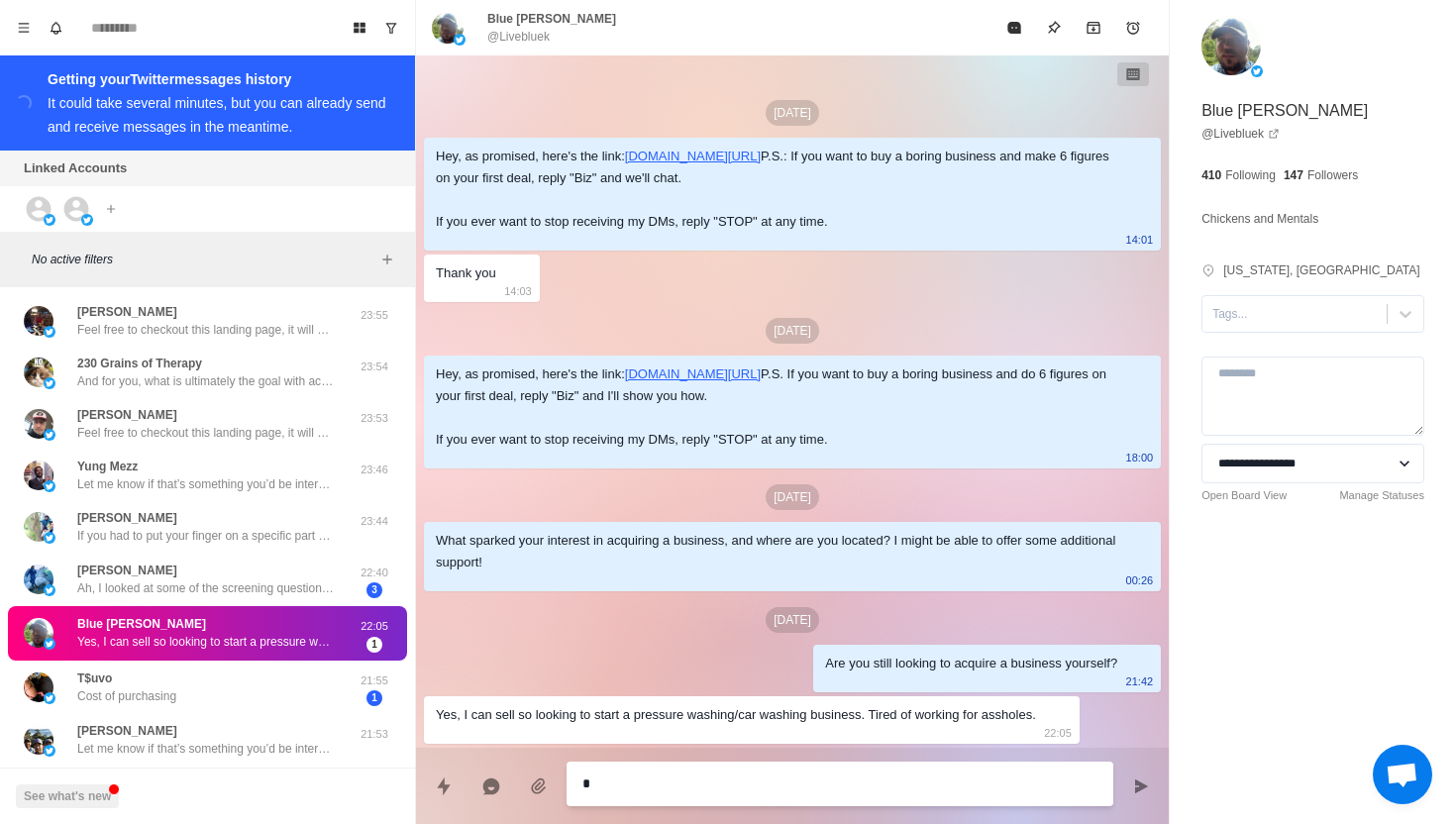 type on "*" 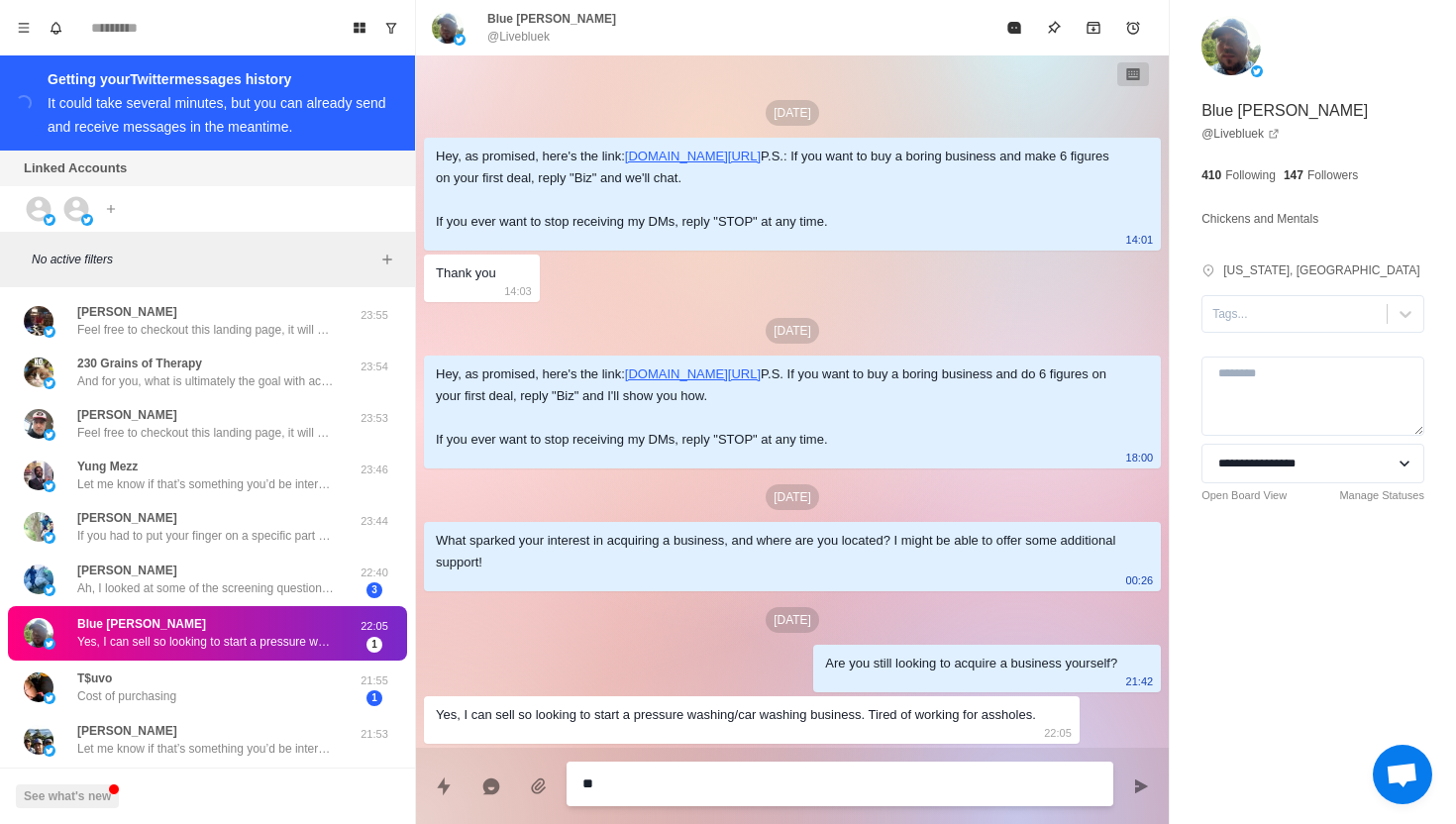 type on "*" 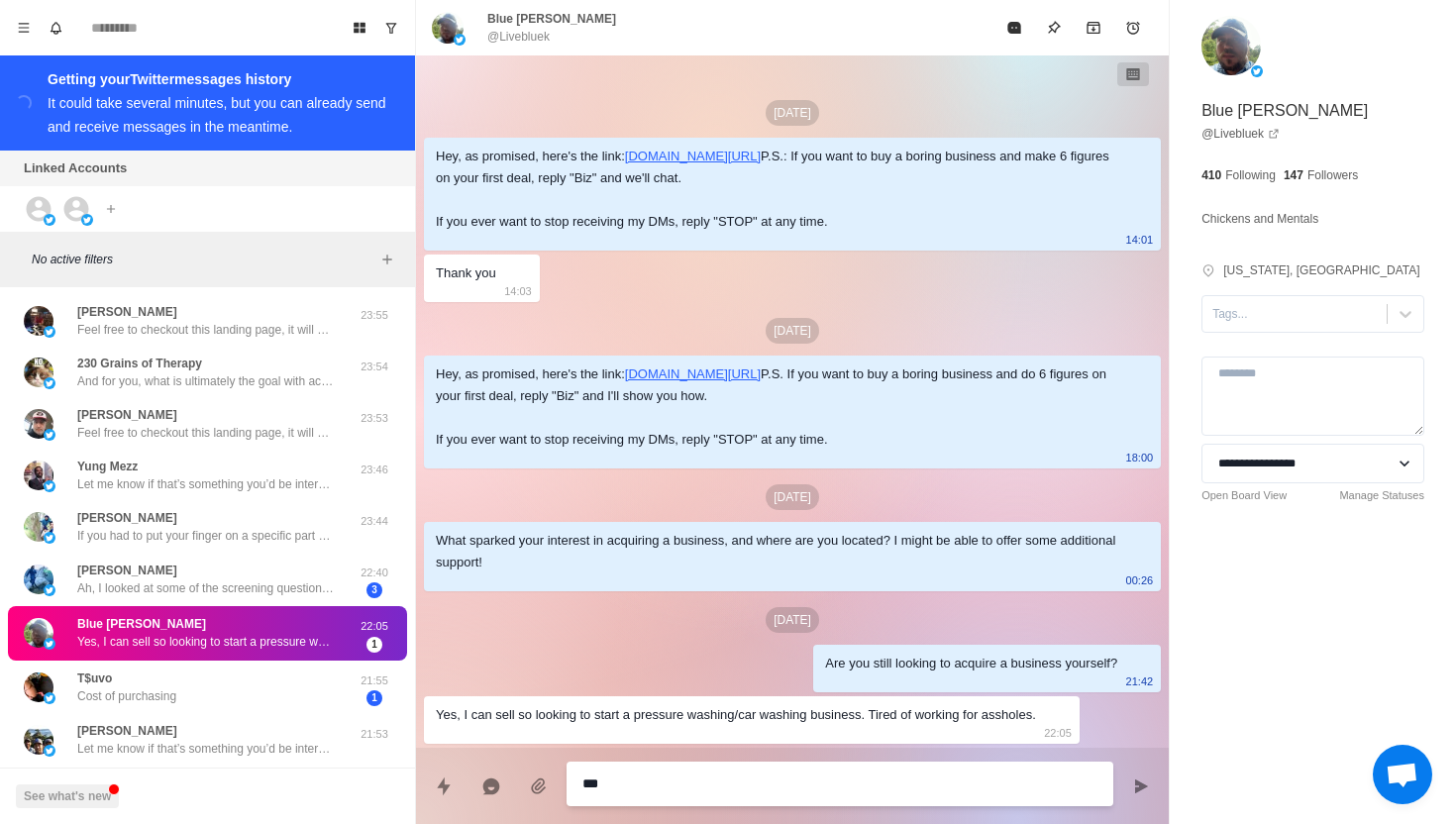 type on "*" 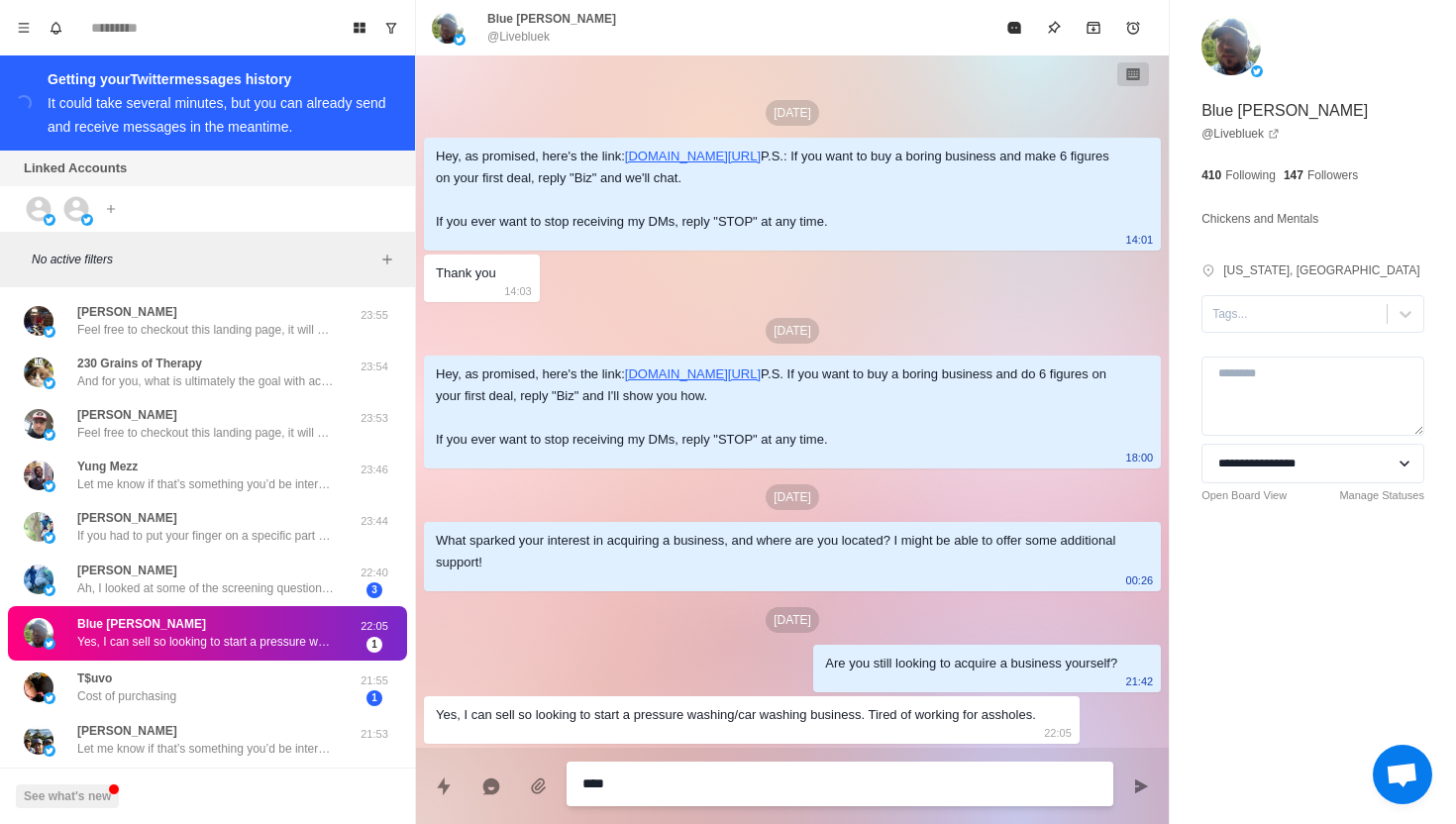type on "*" 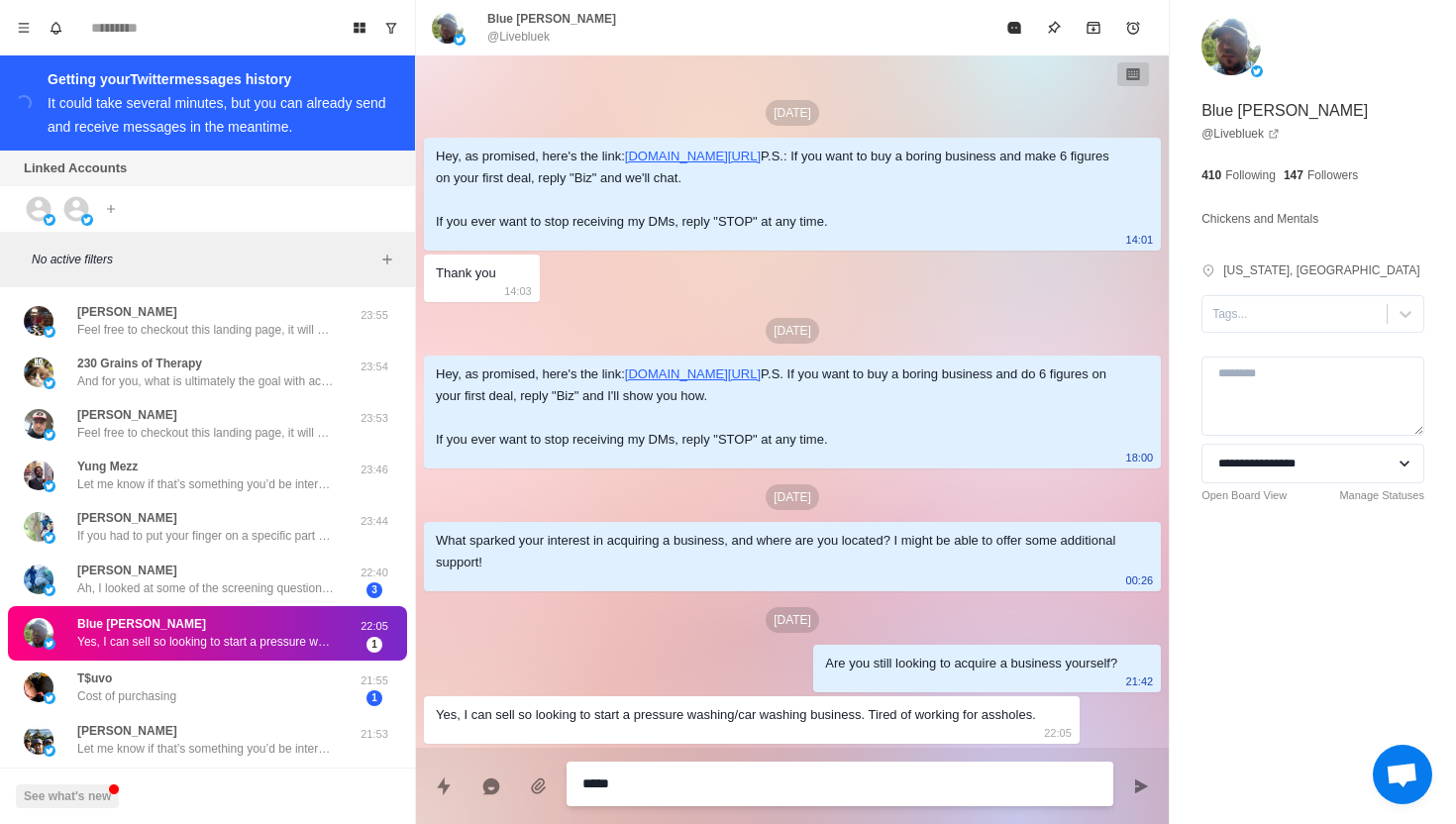 type on "*" 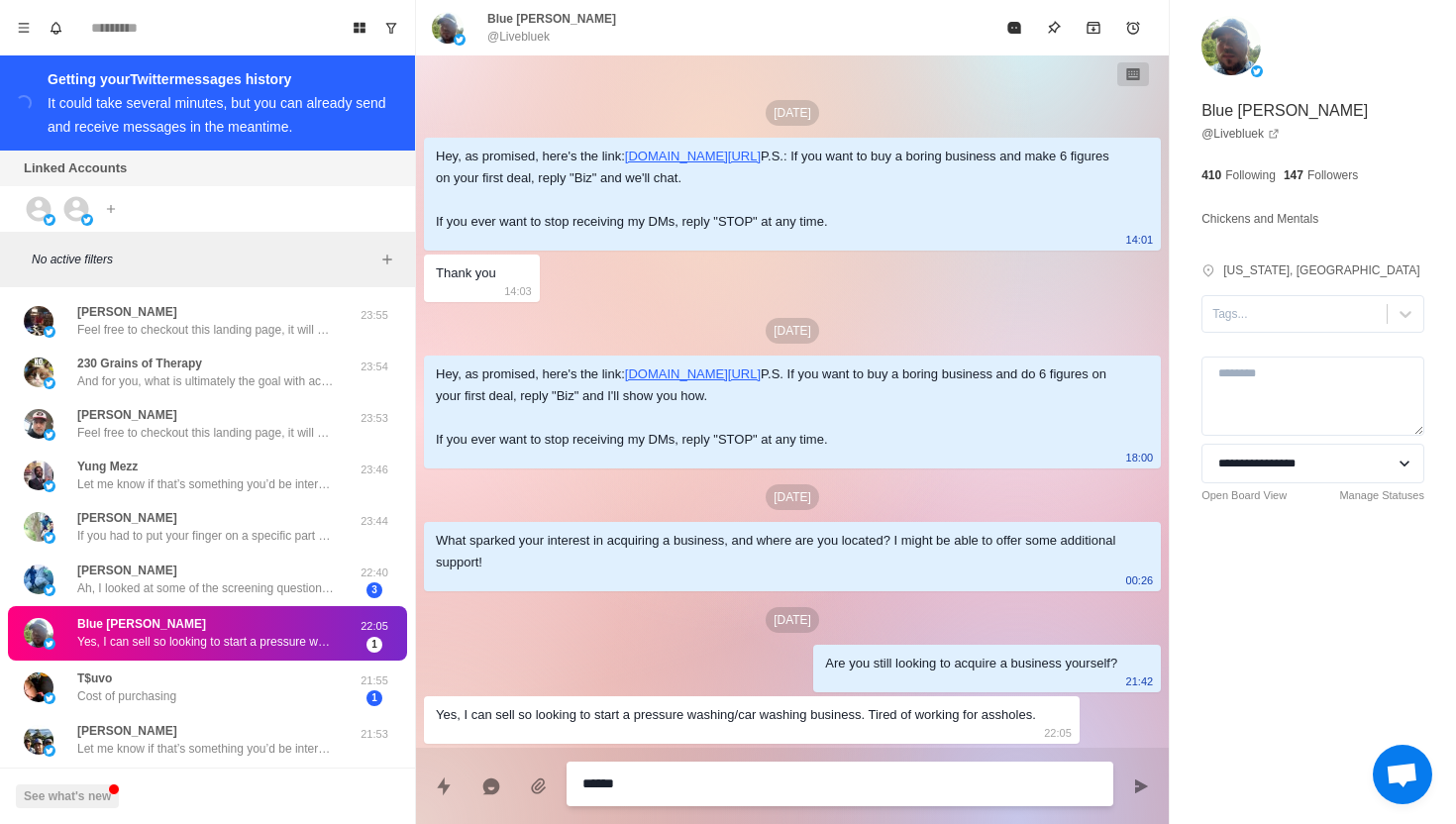 type on "*" 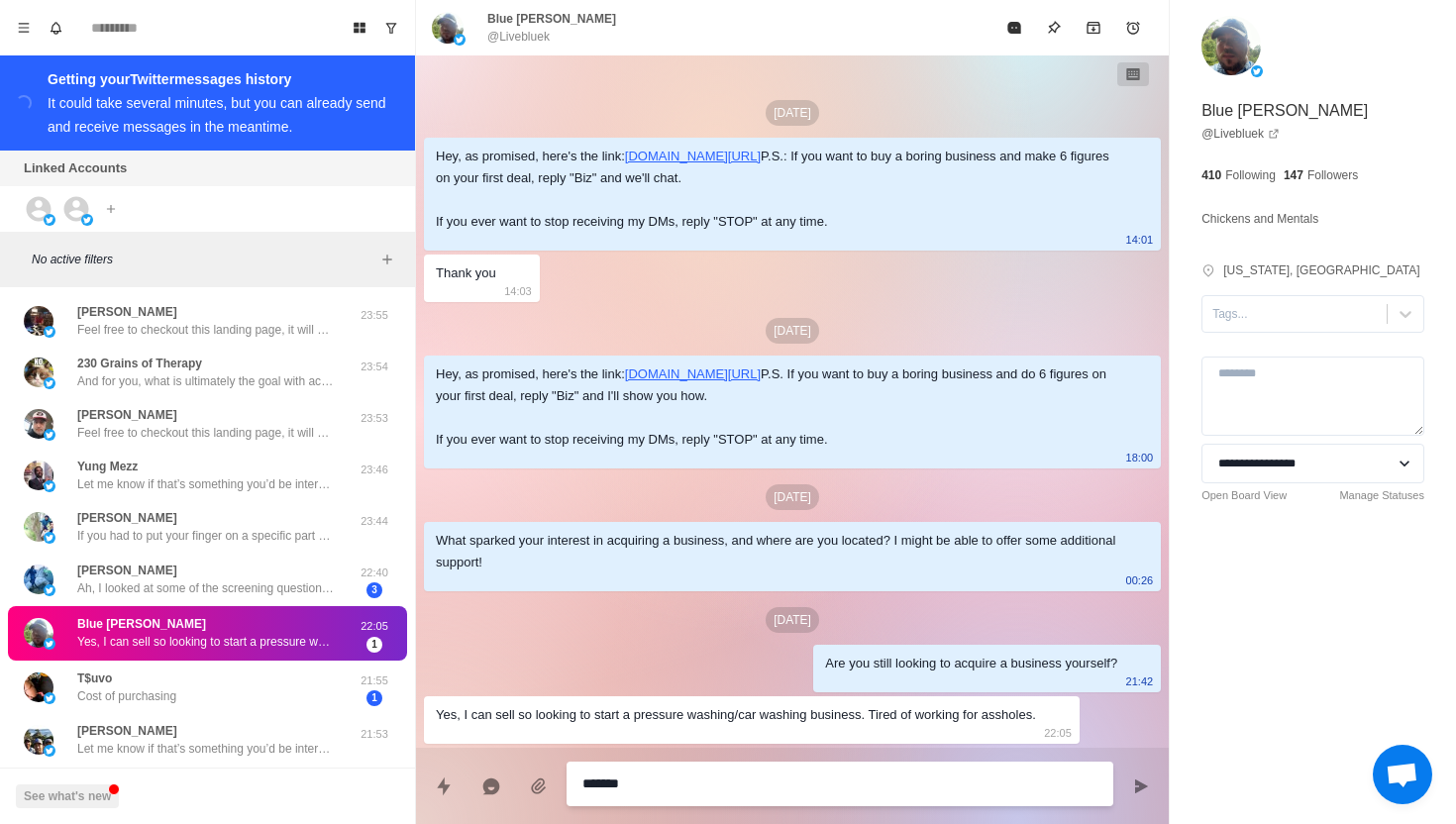 type on "*" 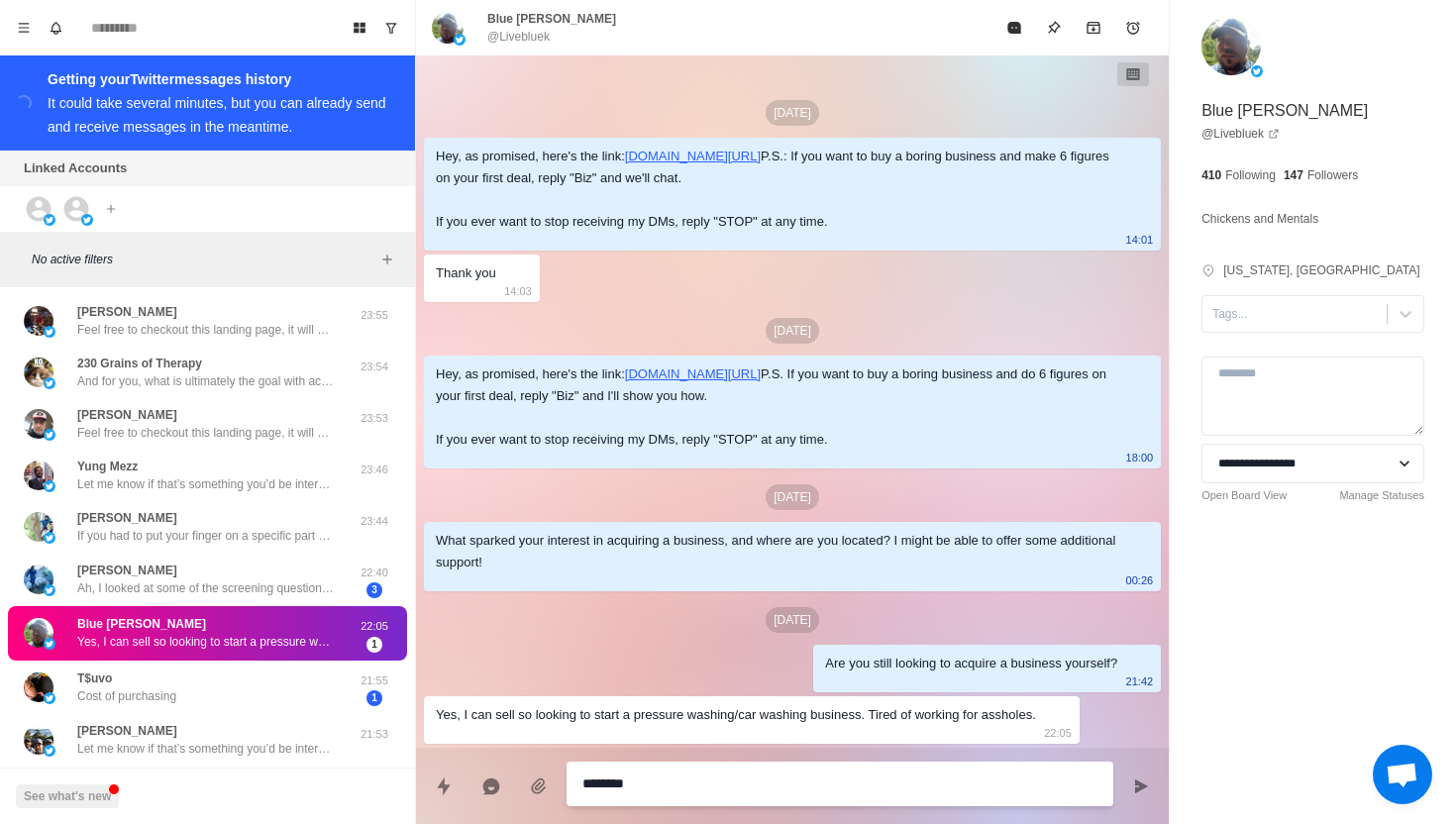 type on "*" 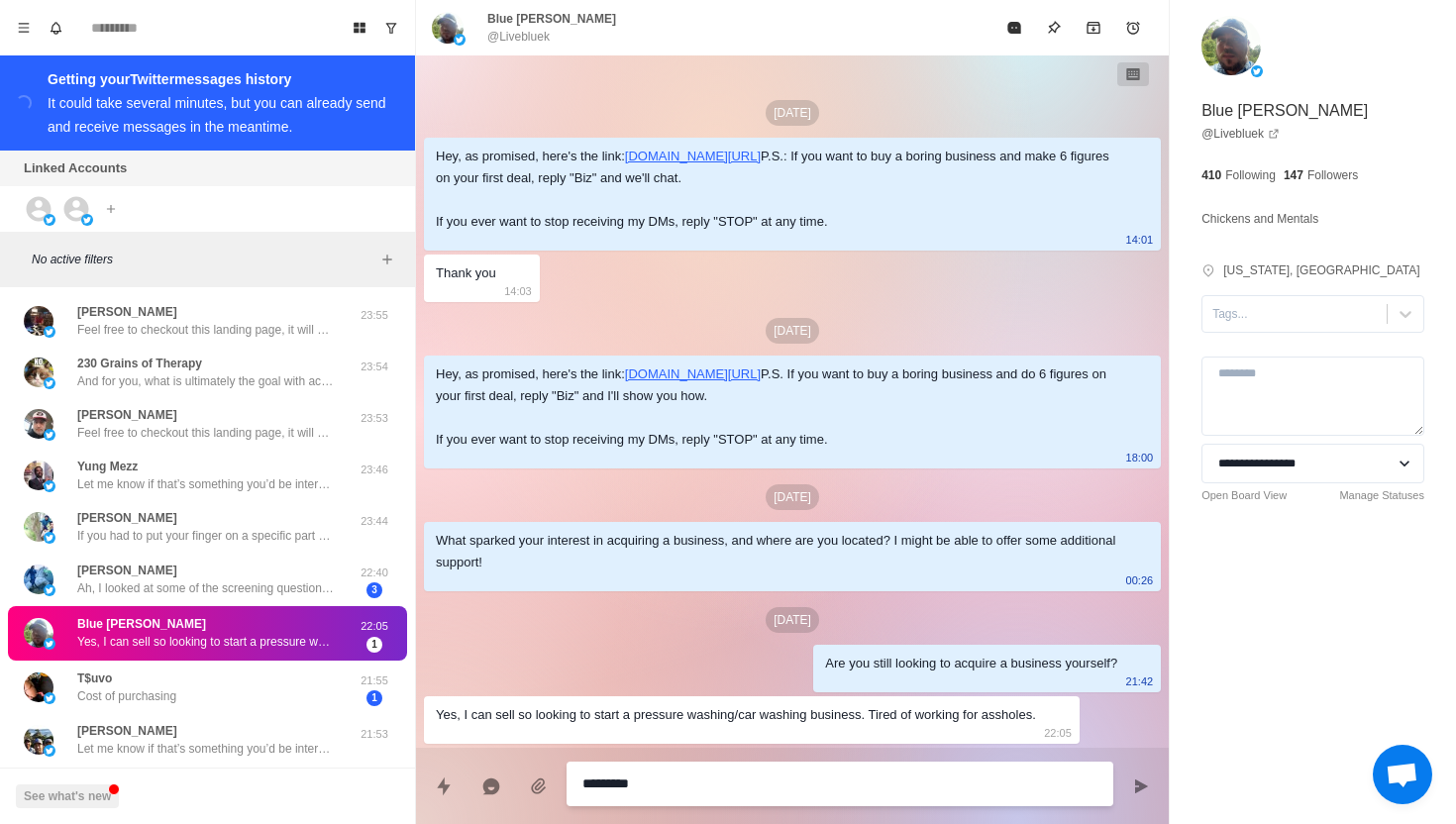 type on "*" 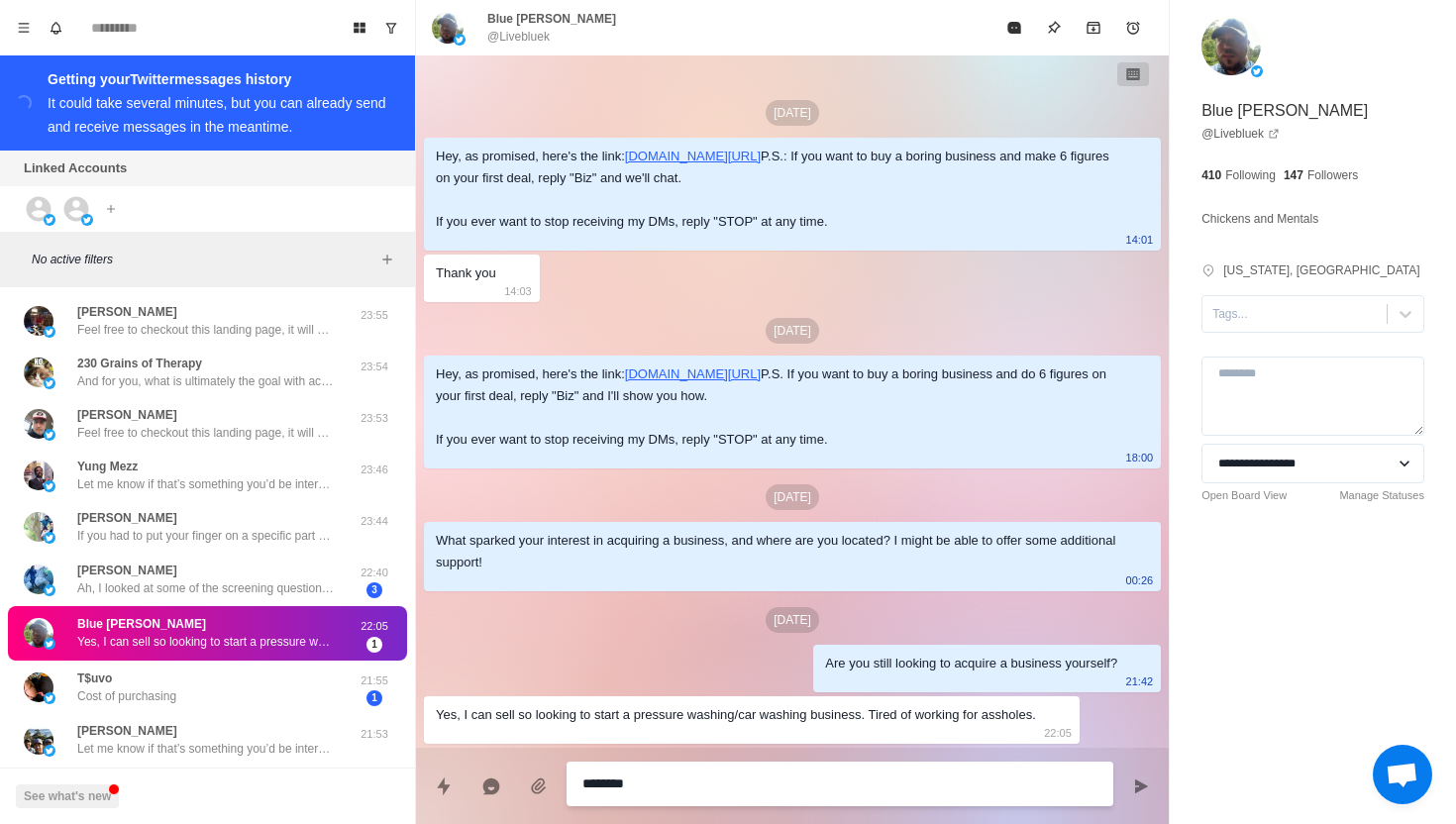 type on "*" 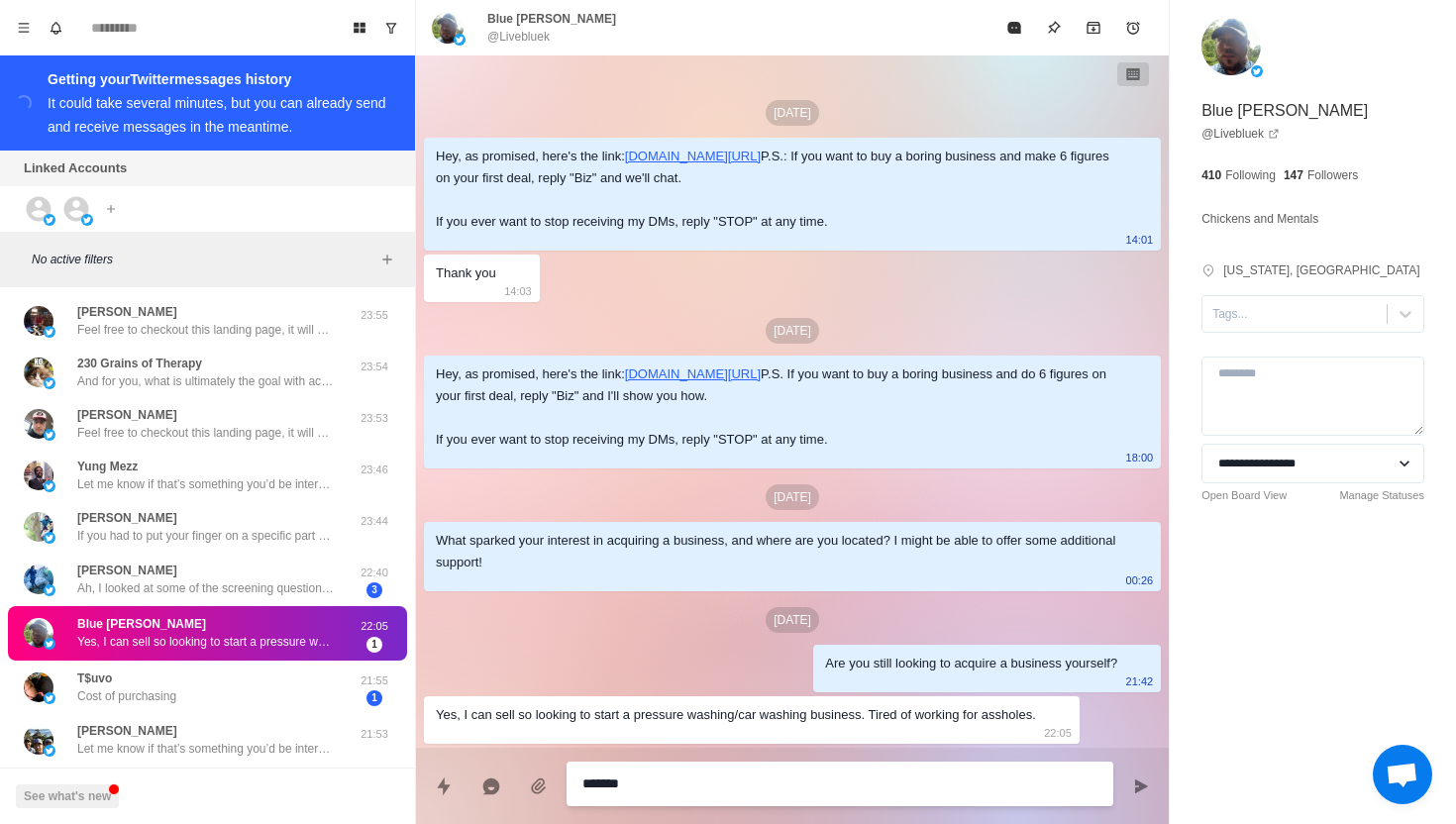 type on "*" 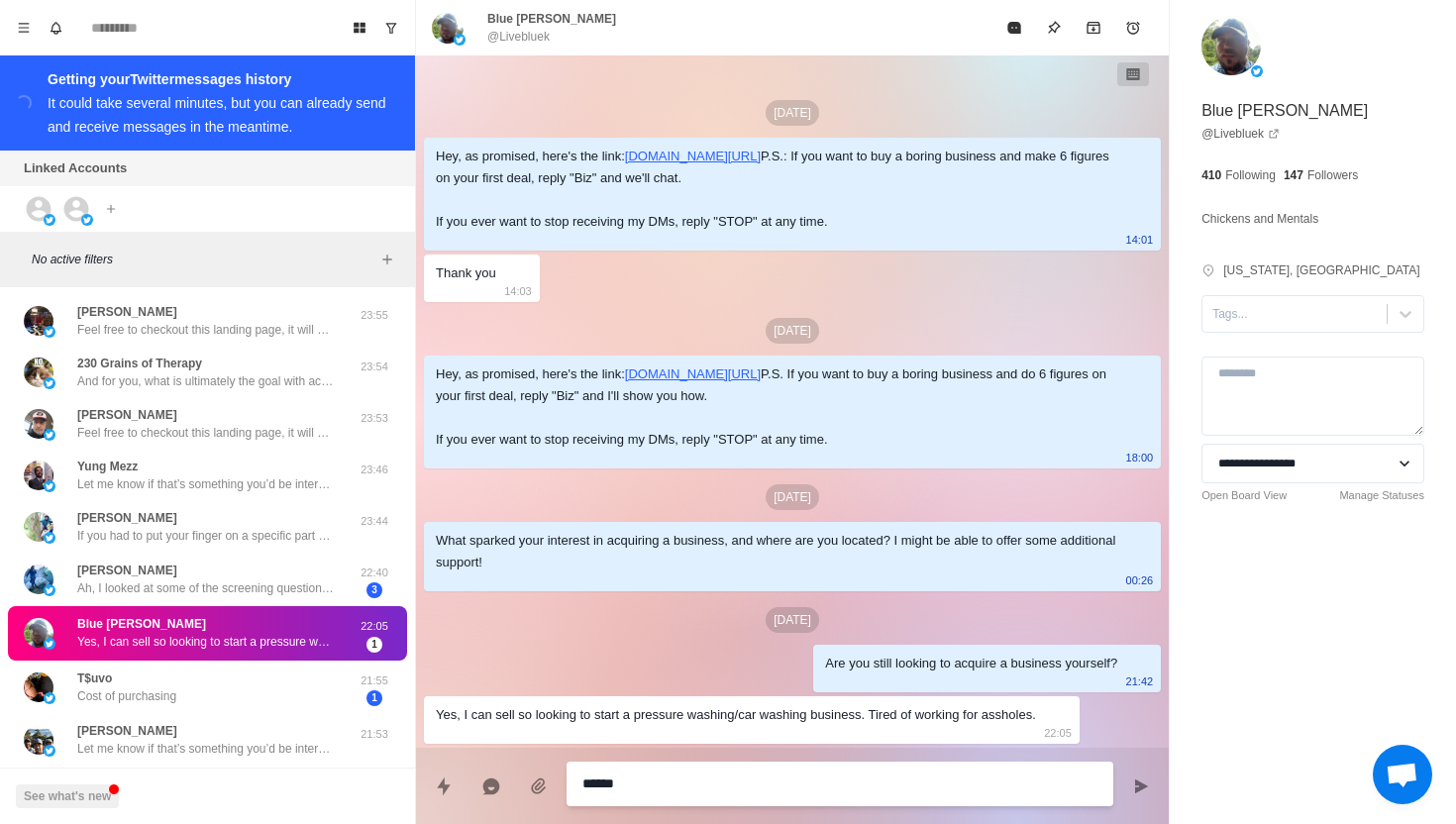 type on "*" 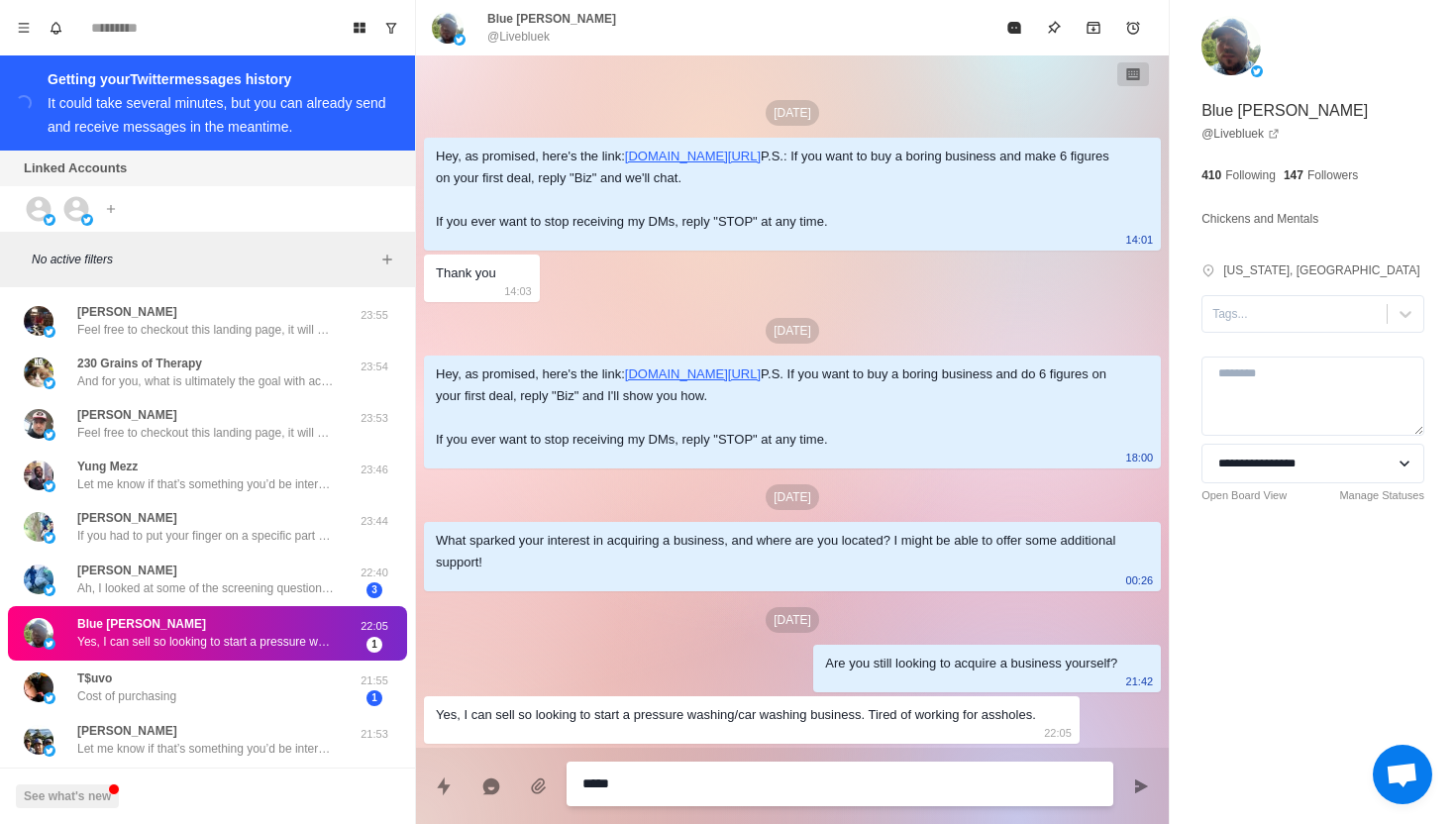 type on "*" 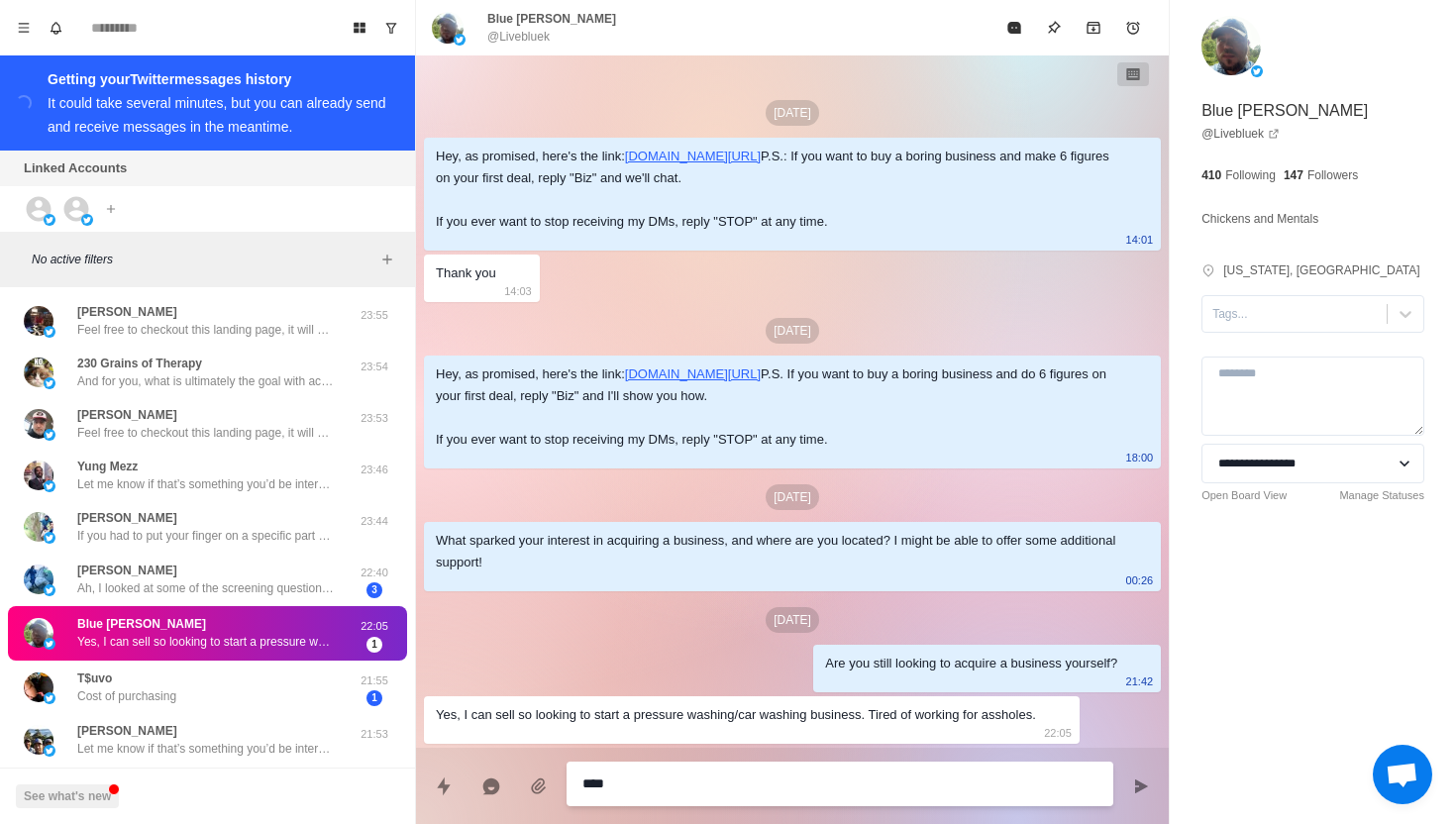 type on "*" 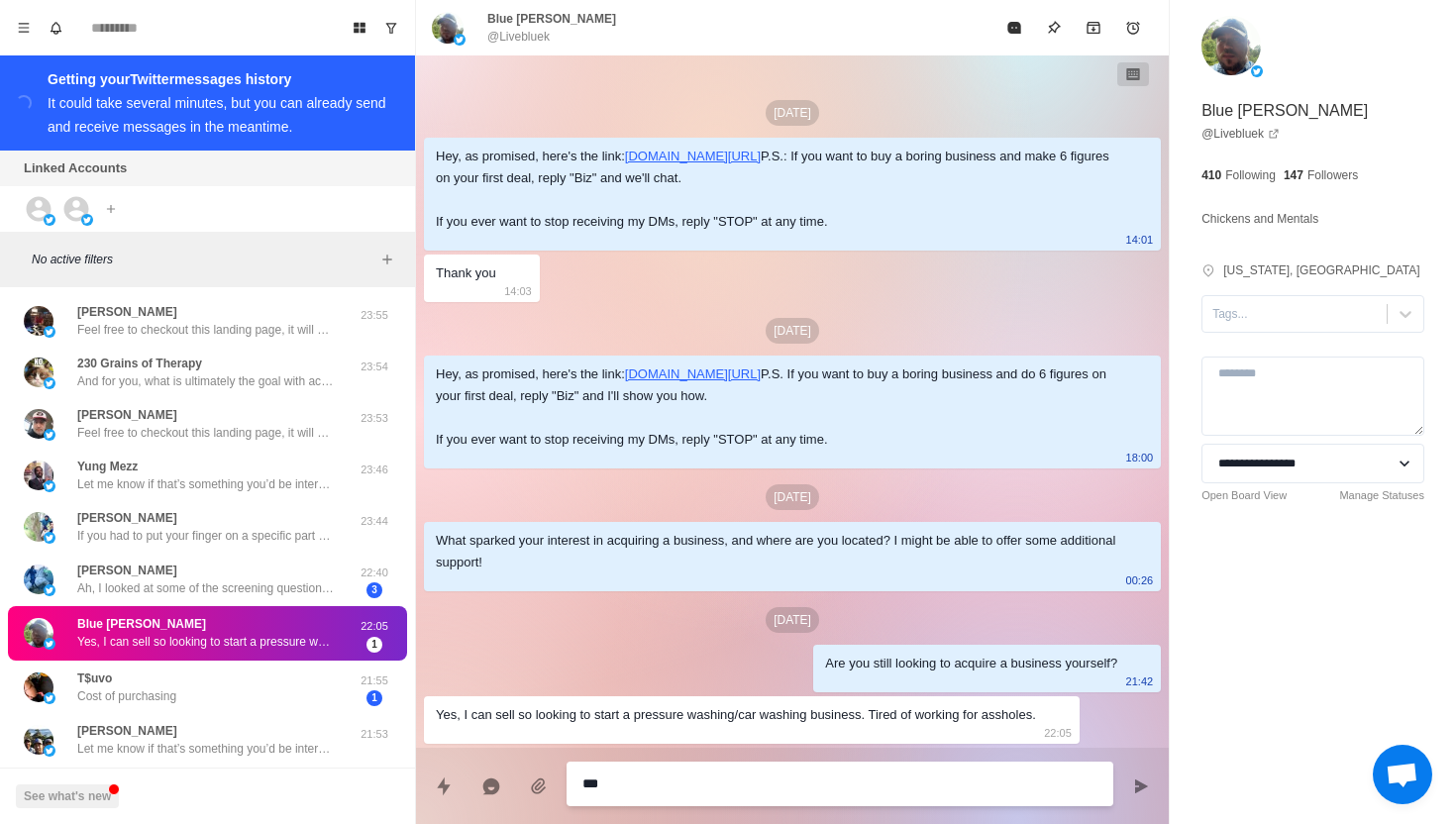 type on "*" 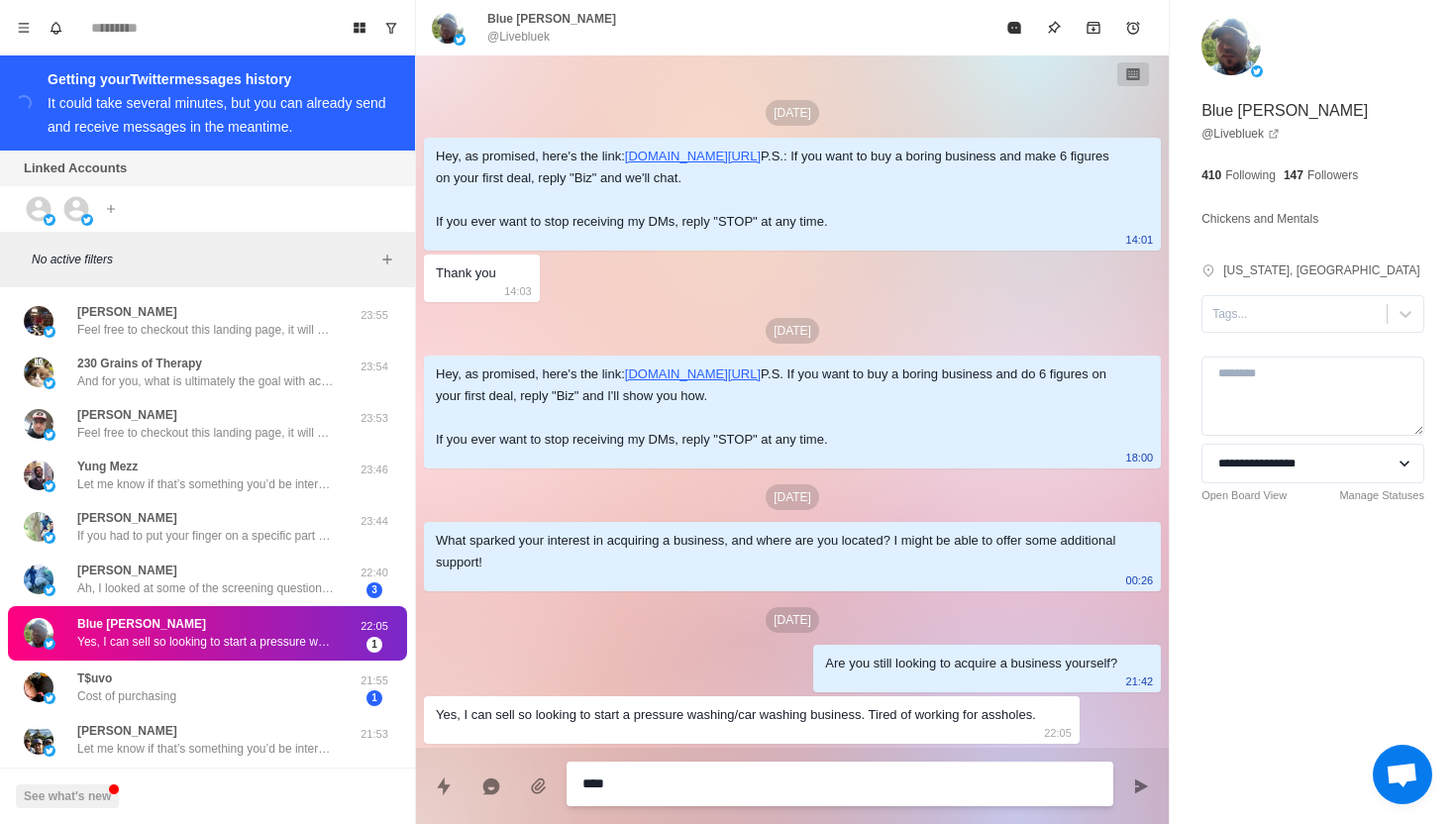 type on "*" 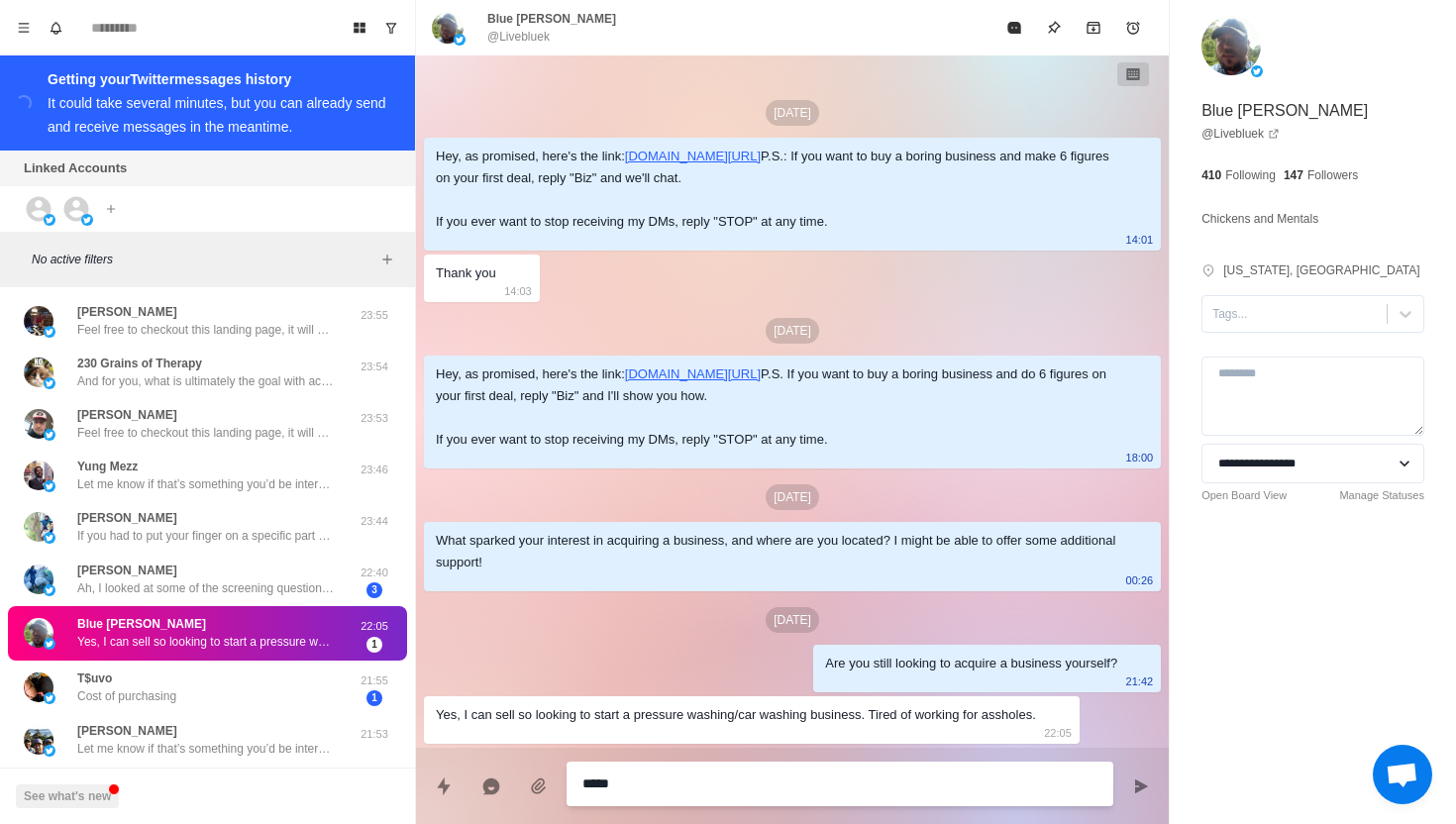 type on "*" 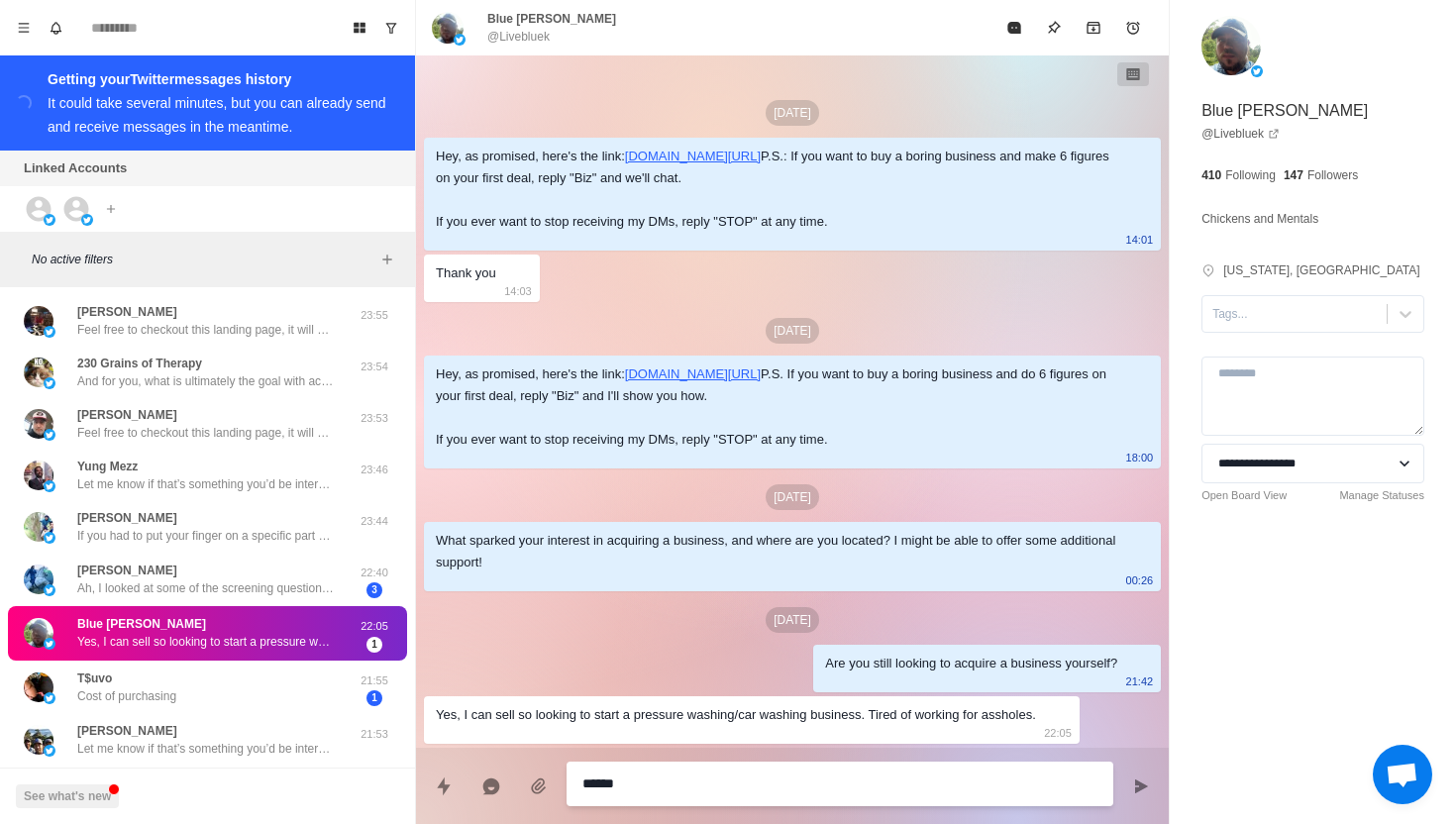 type on "*" 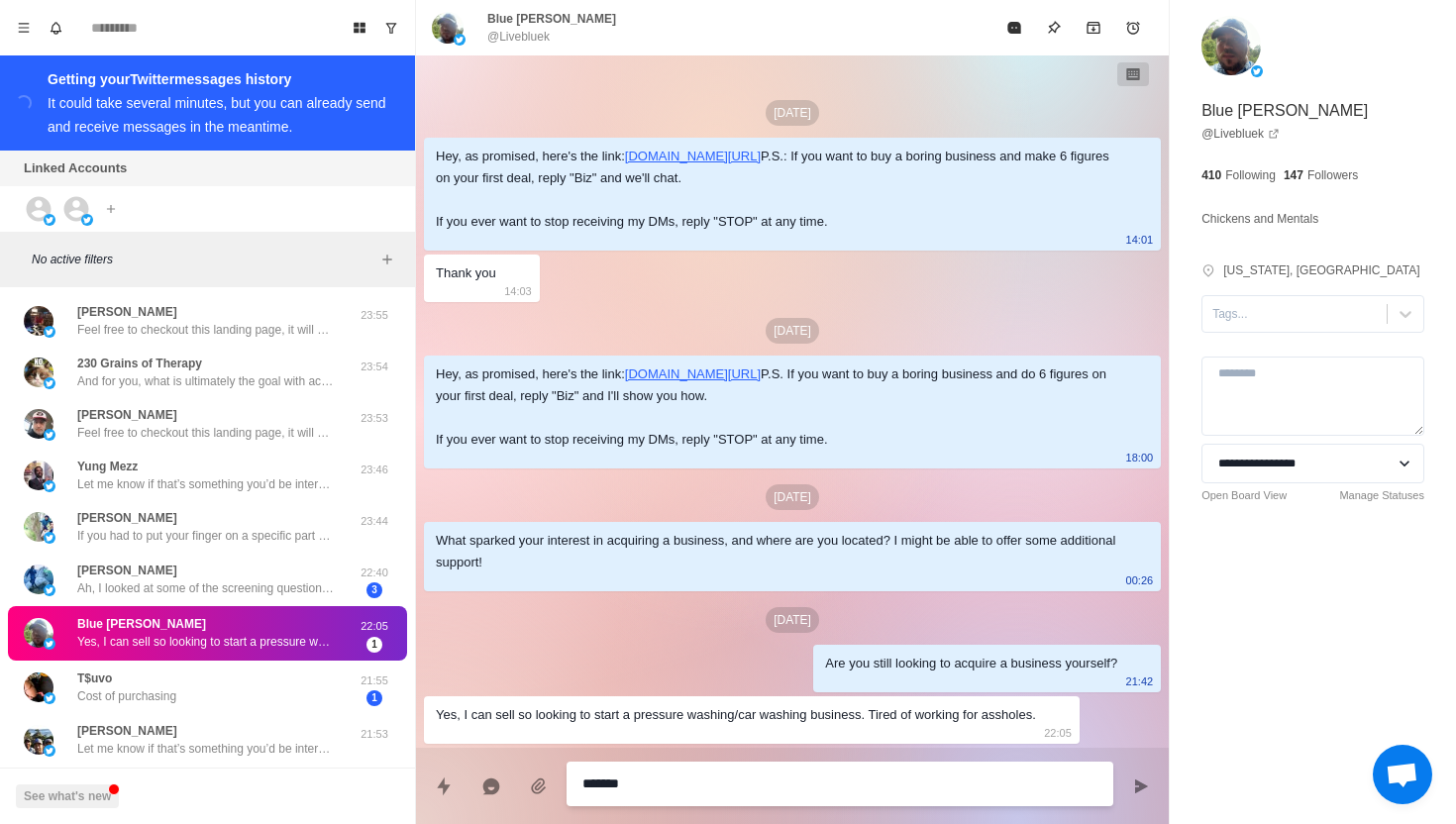 type on "*" 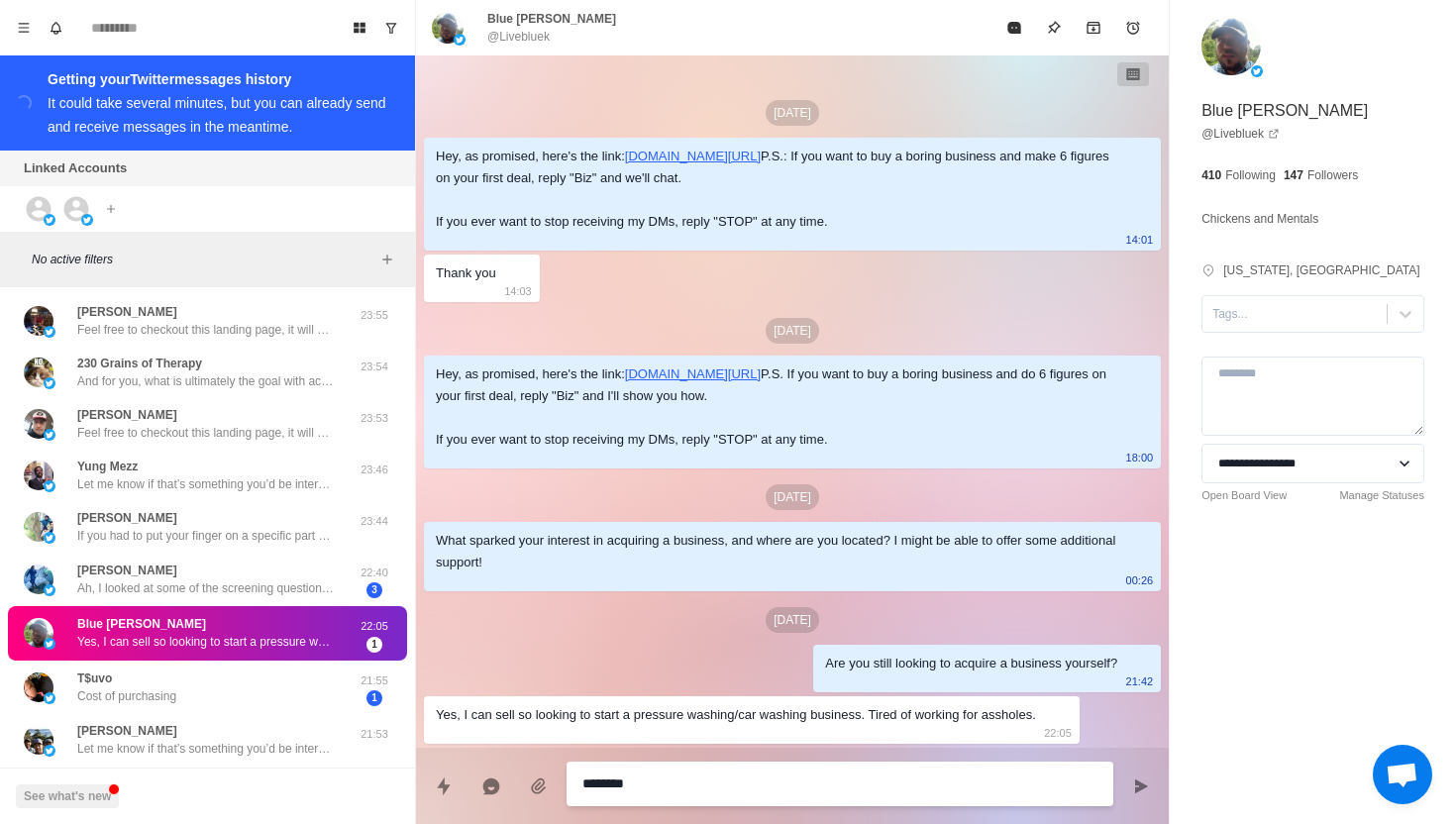 type on "*" 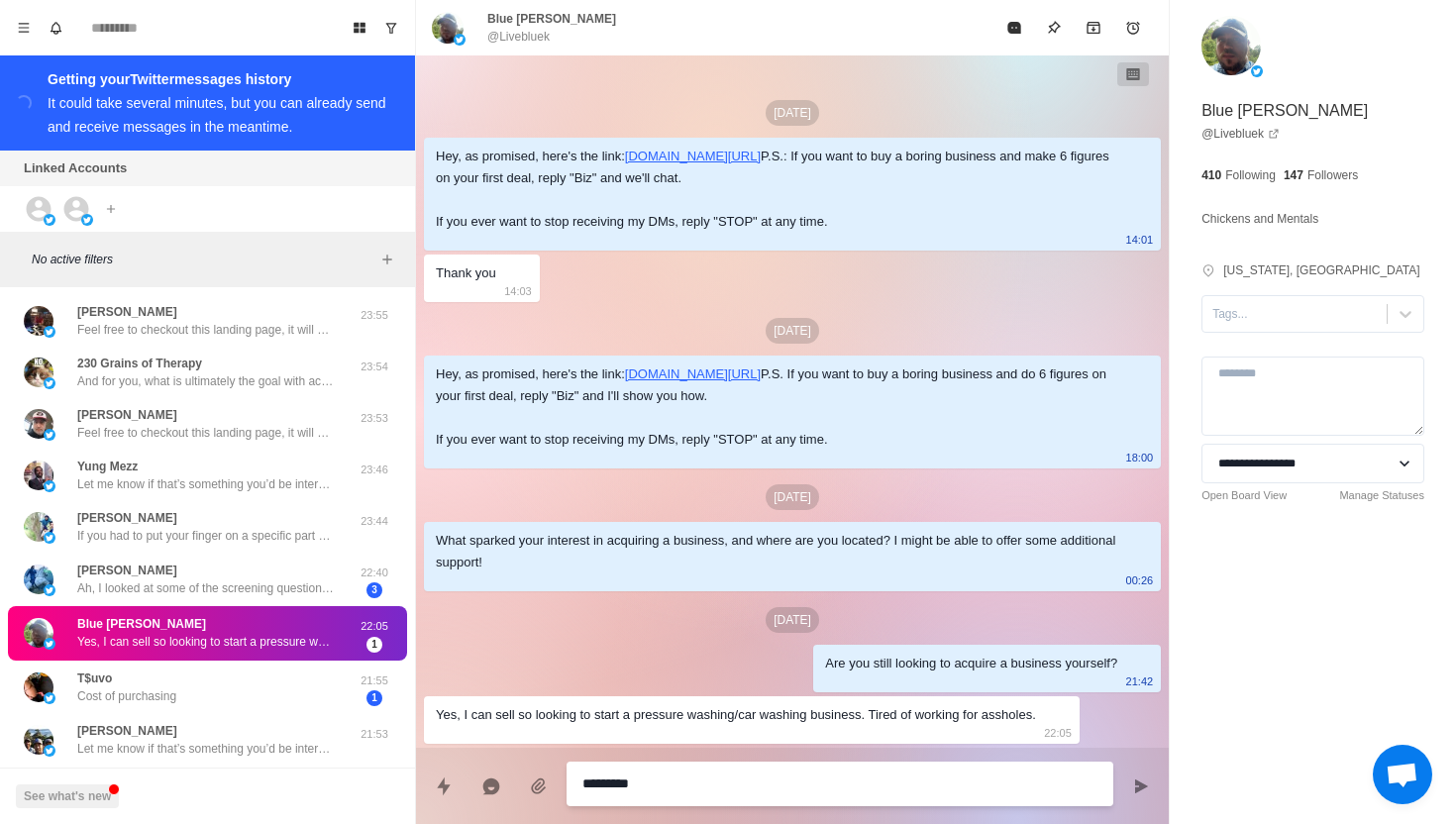 type on "*" 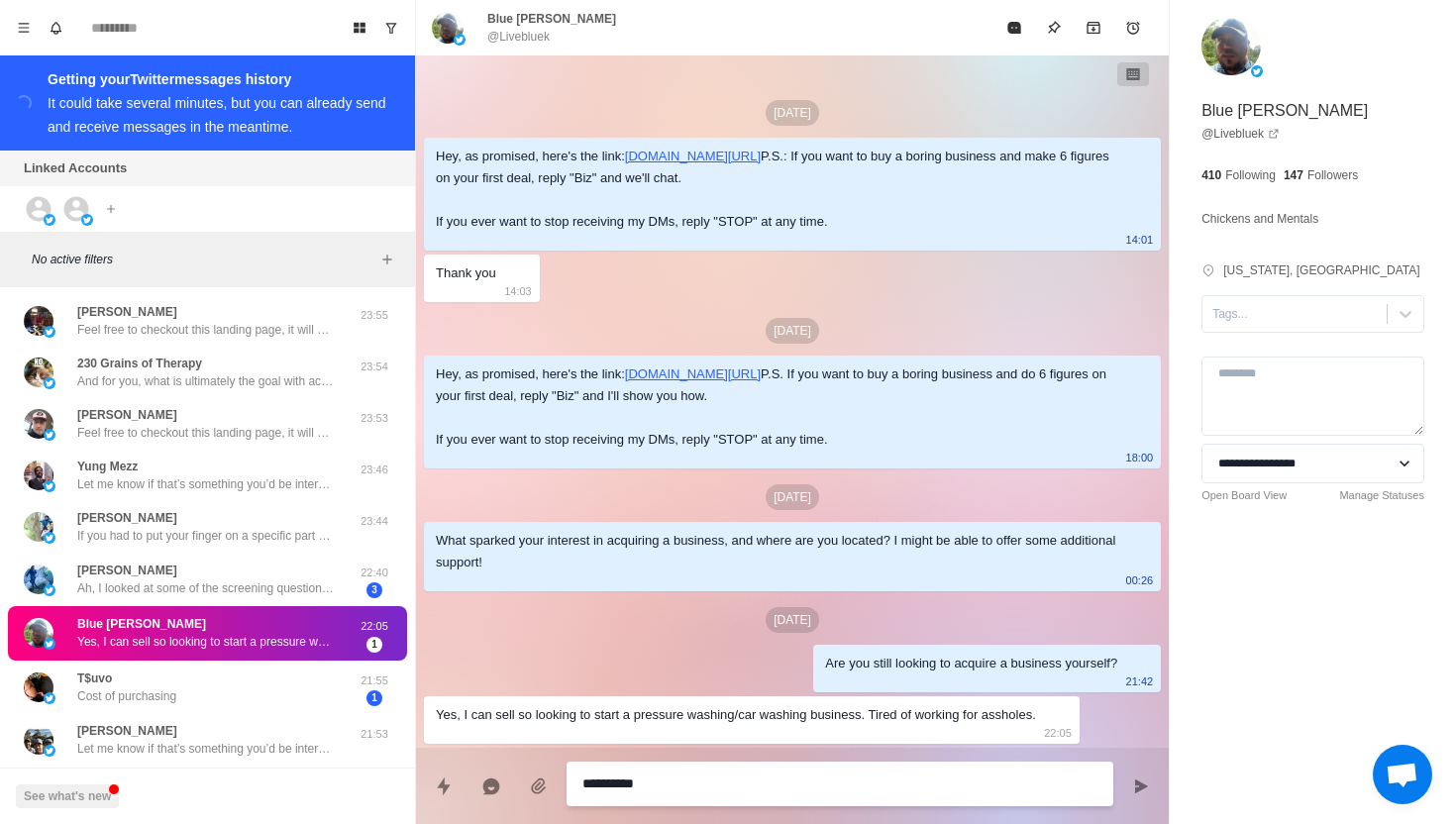 type on "*" 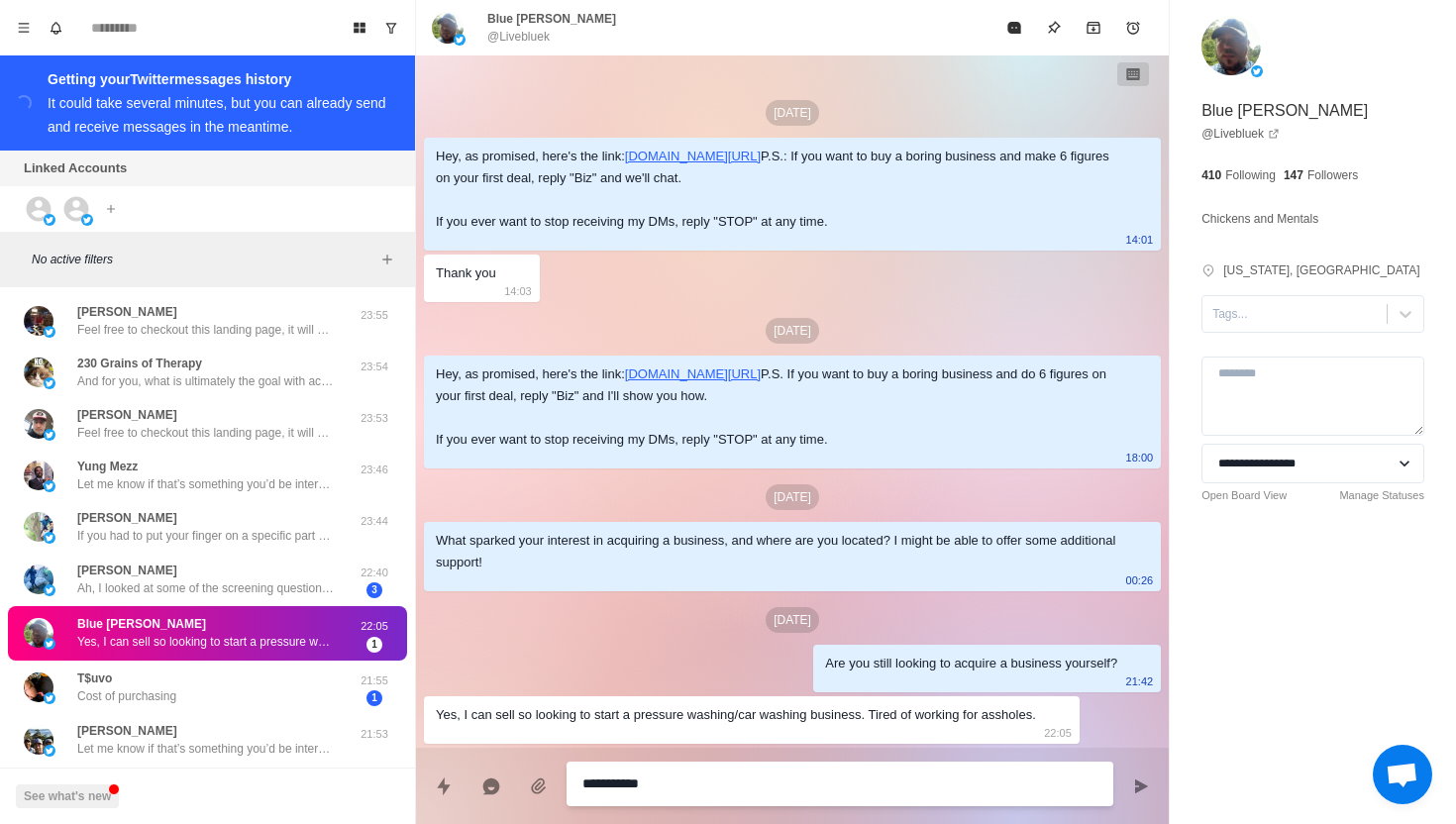 type on "*" 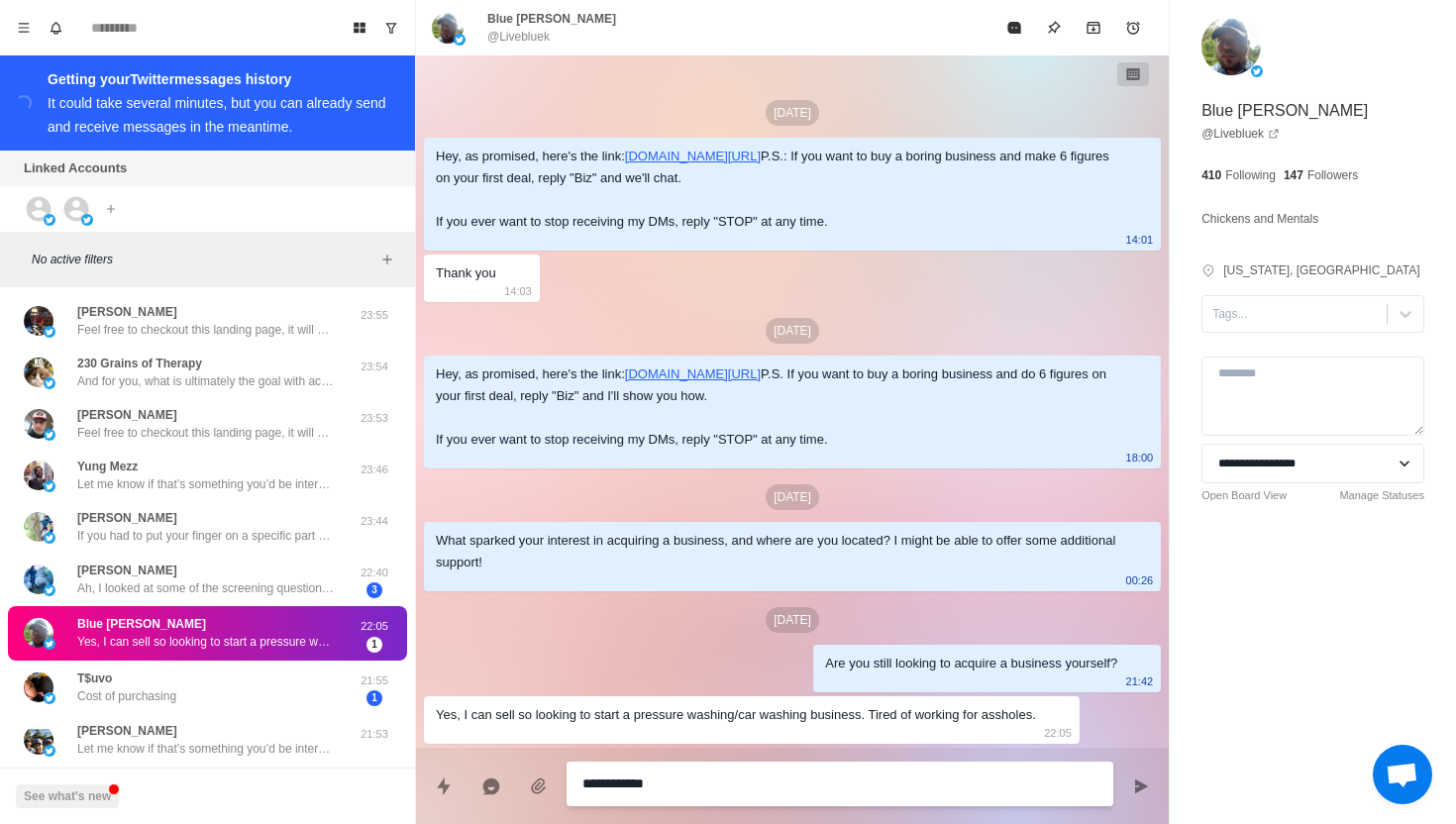 type on "*" 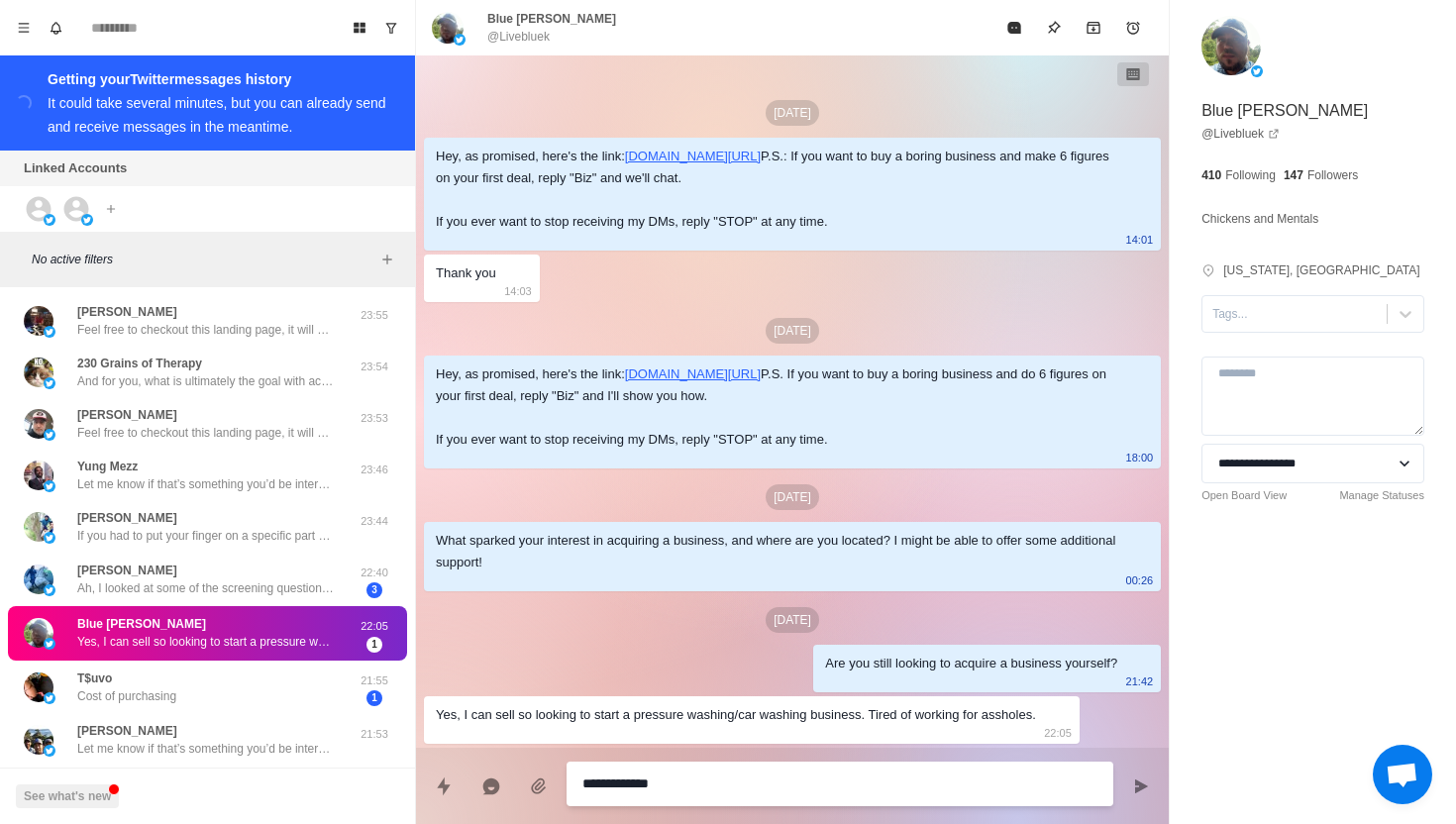 type on "*" 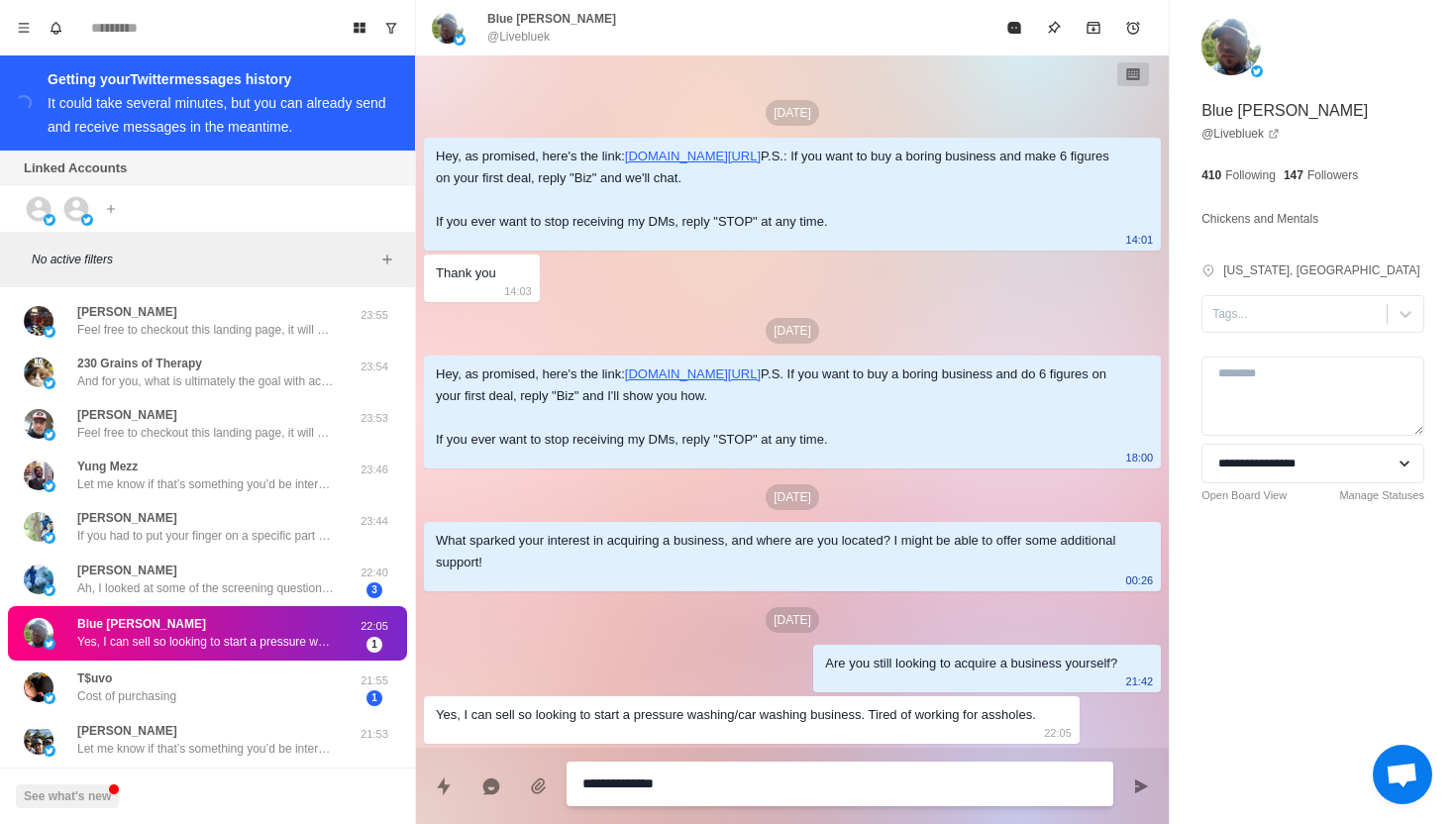 type on "*" 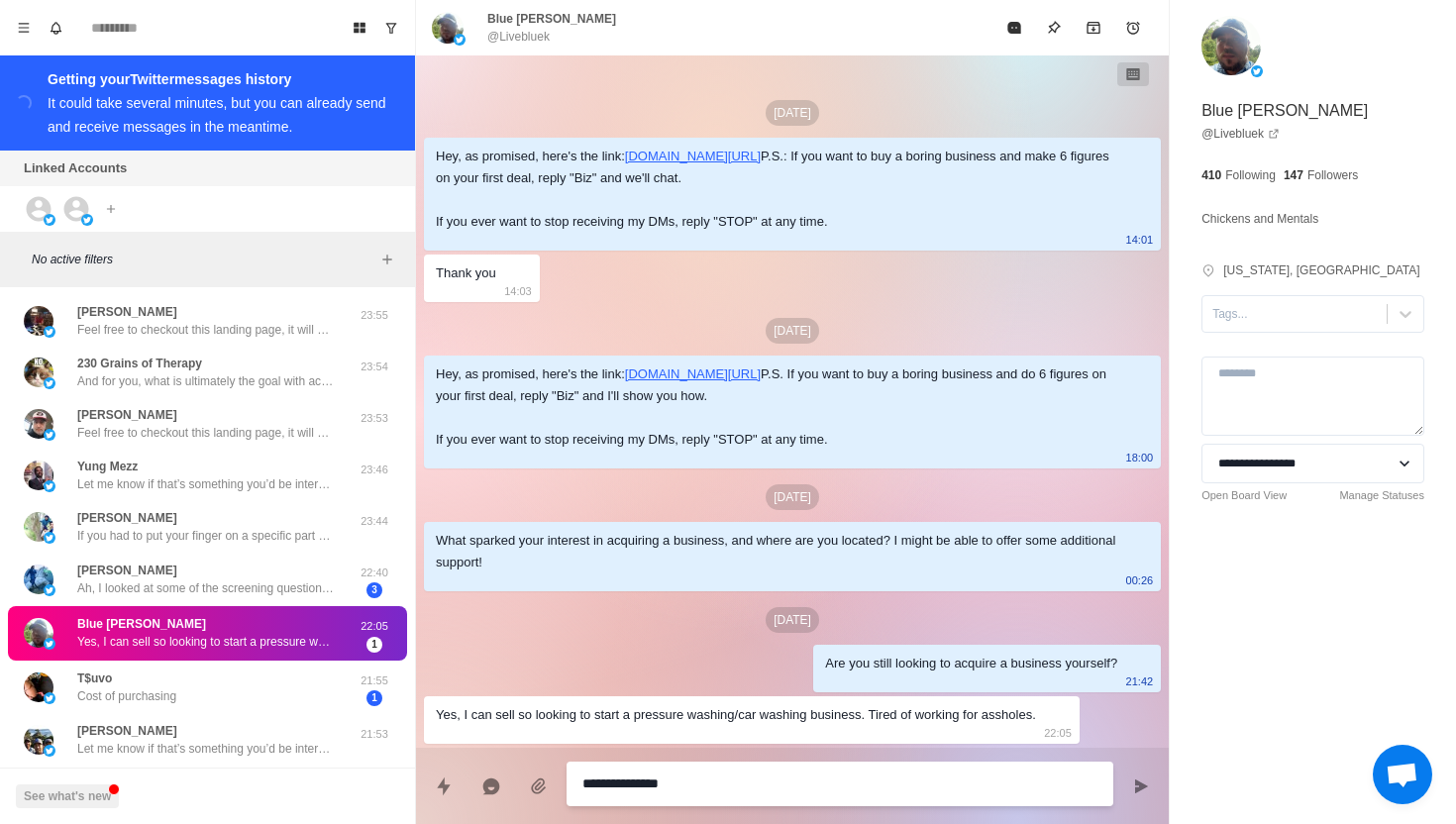 type on "**********" 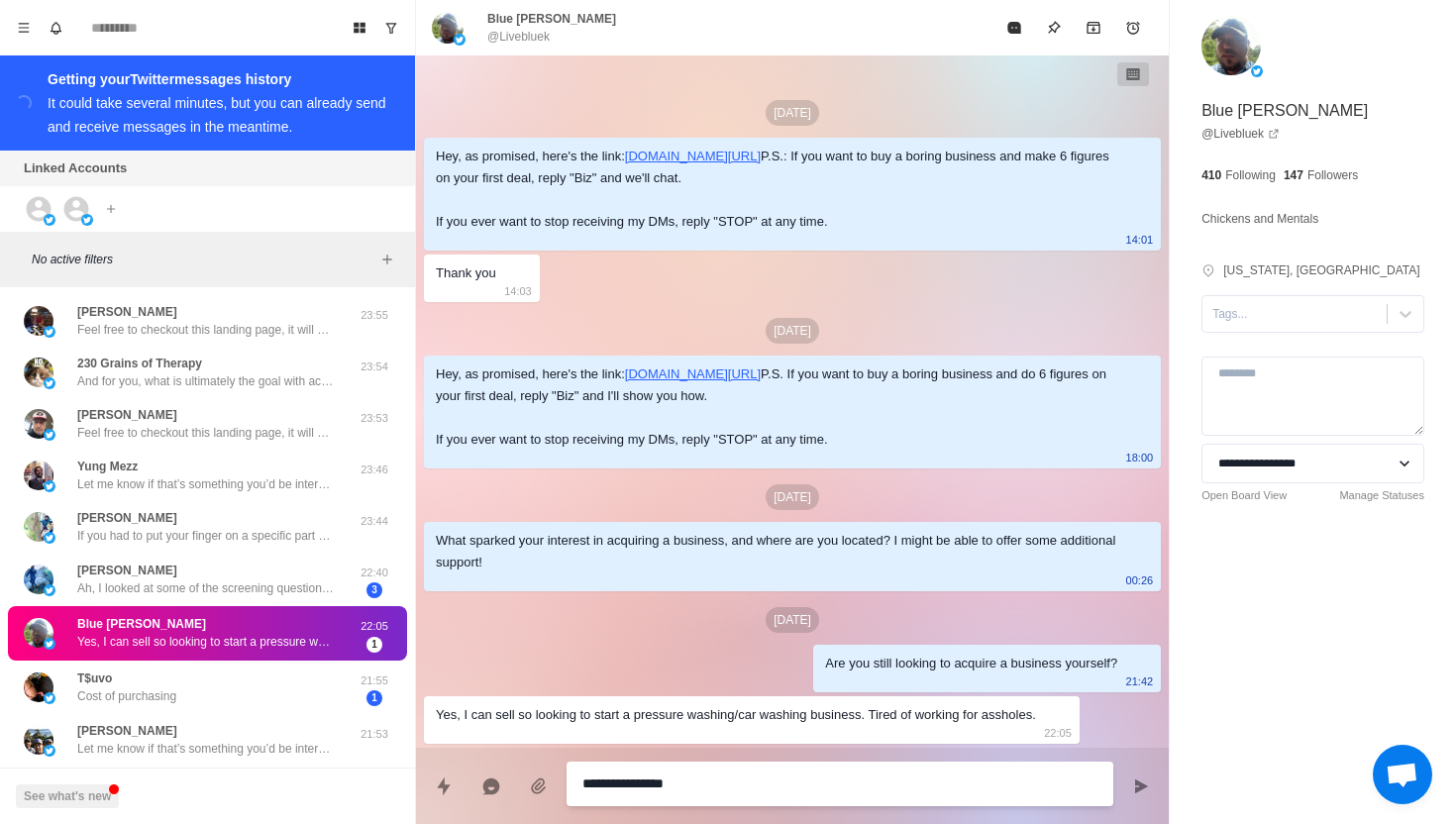 type on "*" 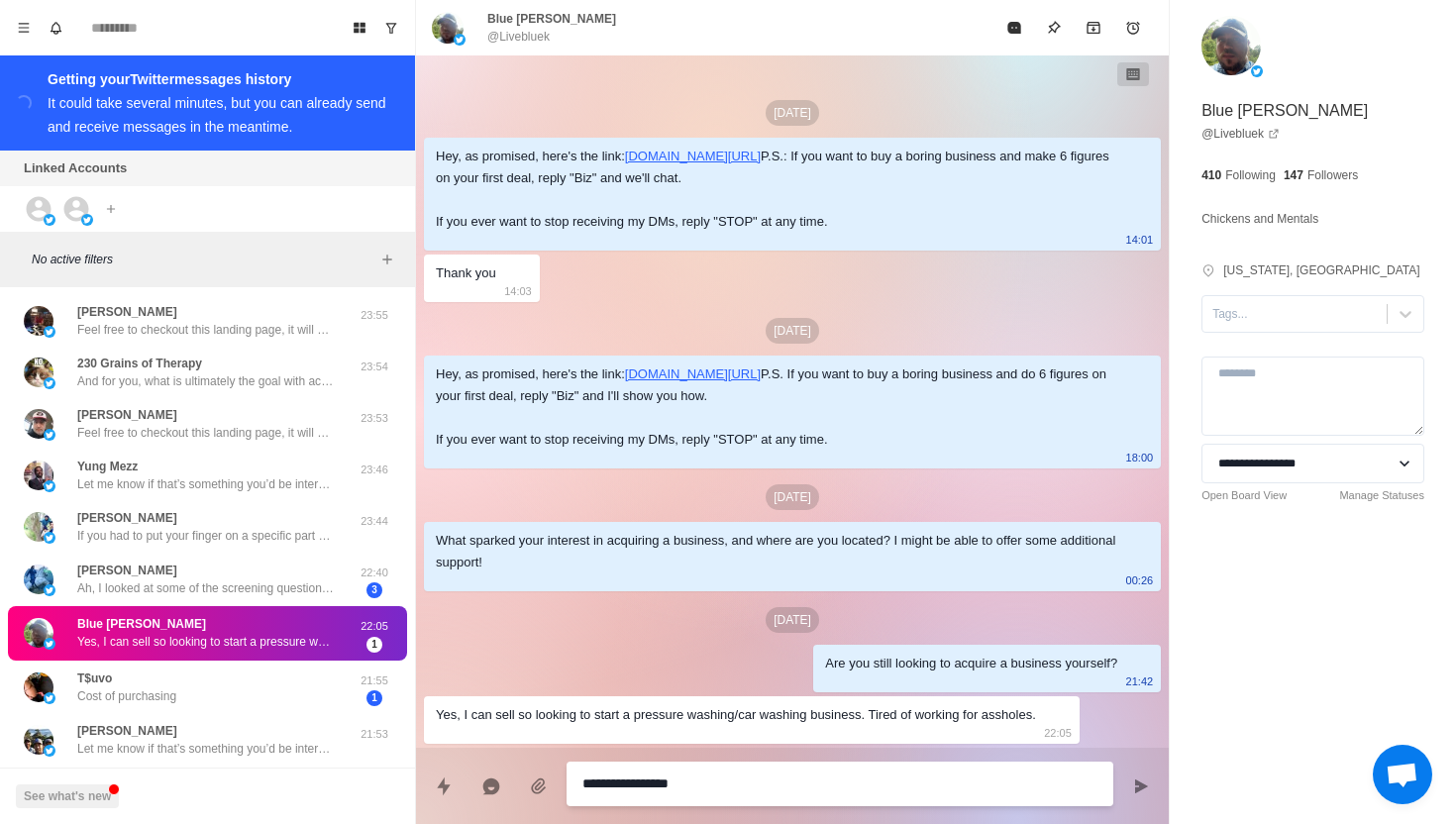 type on "*" 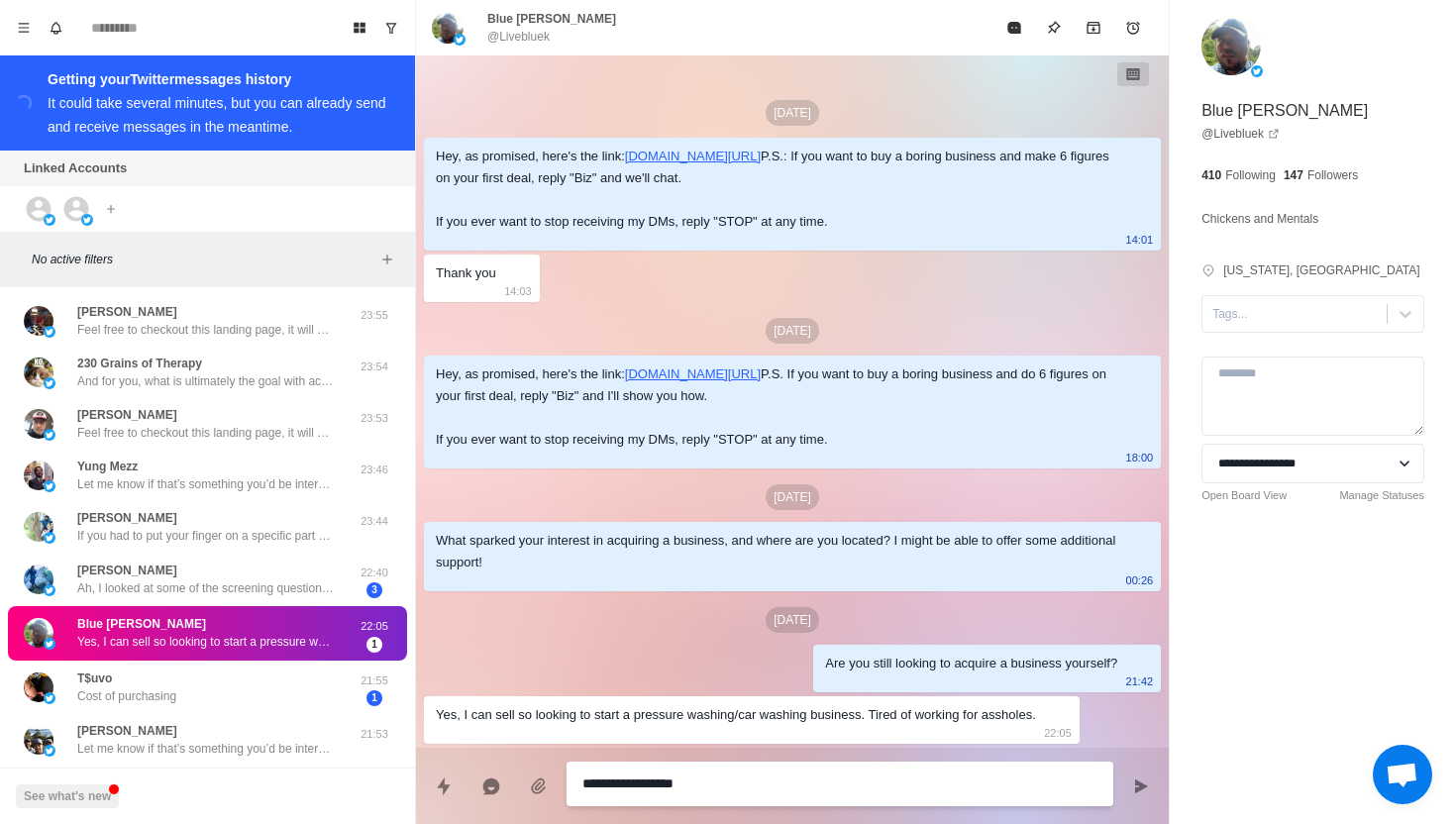 type on "*" 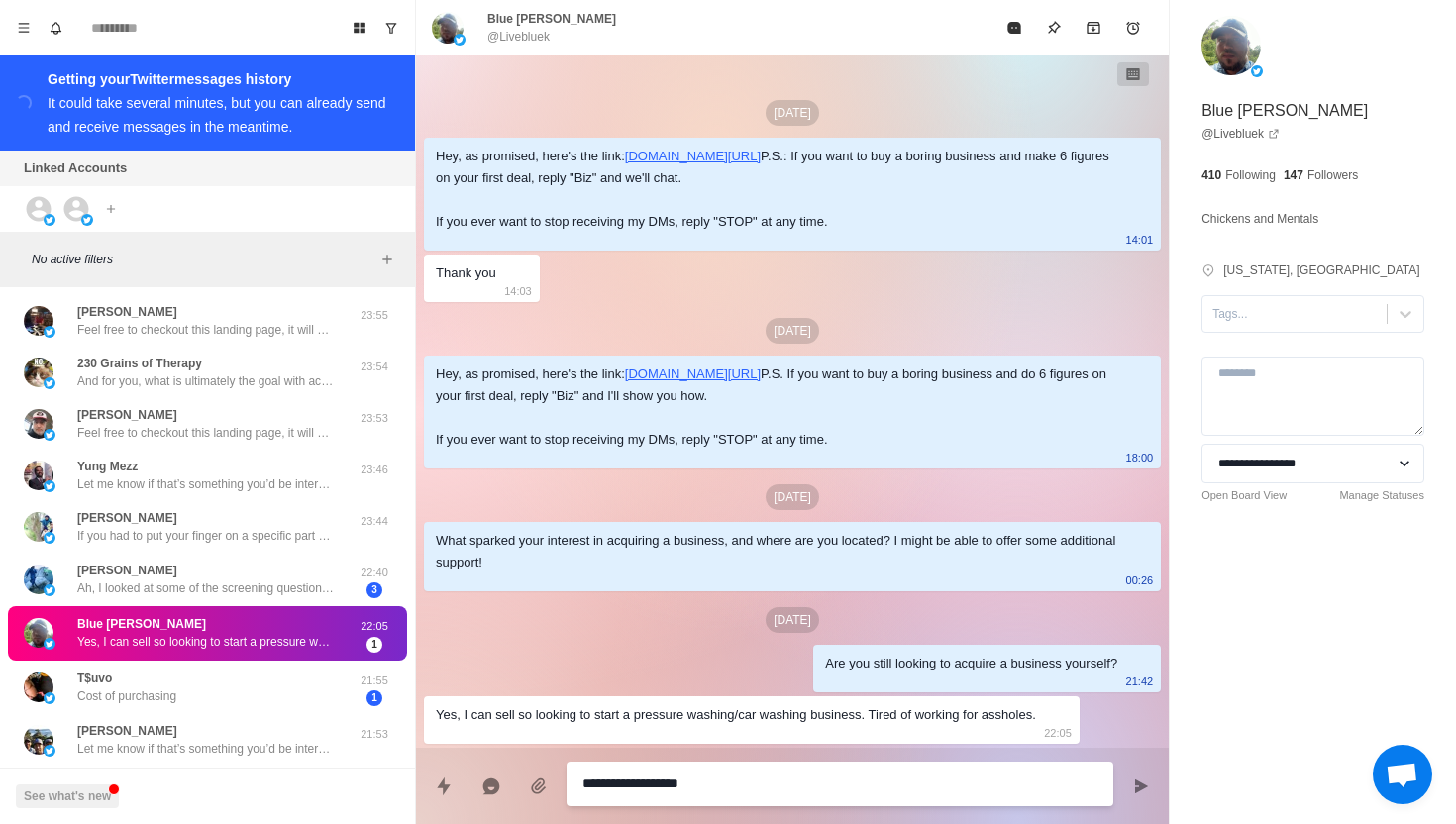 type on "*" 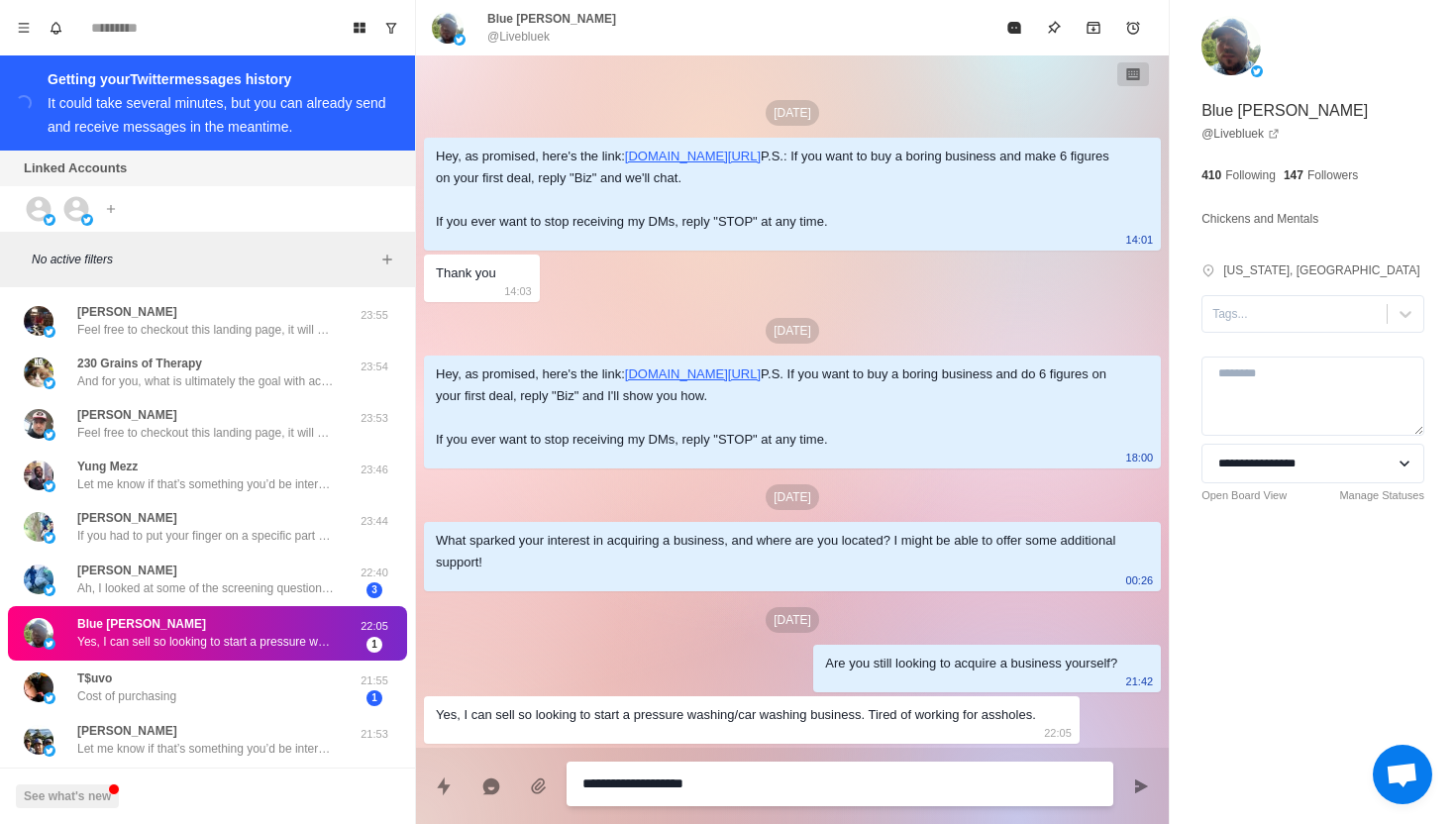 type on "*" 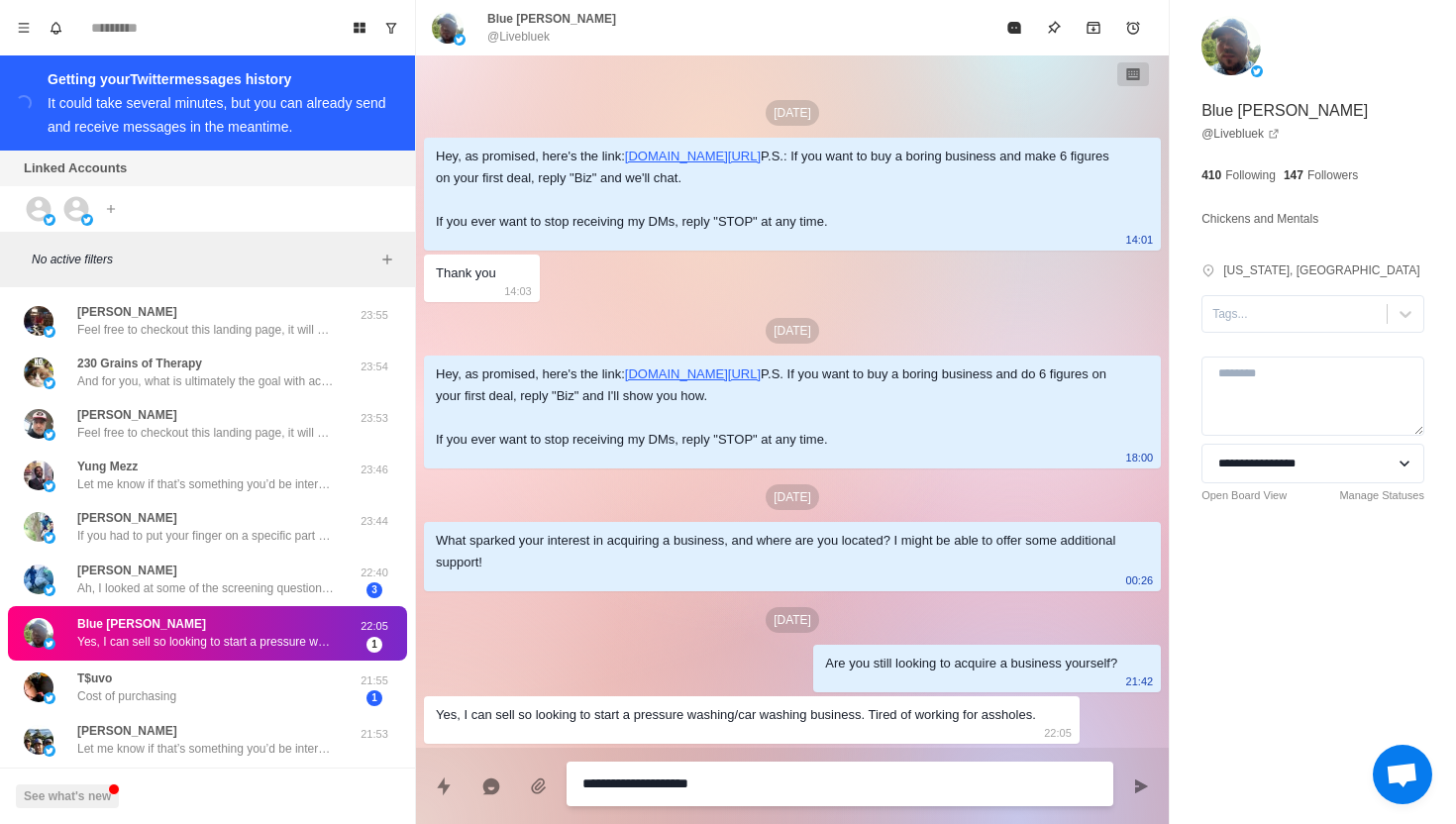 type on "*" 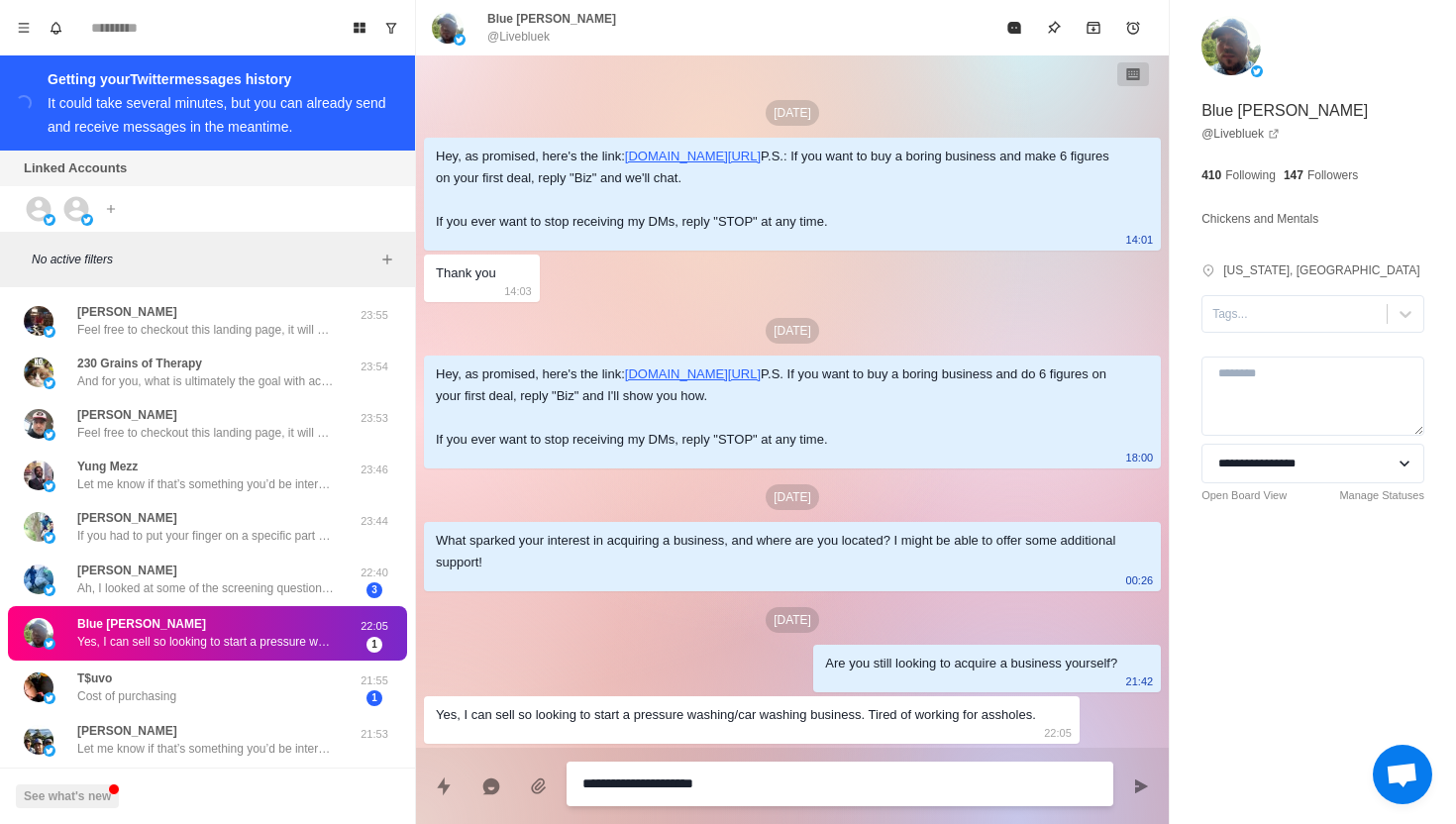 type on "*" 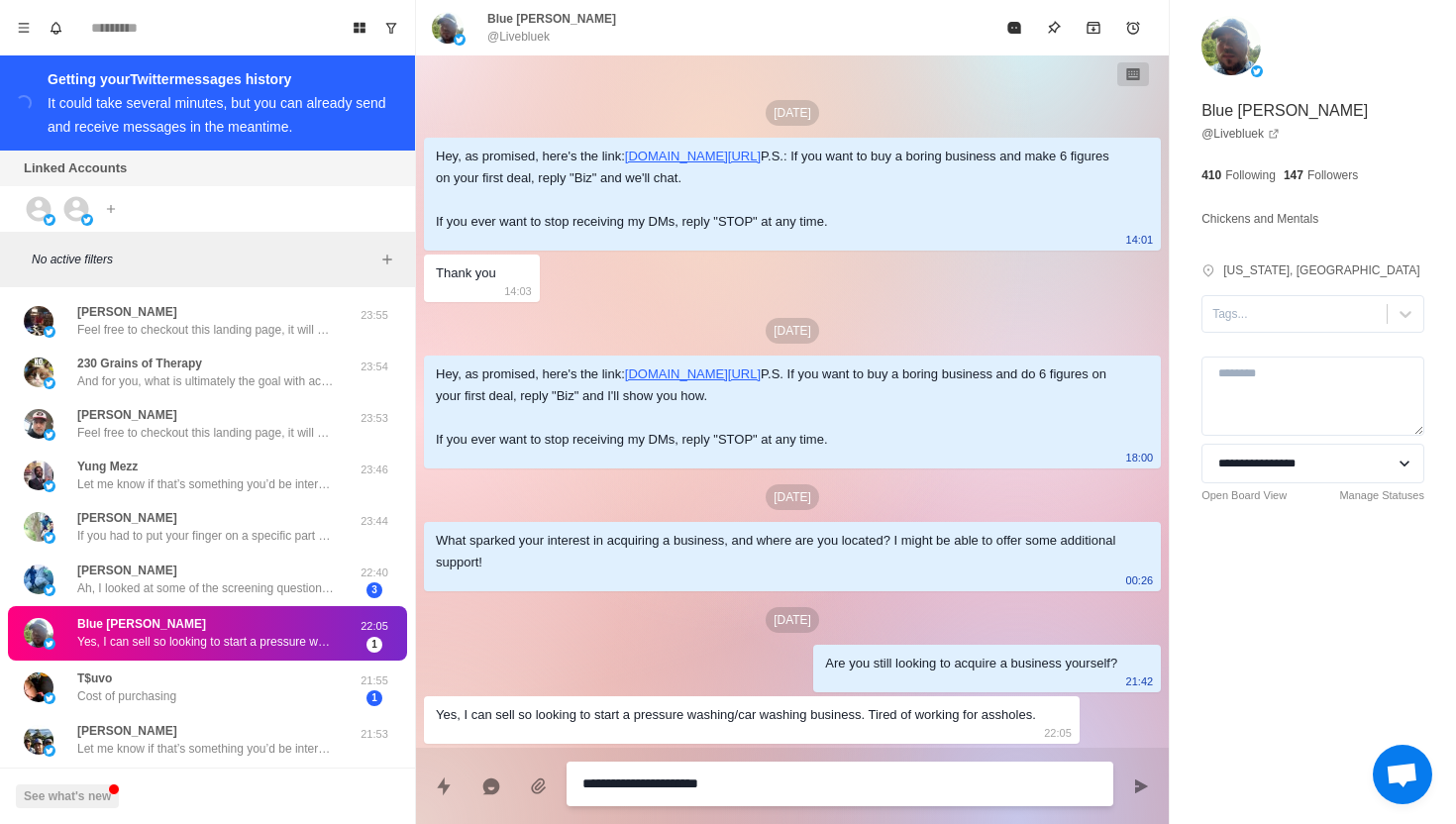 type on "*" 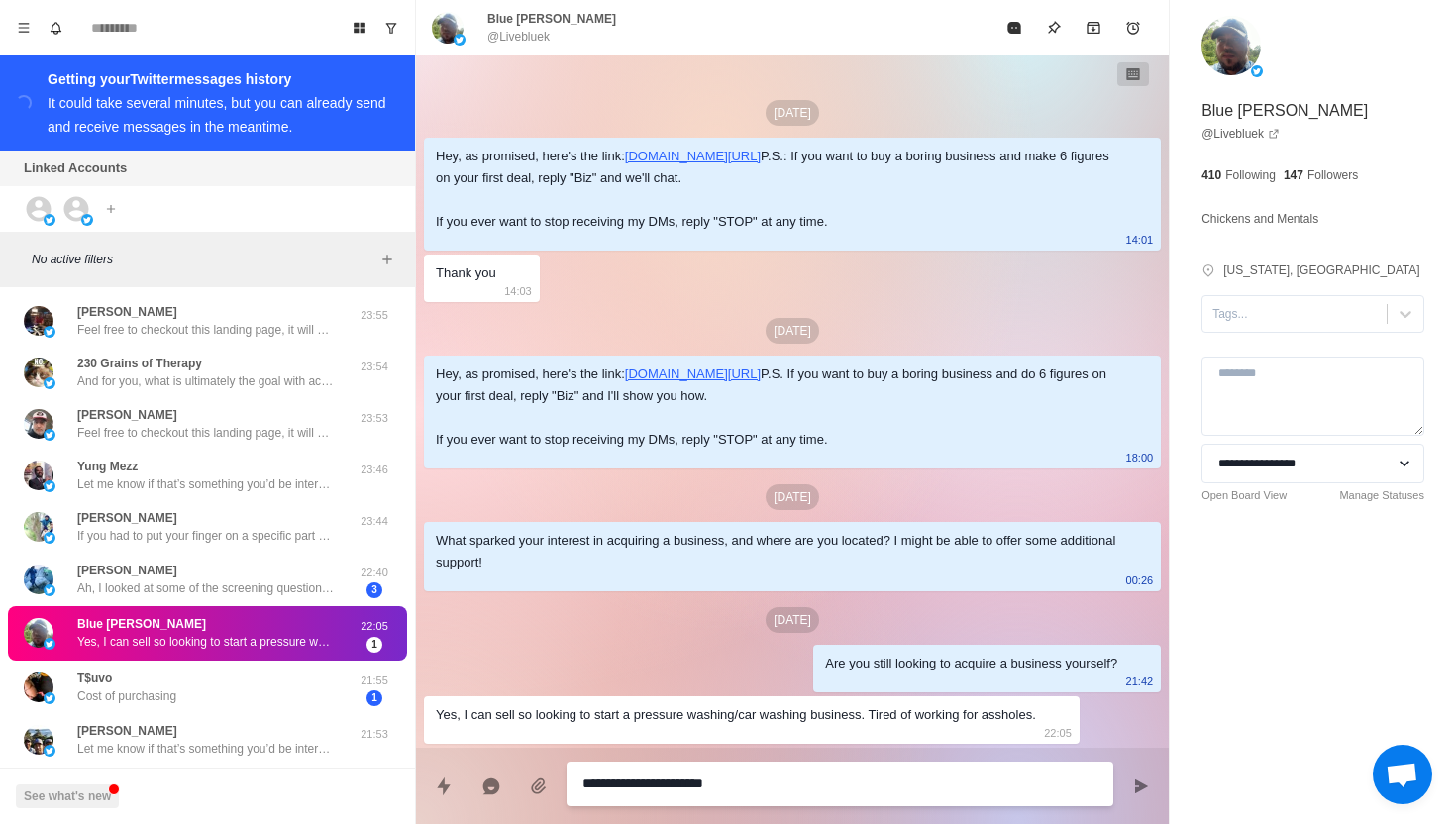 type on "*" 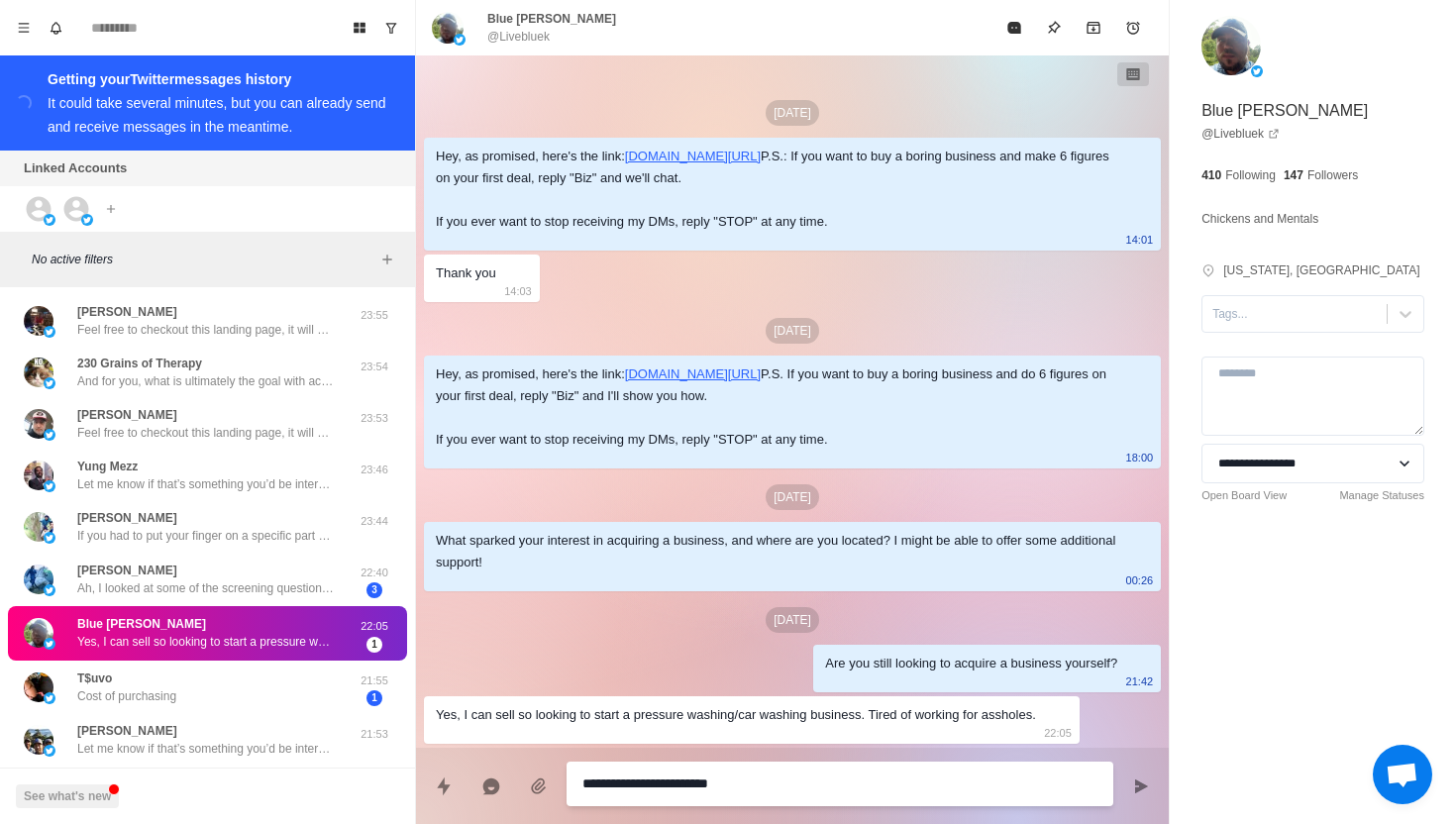 type on "*" 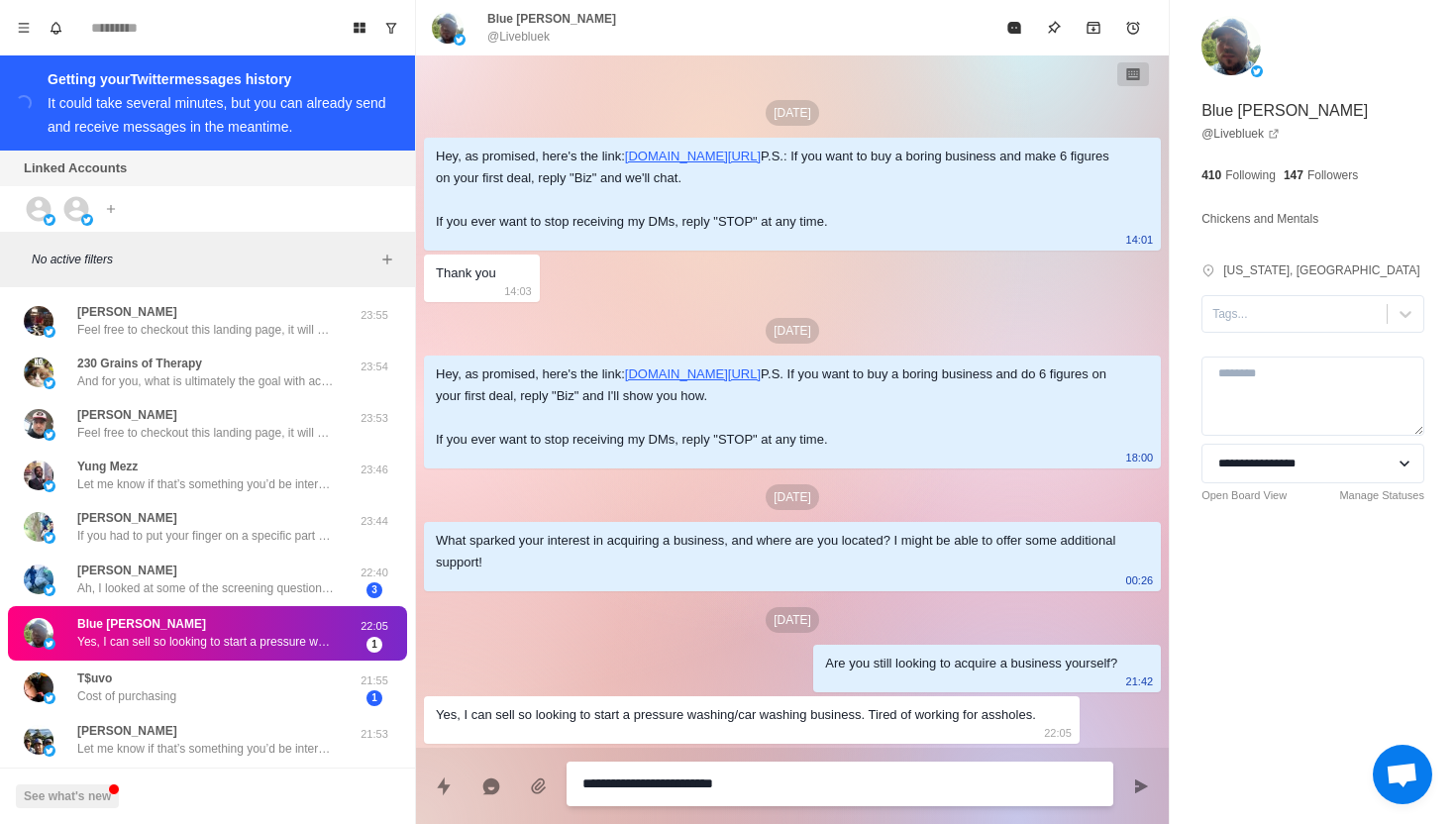 type on "*" 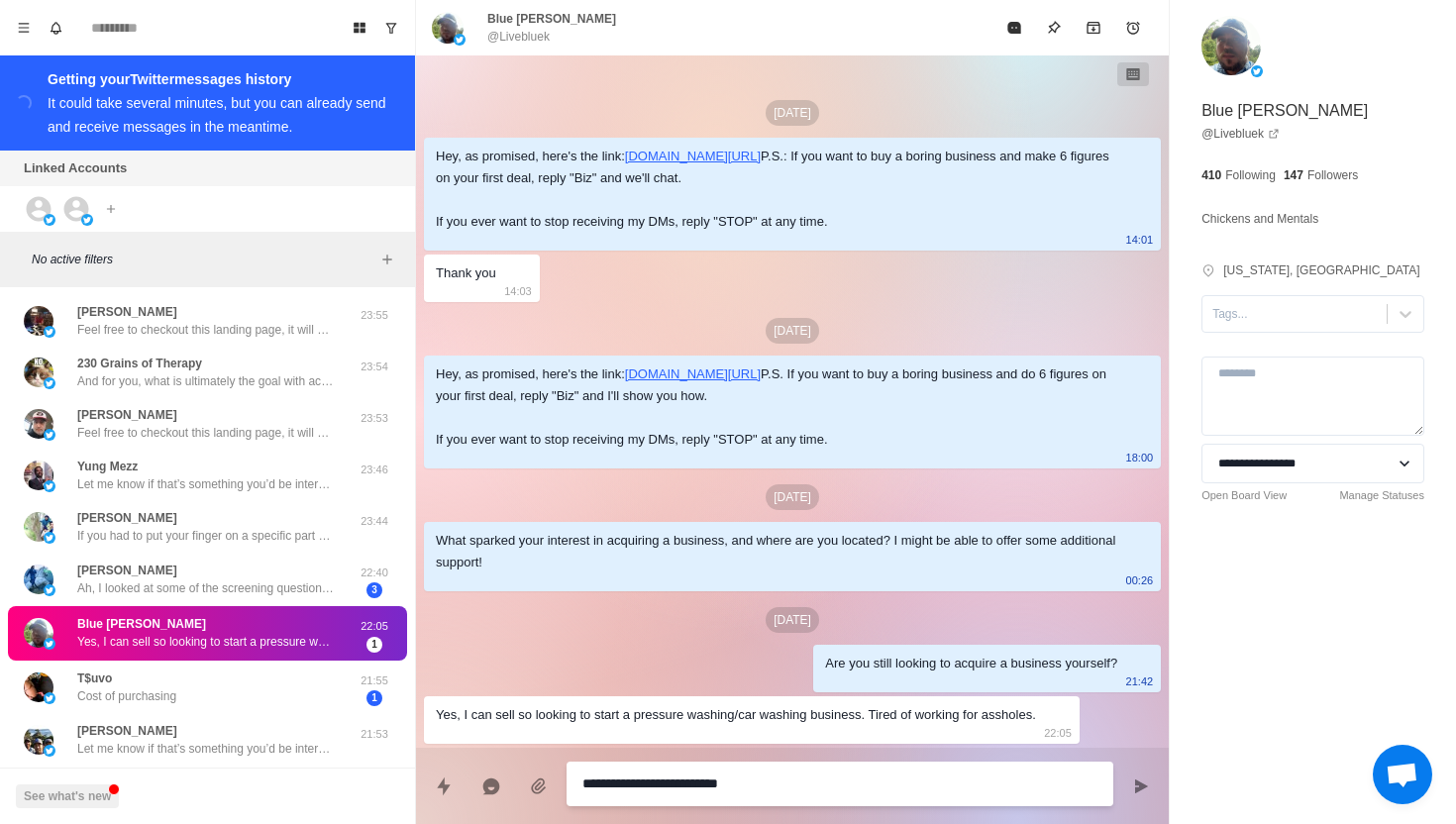 type on "*" 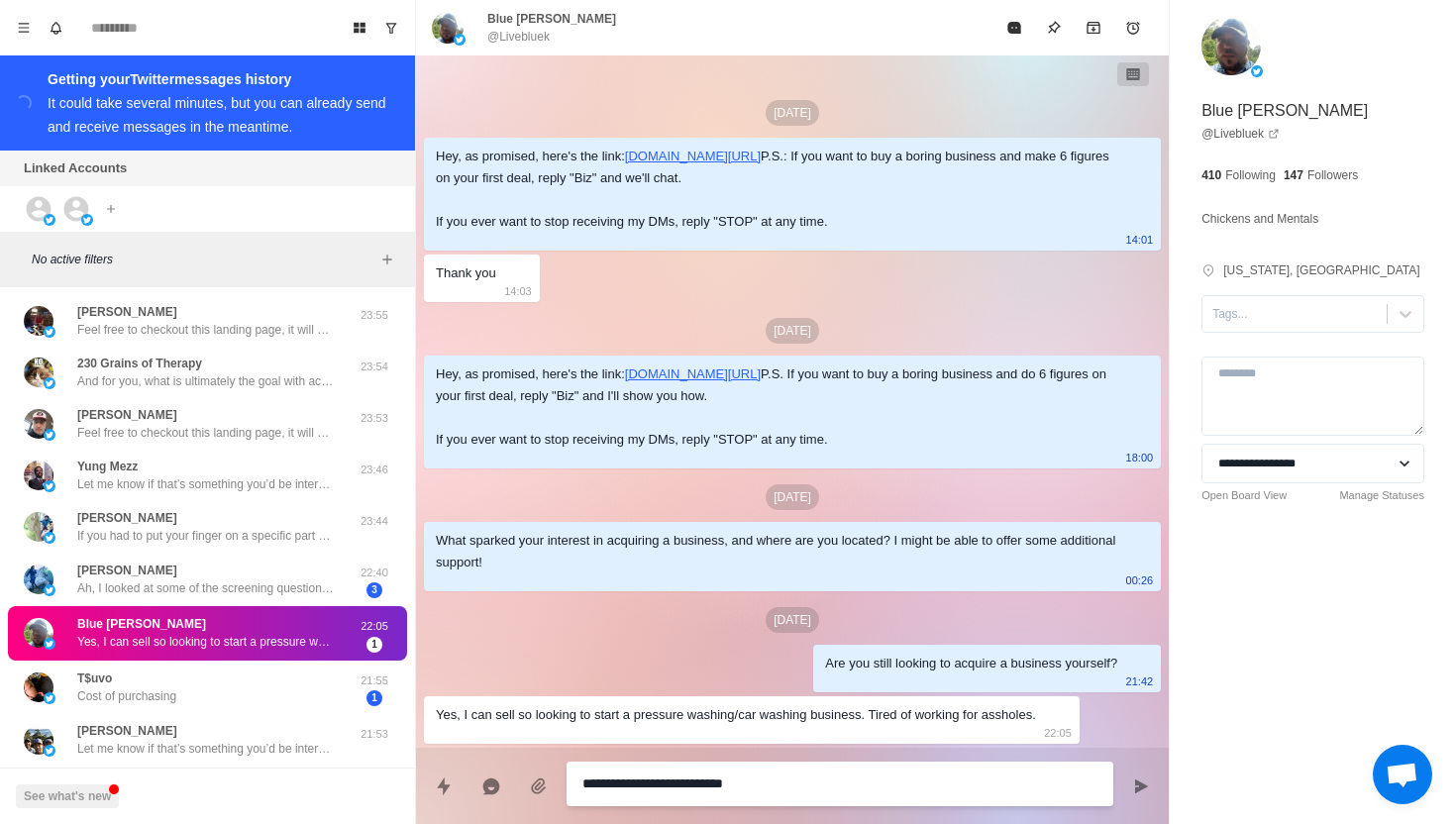 type on "*" 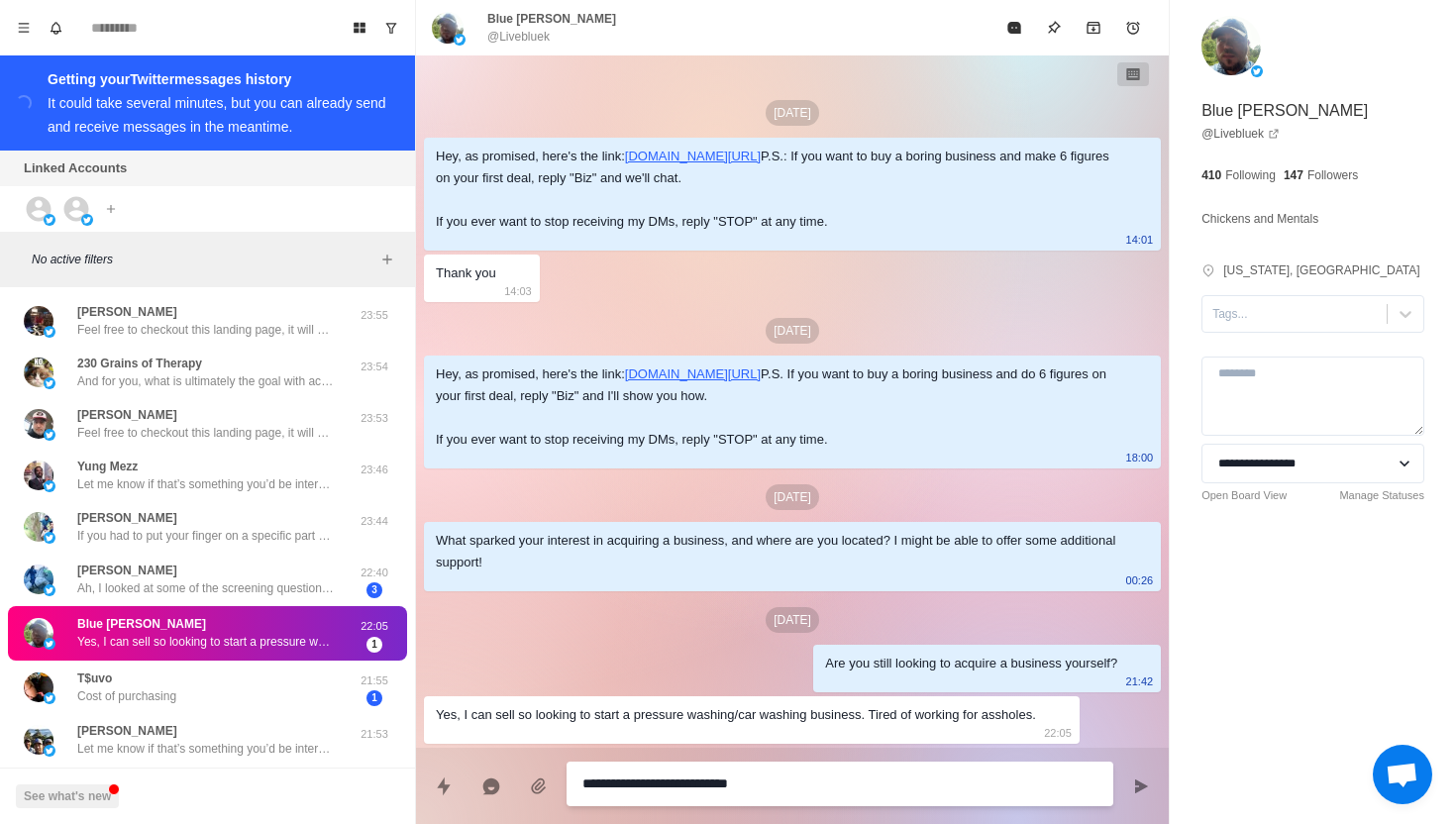 type on "*" 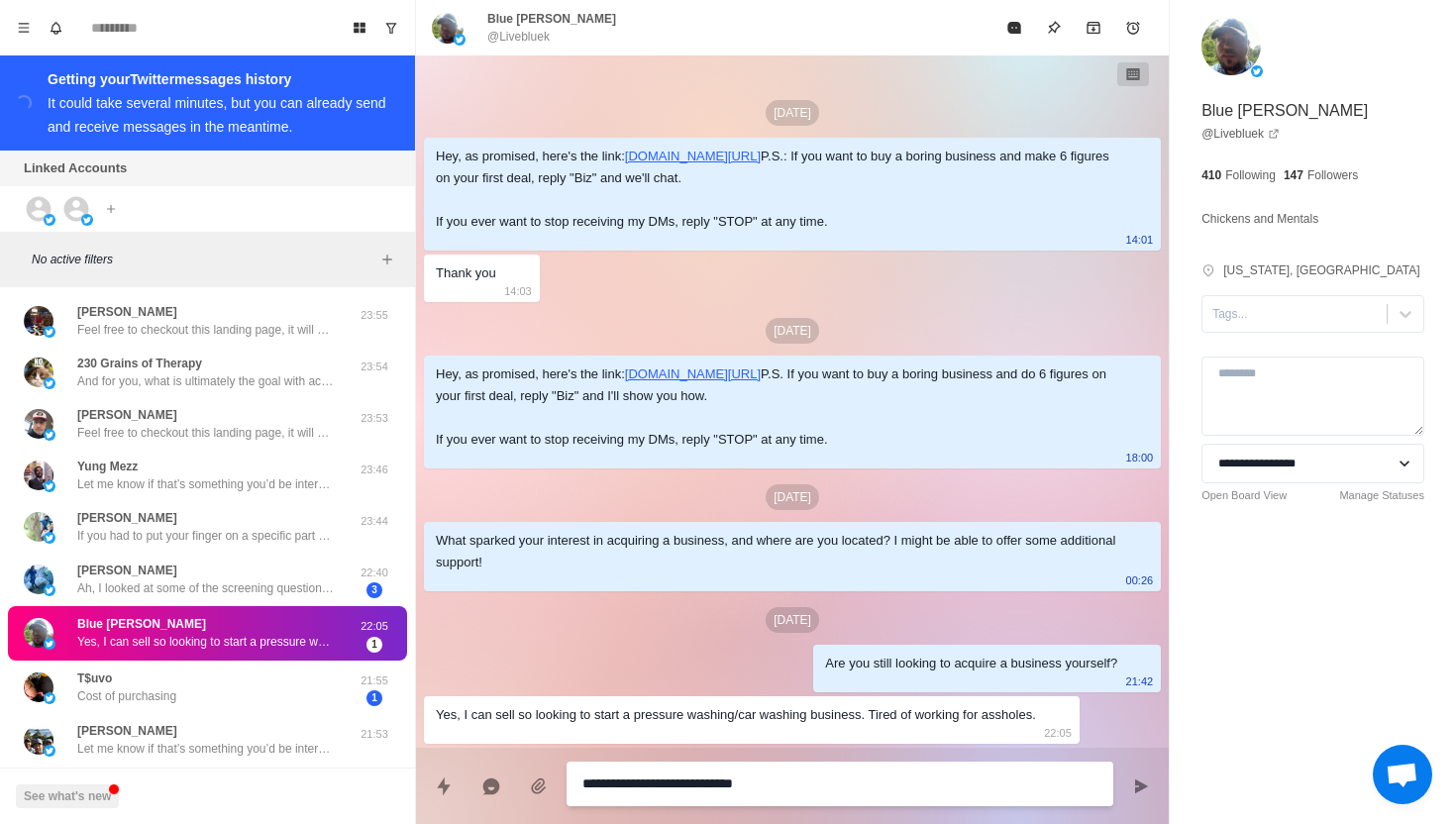 type on "*" 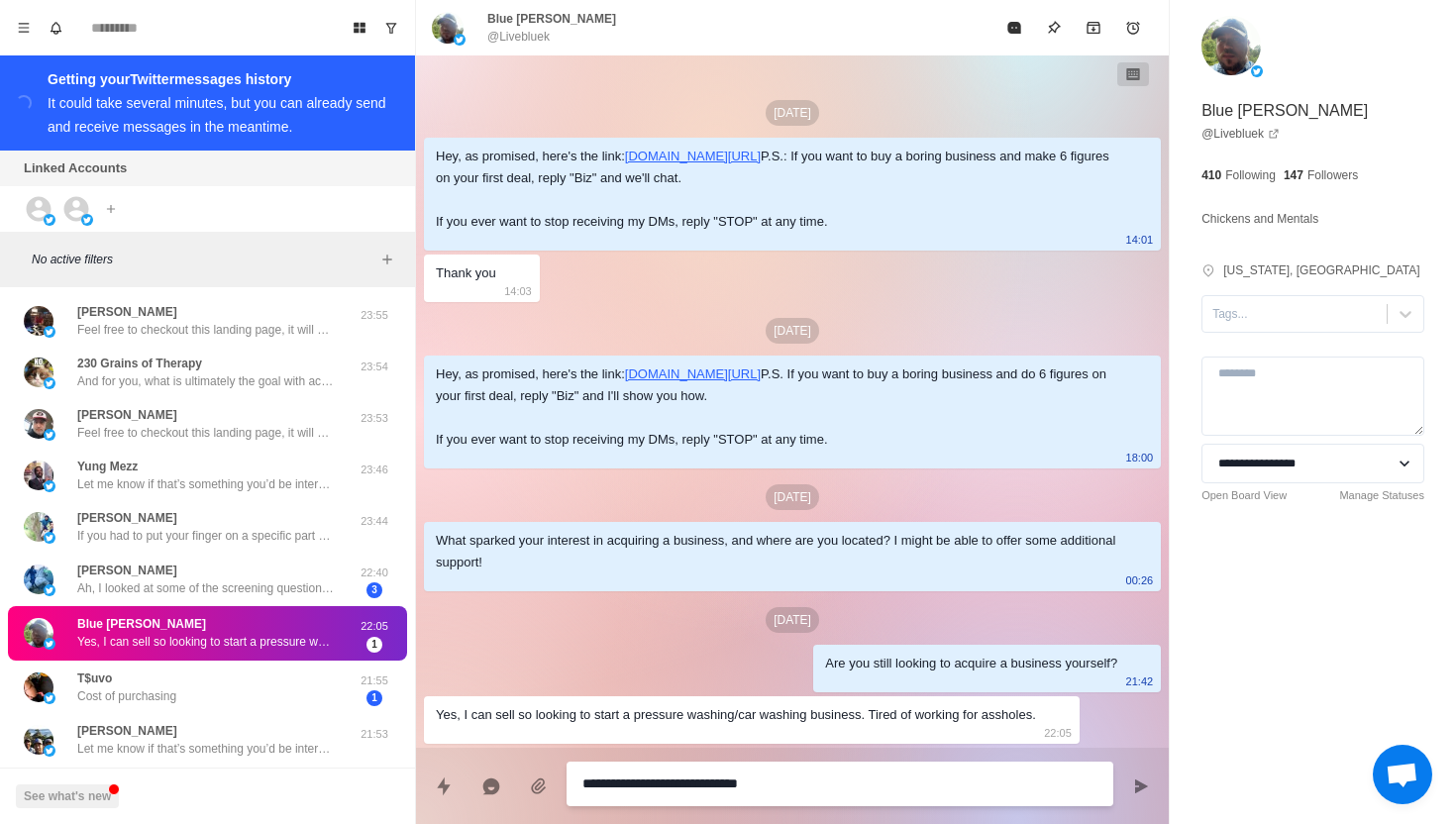 type on "*" 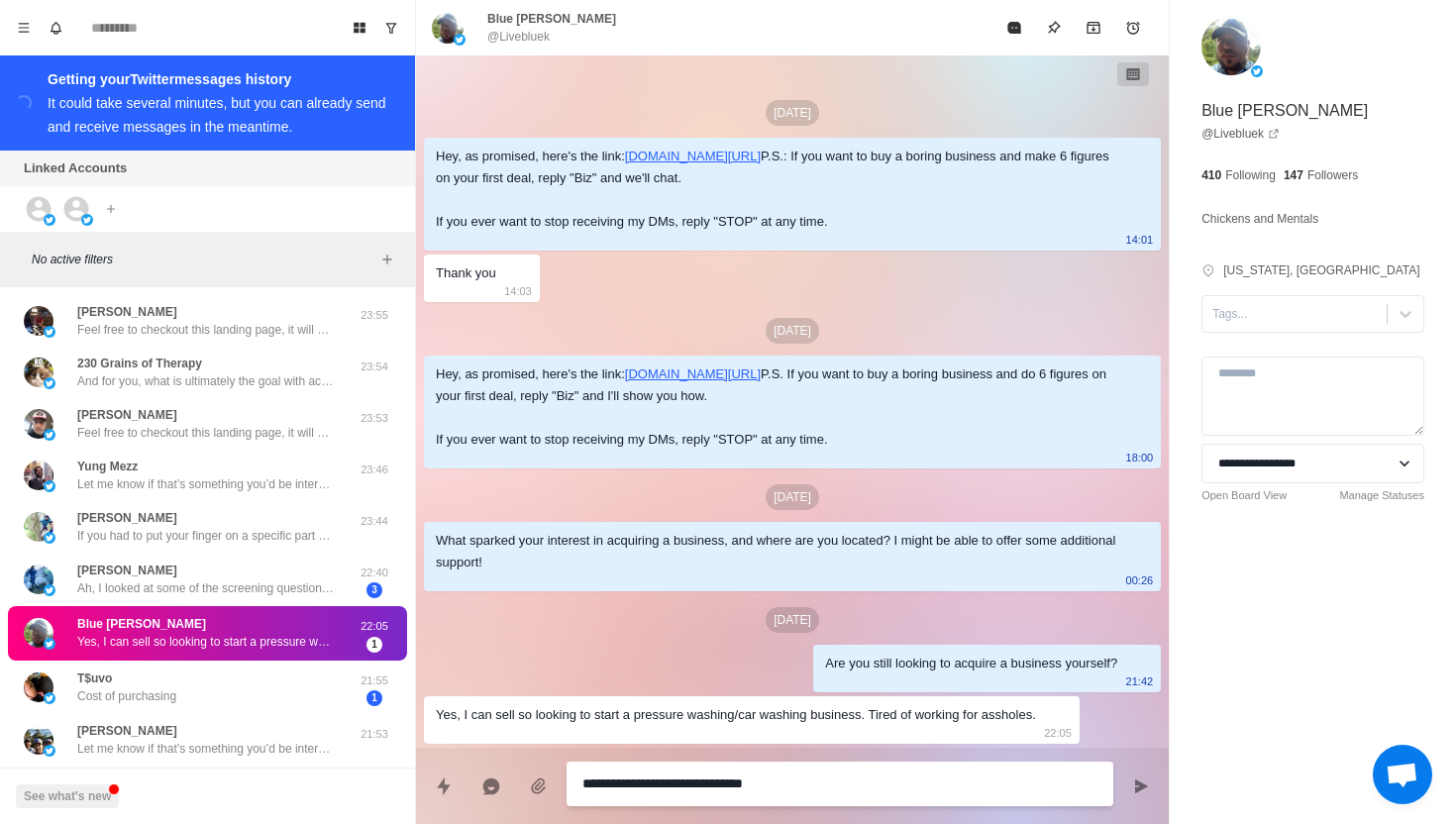 type on "*" 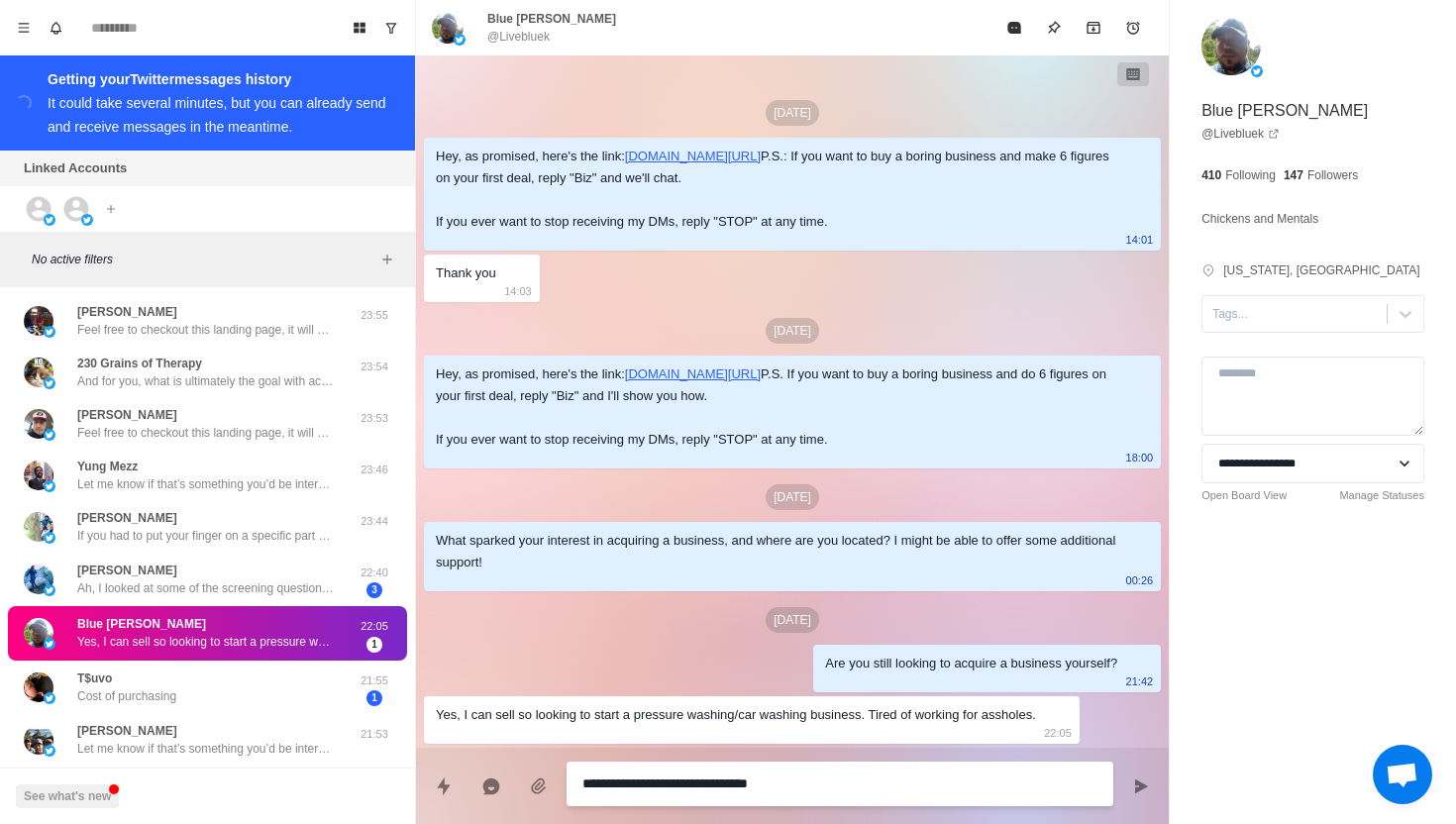 type on "*" 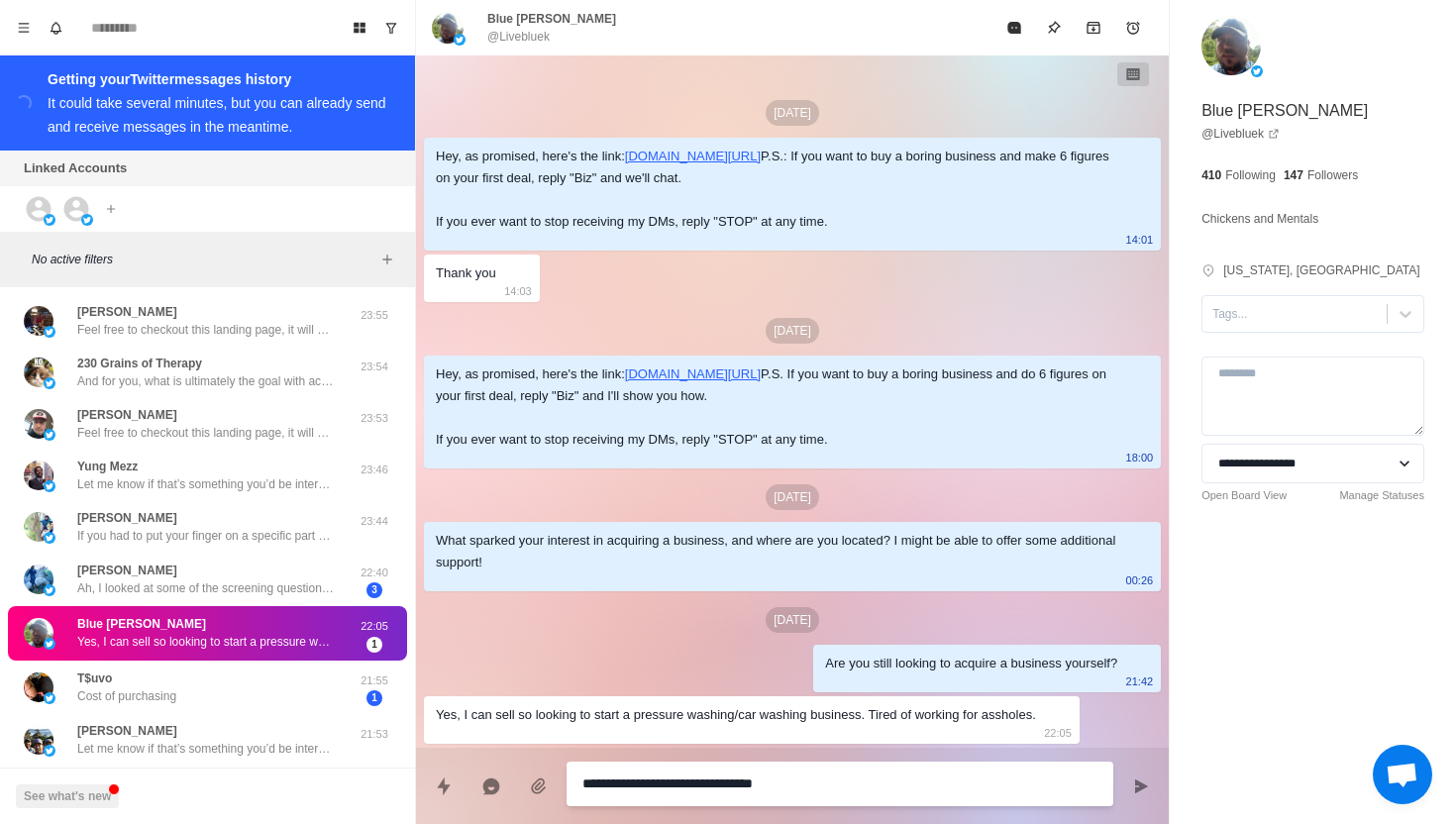 type on "*" 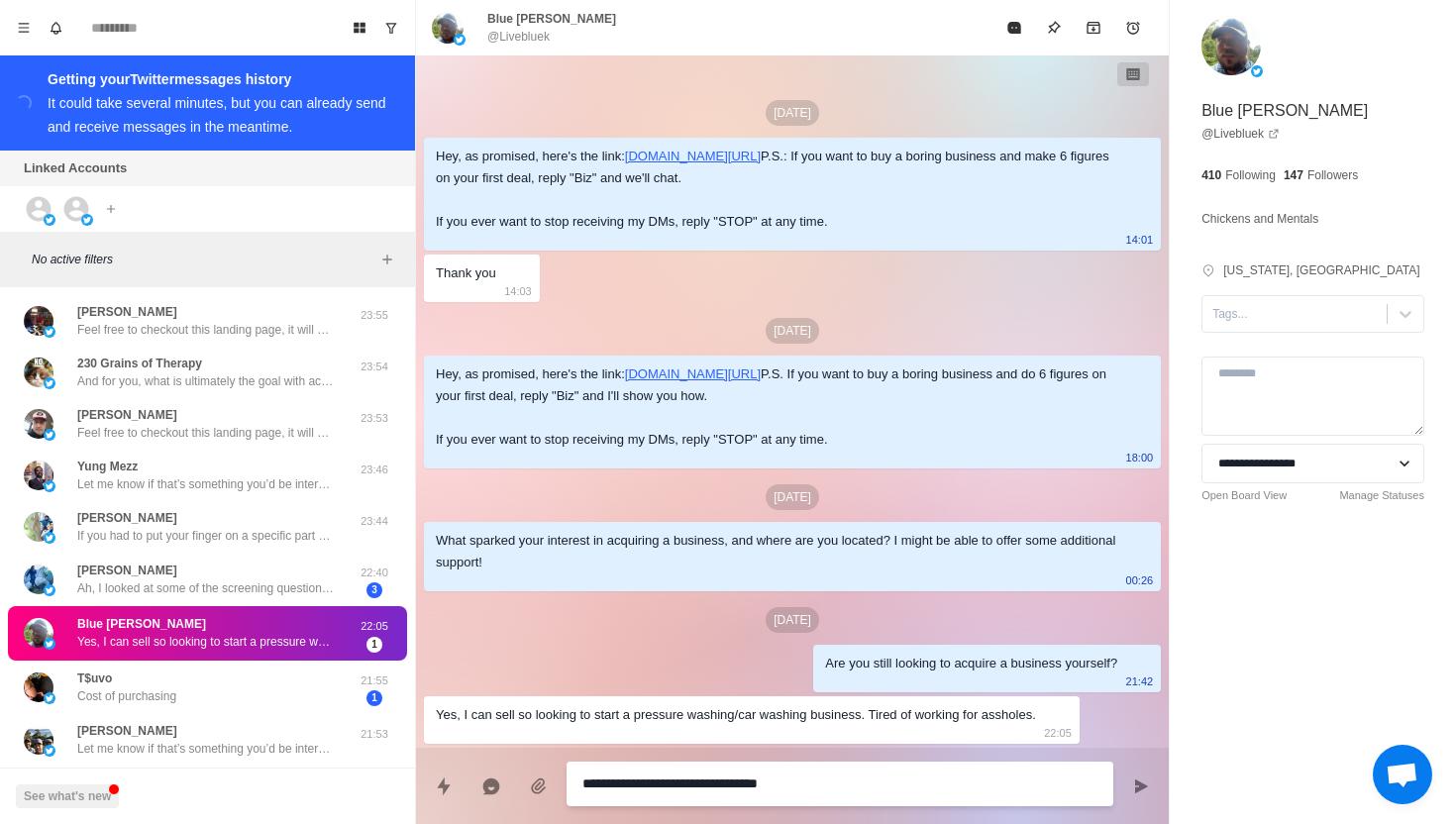 type on "*" 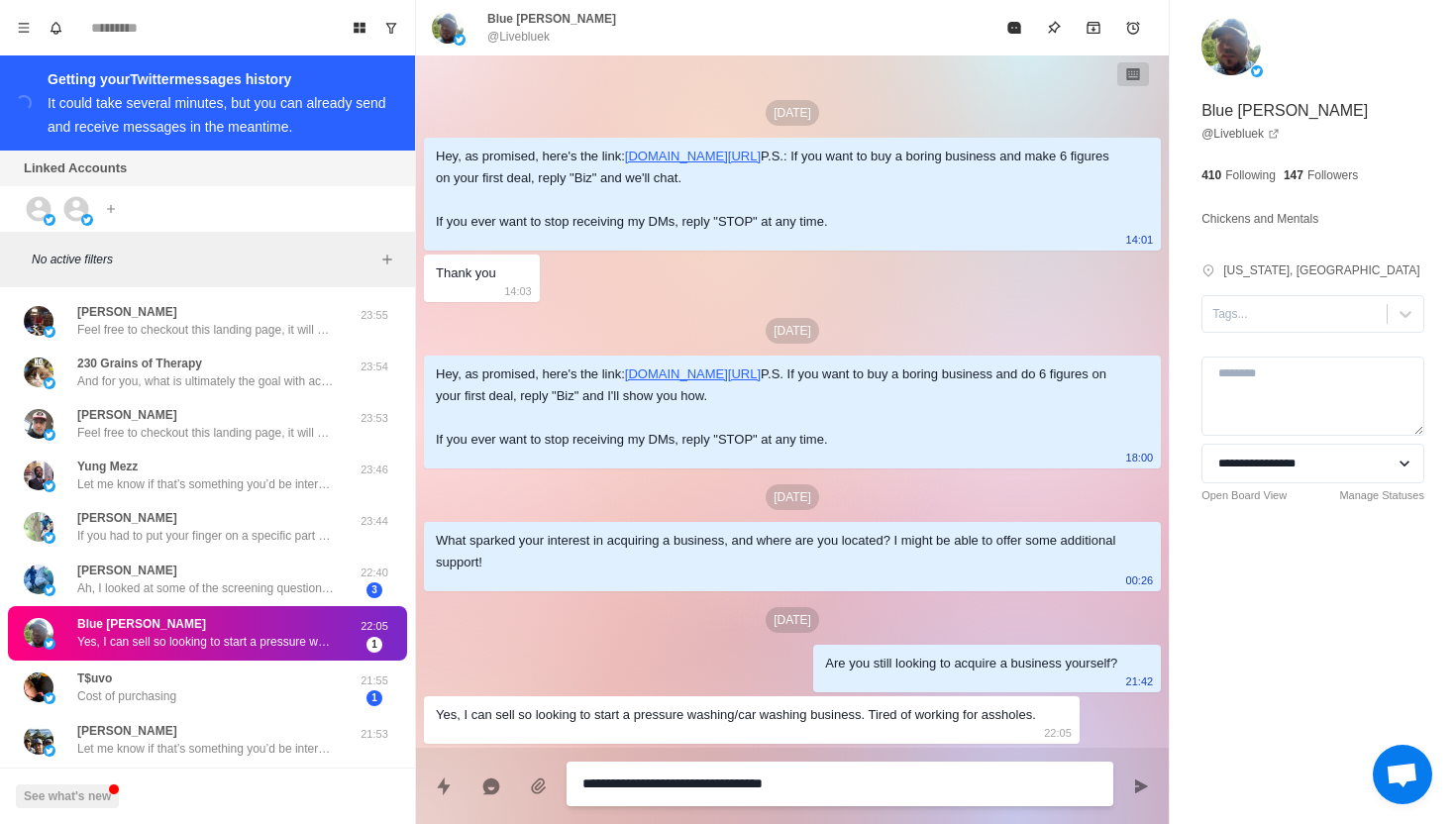 type on "*" 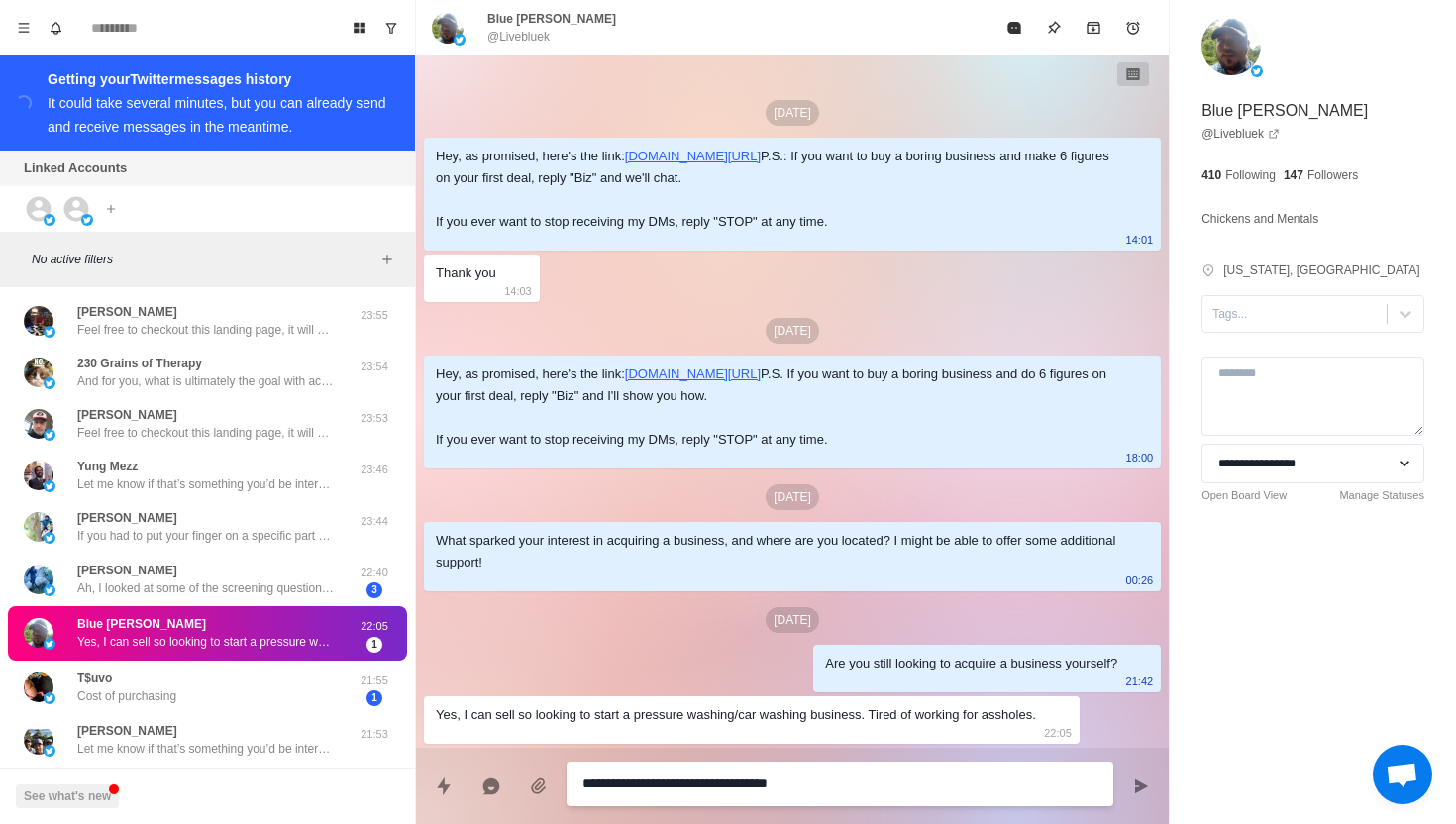 type on "*" 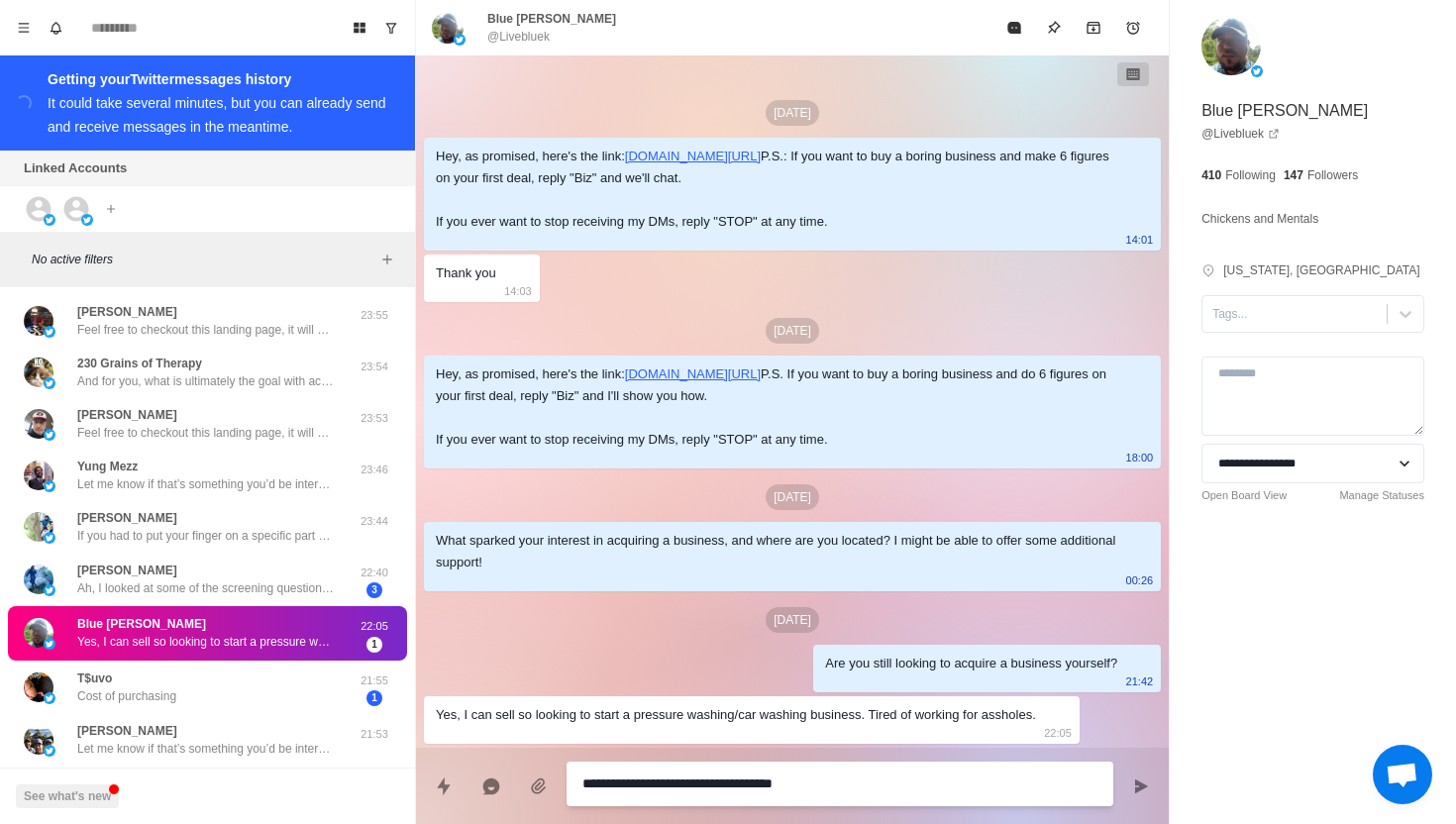 type on "*" 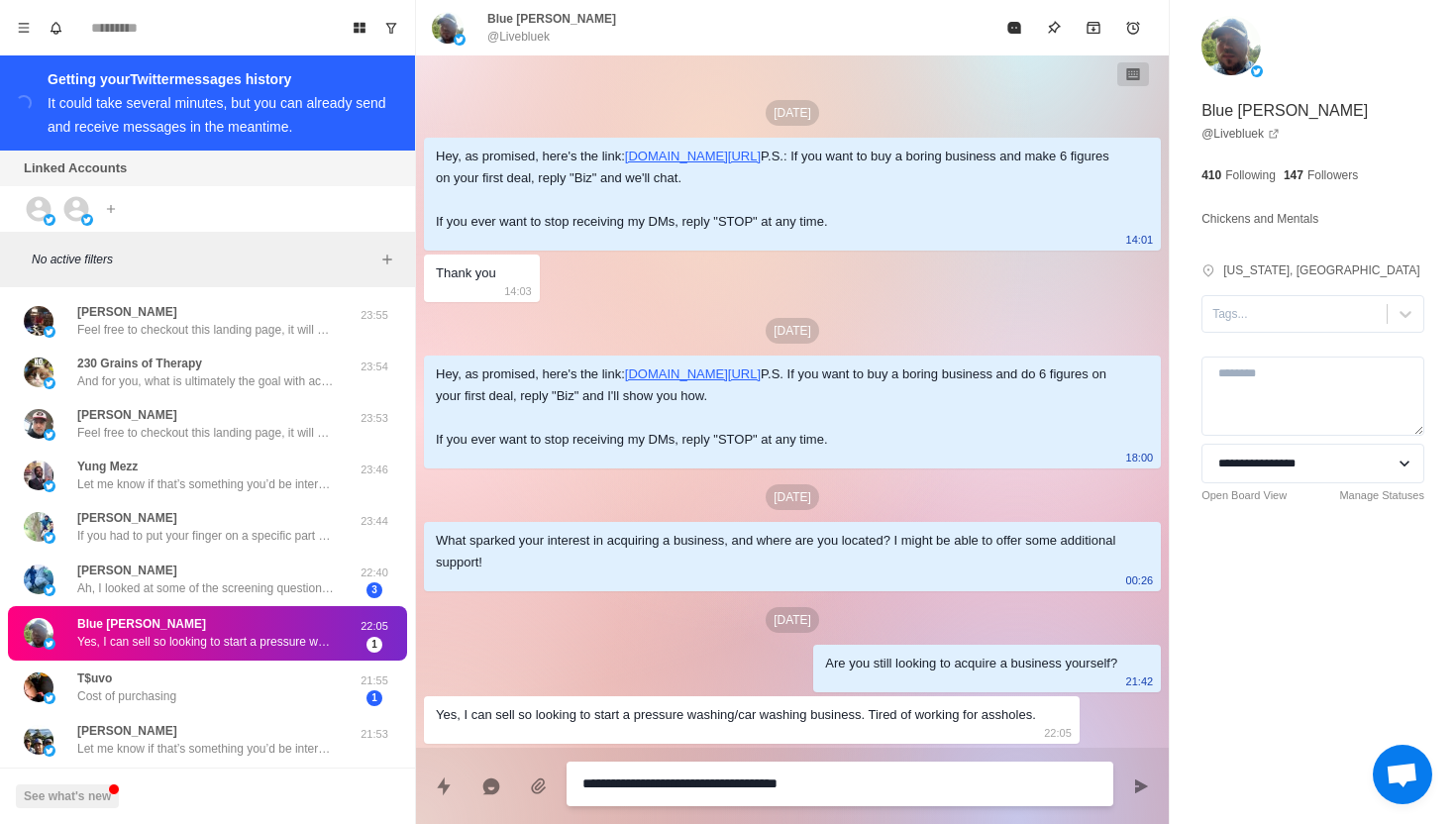 type on "*" 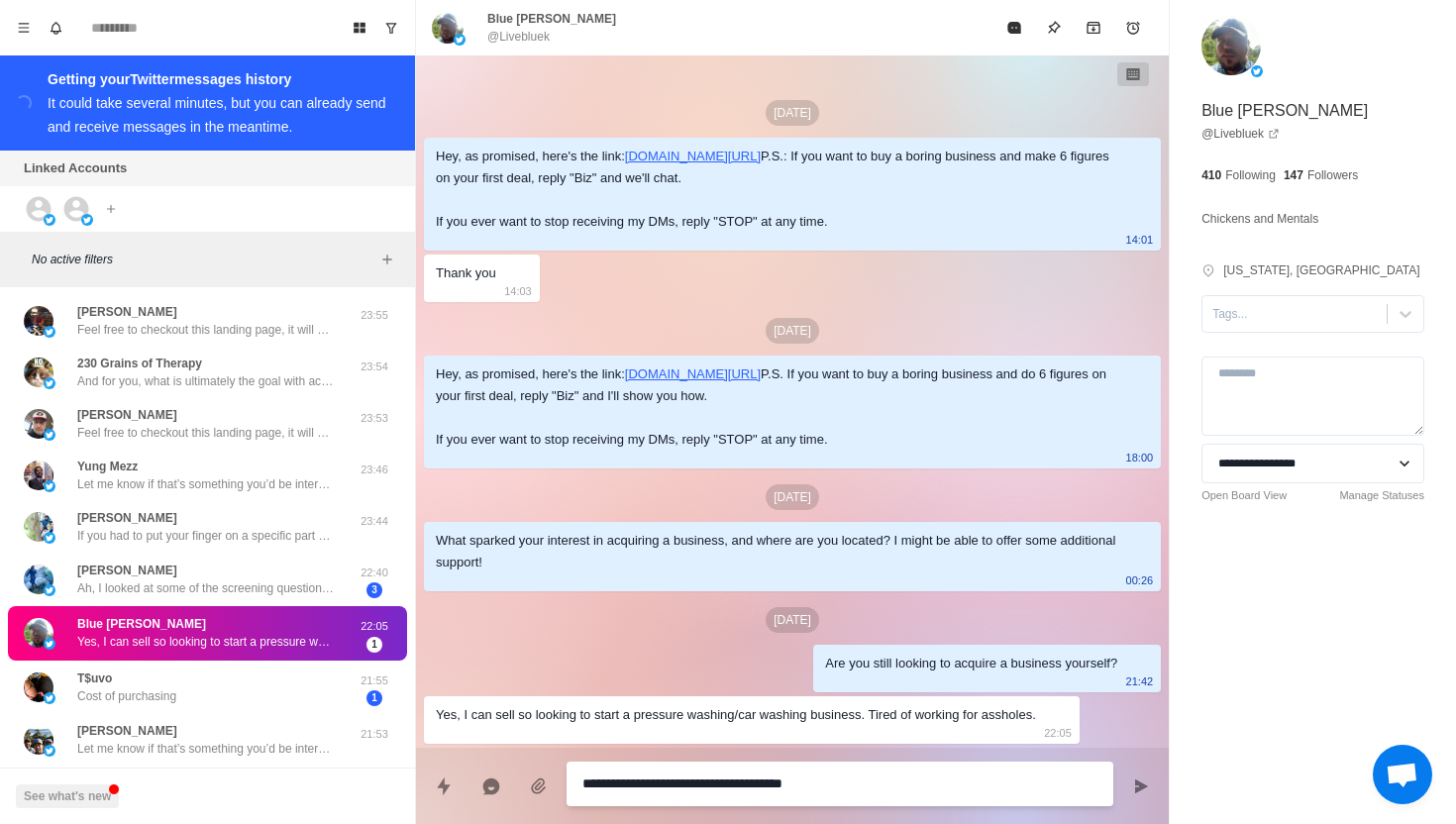 type on "*" 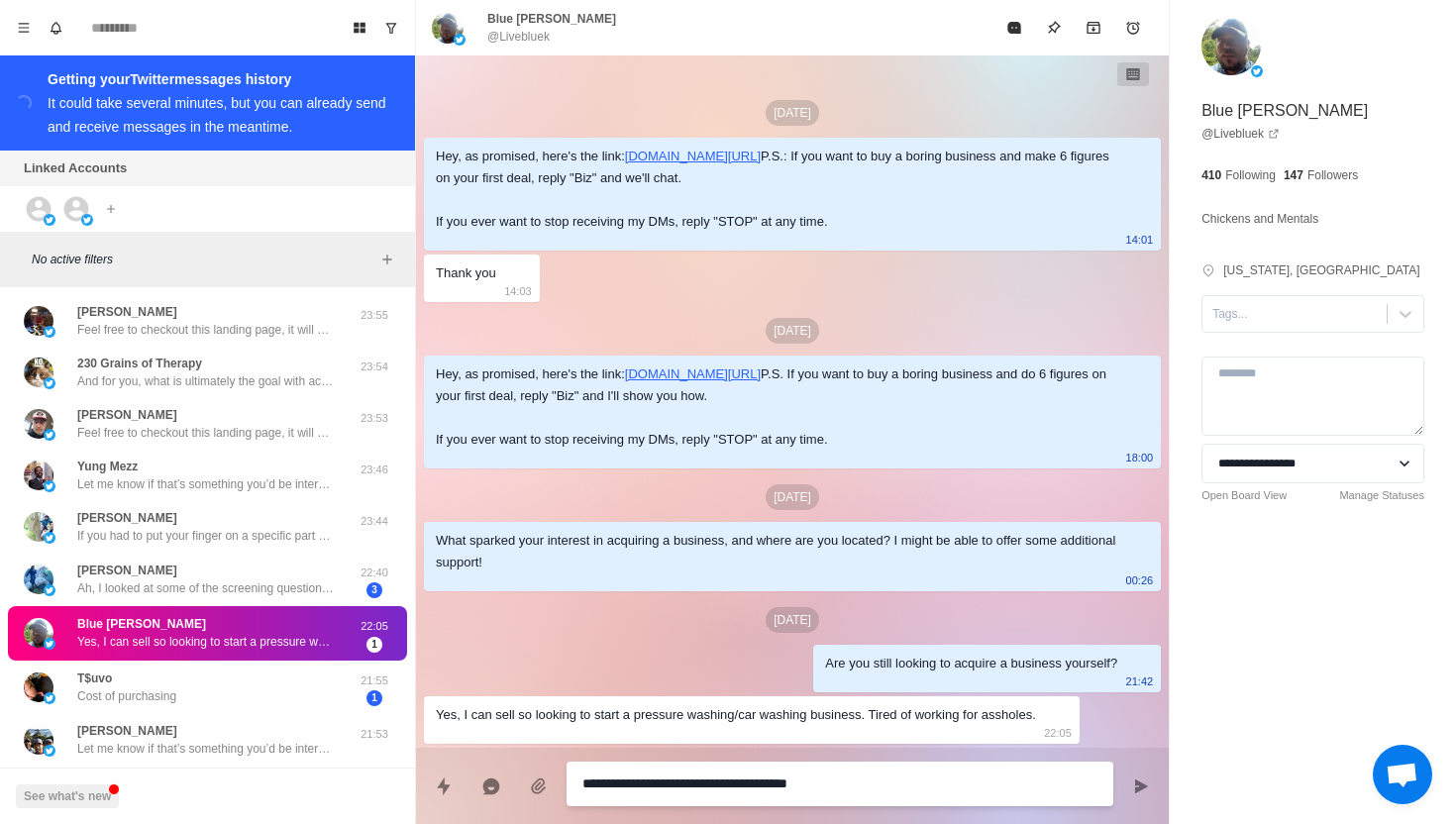 type on "*" 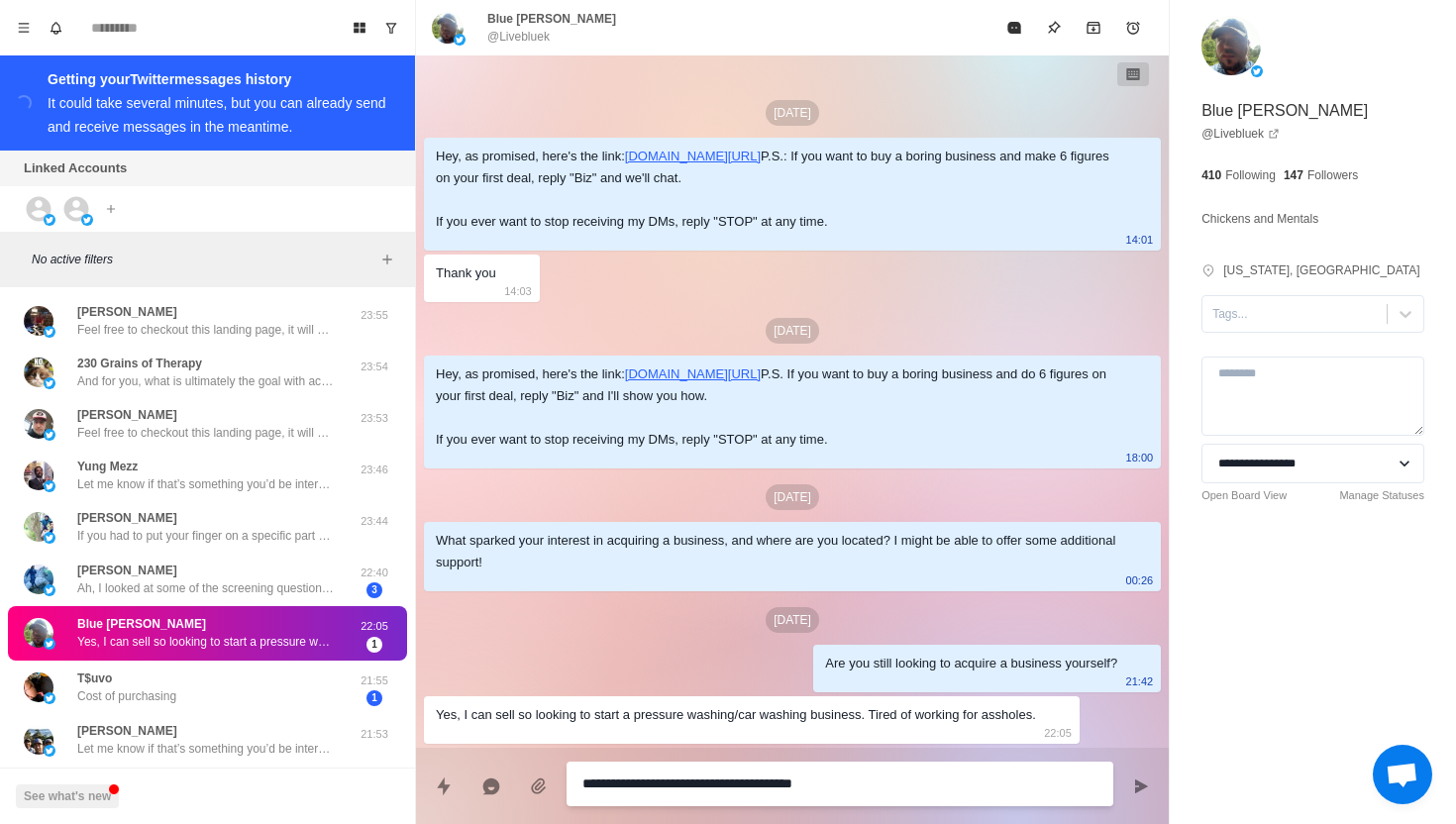type on "*" 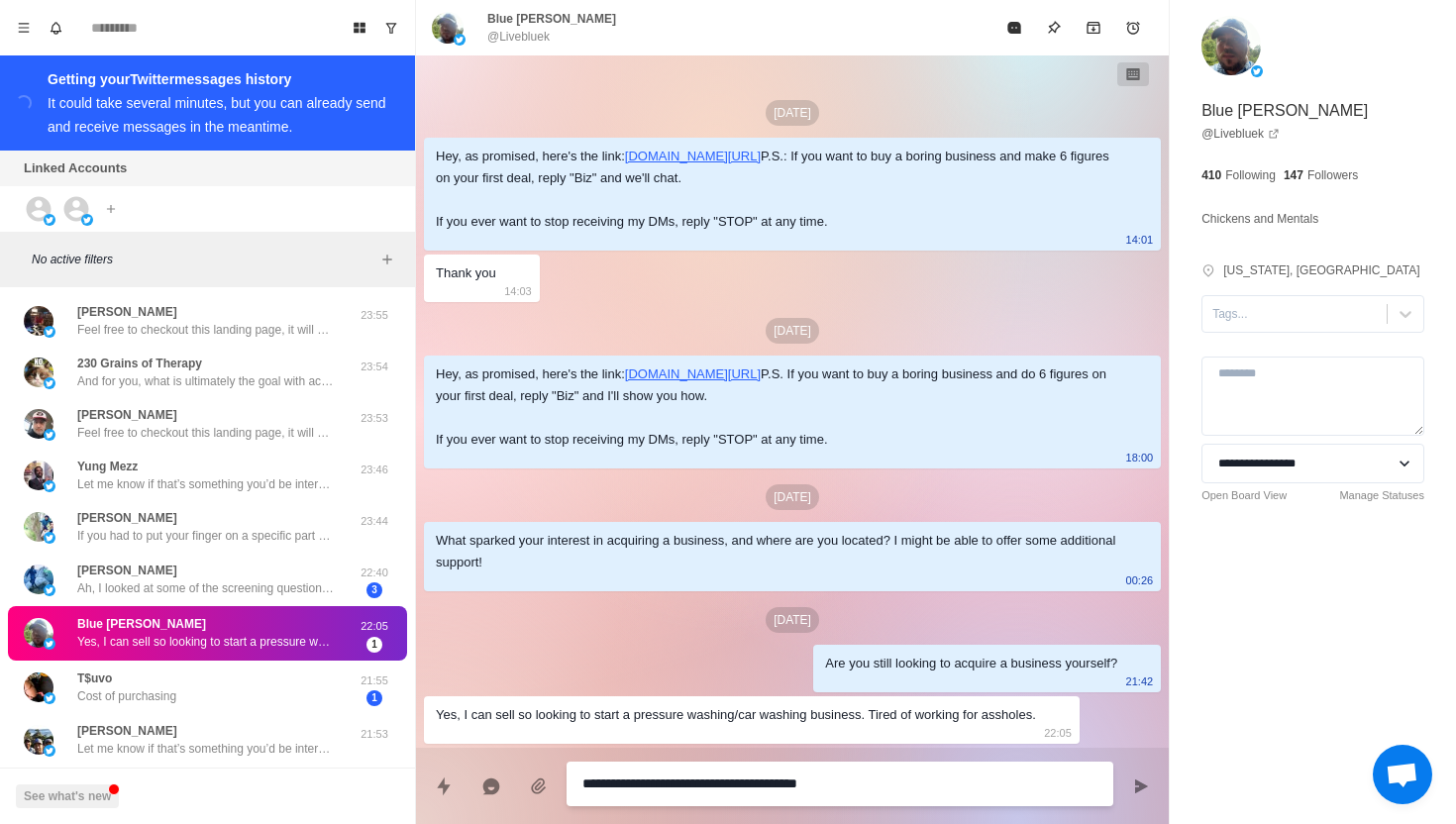 type on "*" 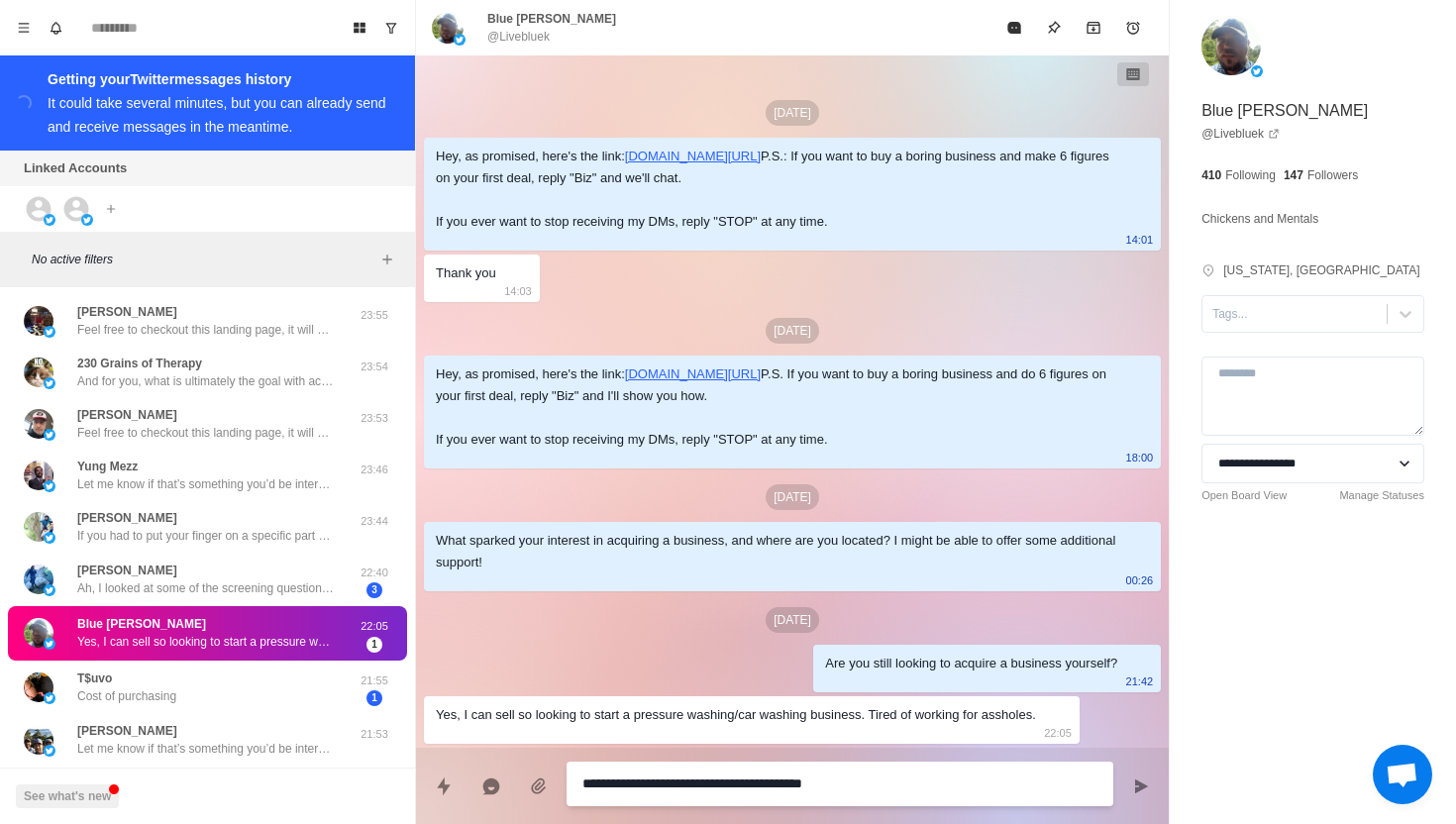 type on "*" 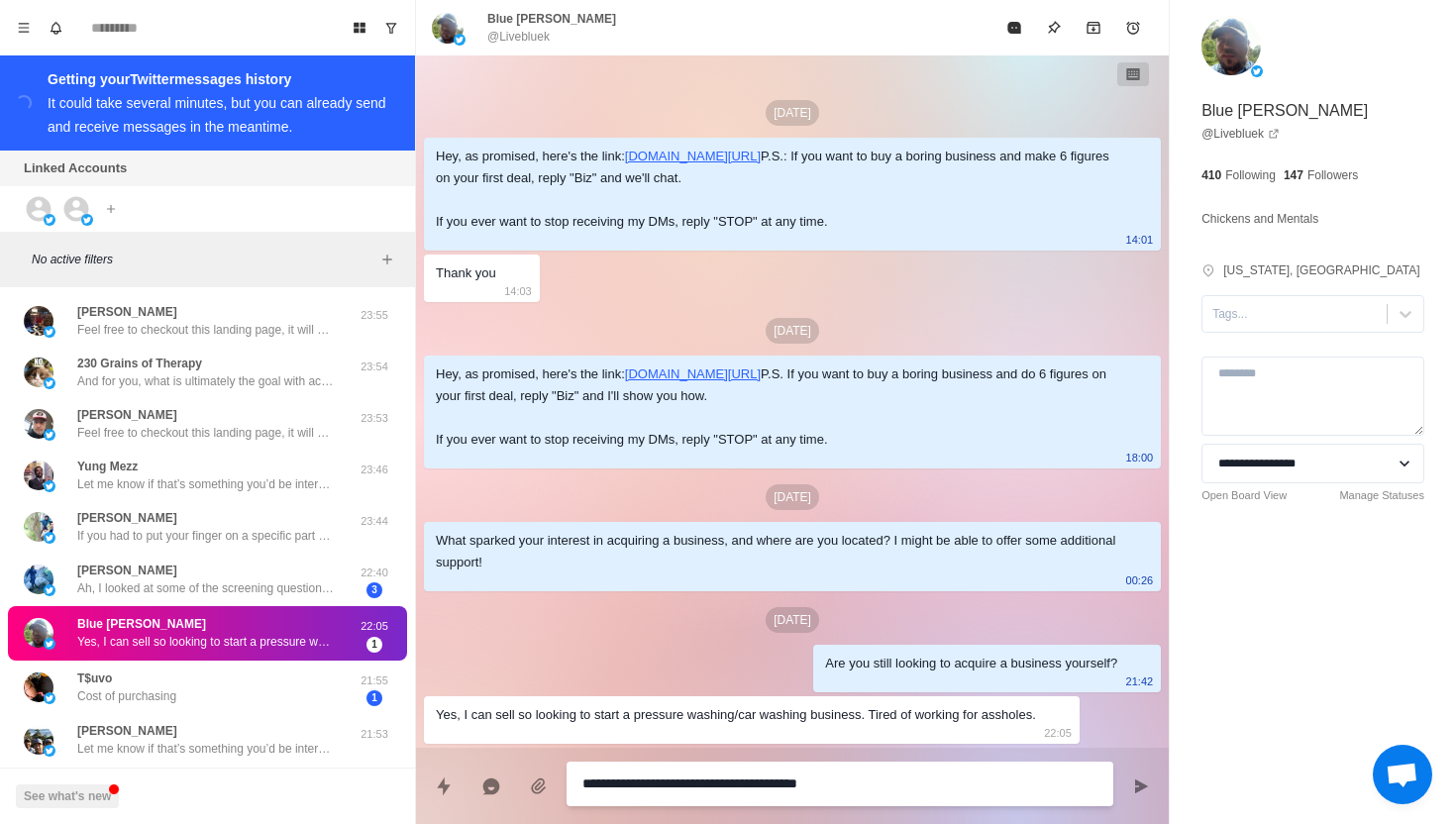 type on "*" 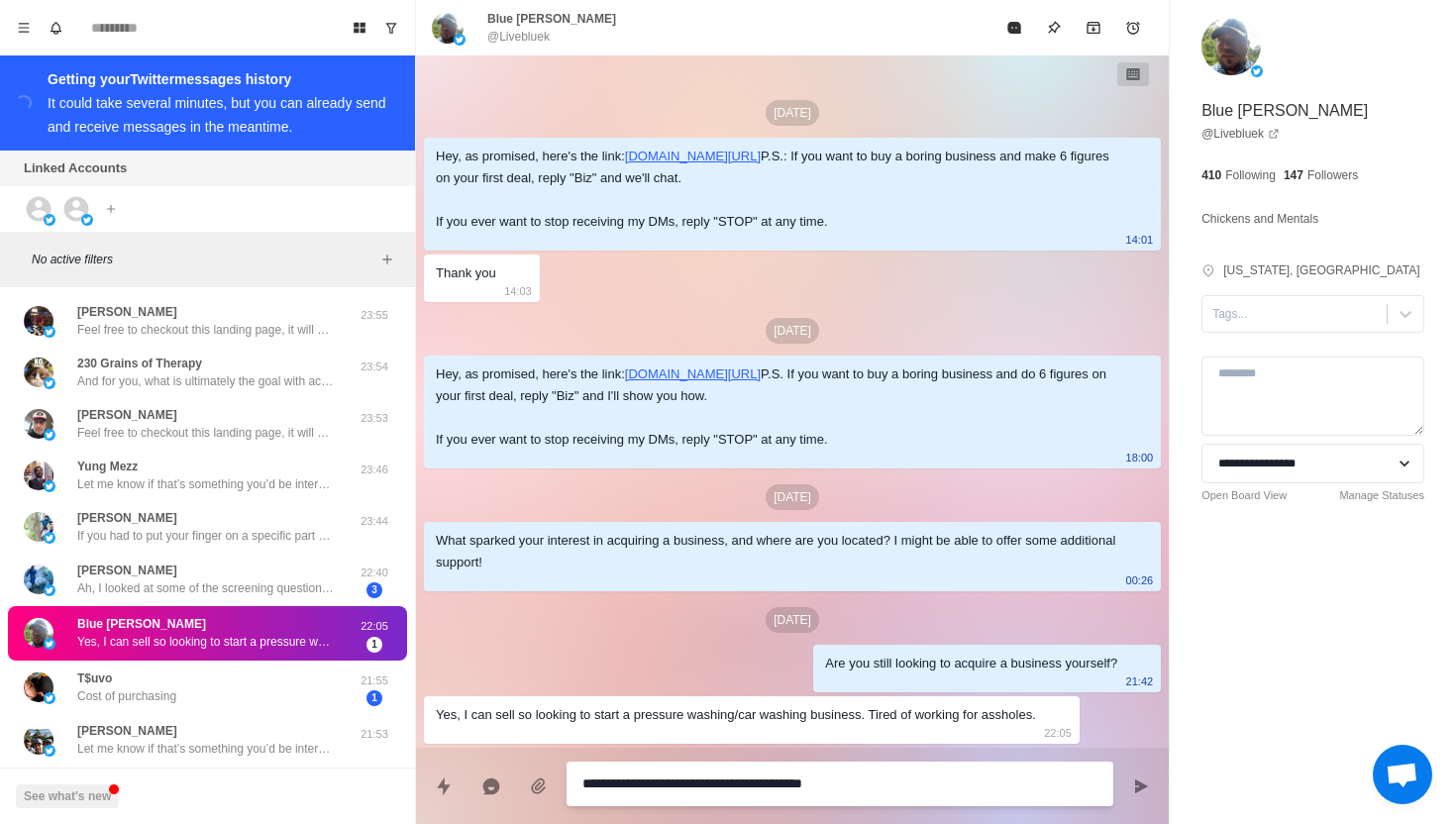 type on "*" 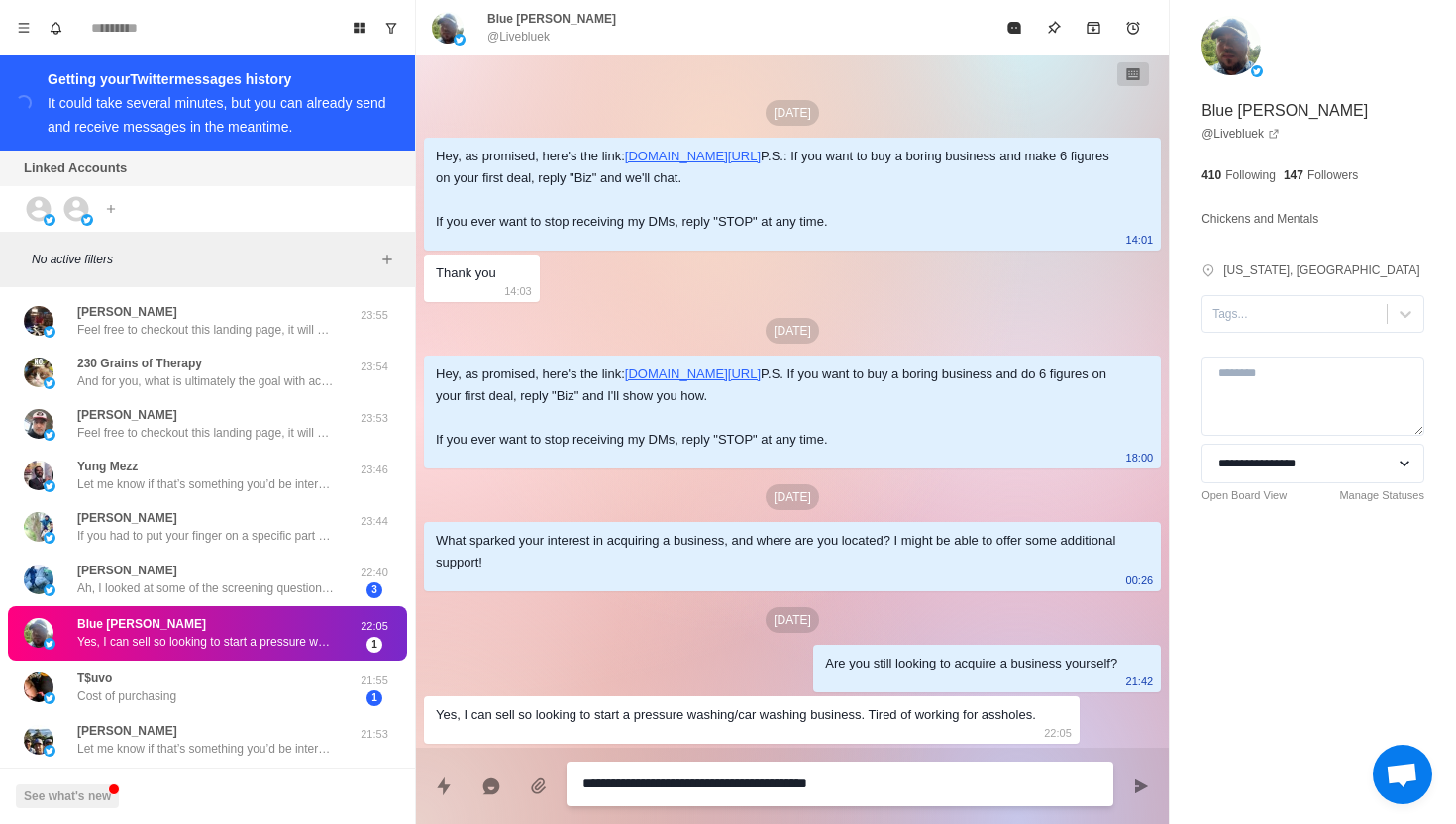 type on "*" 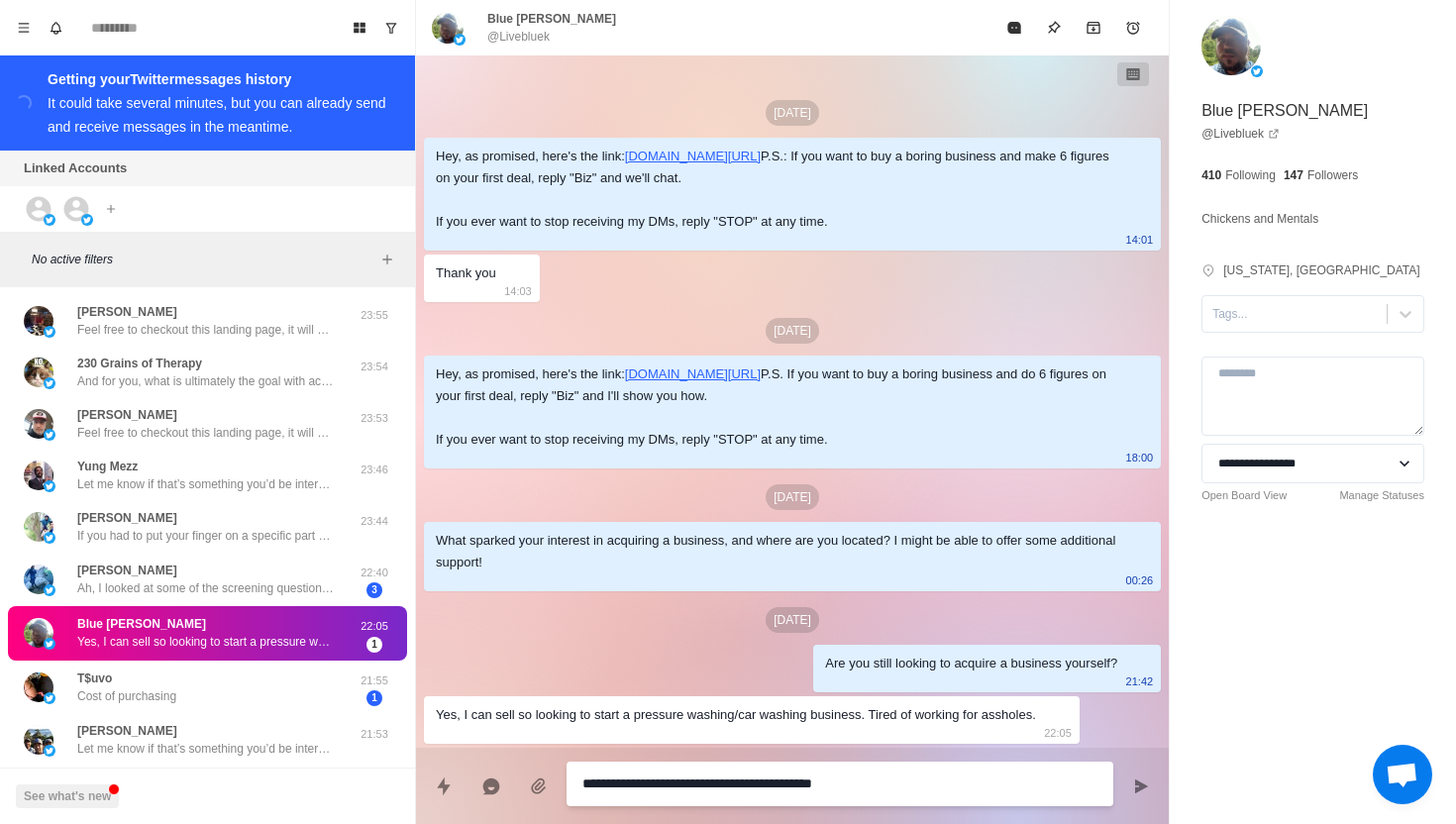 type on "*" 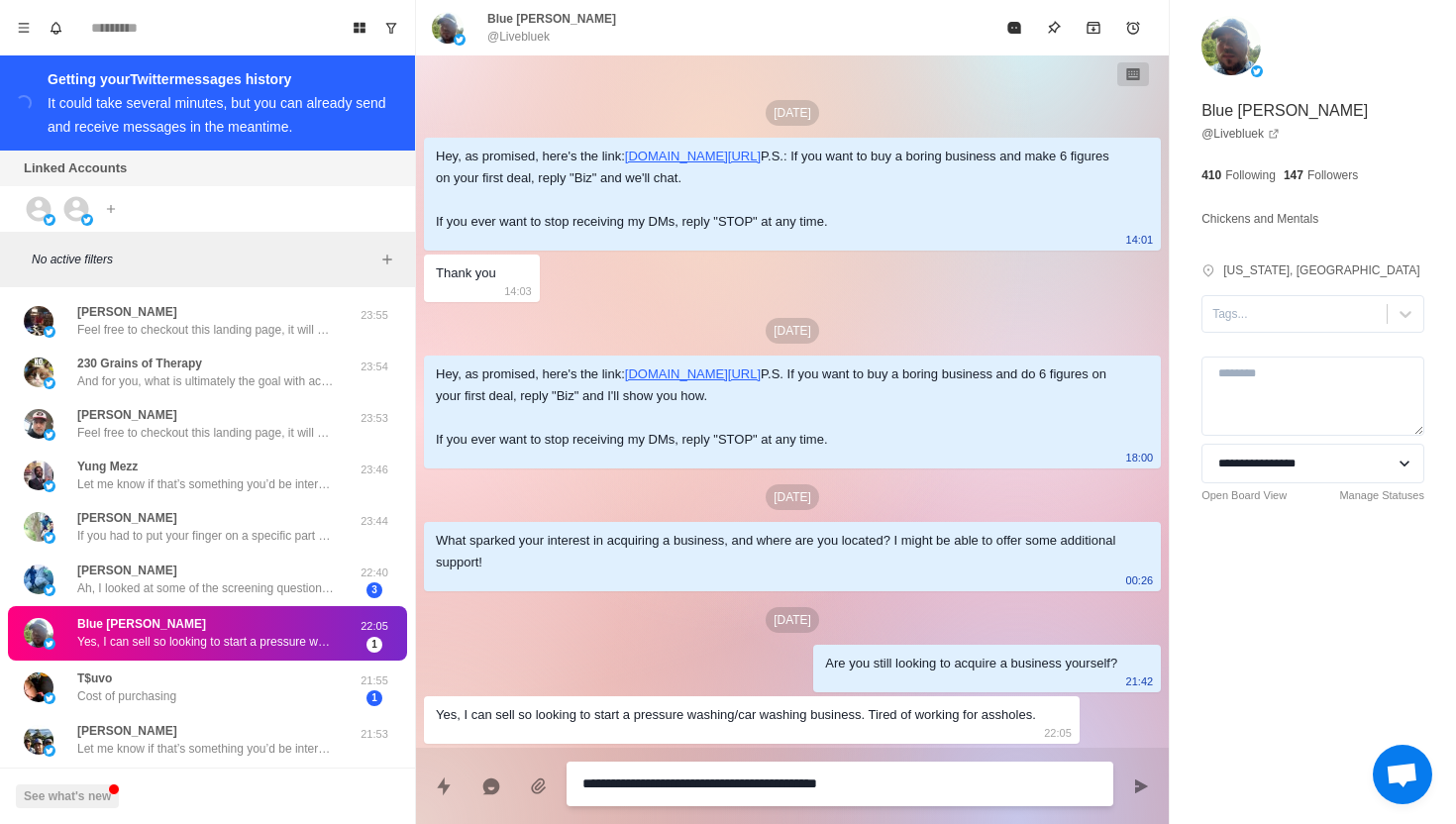 type on "*" 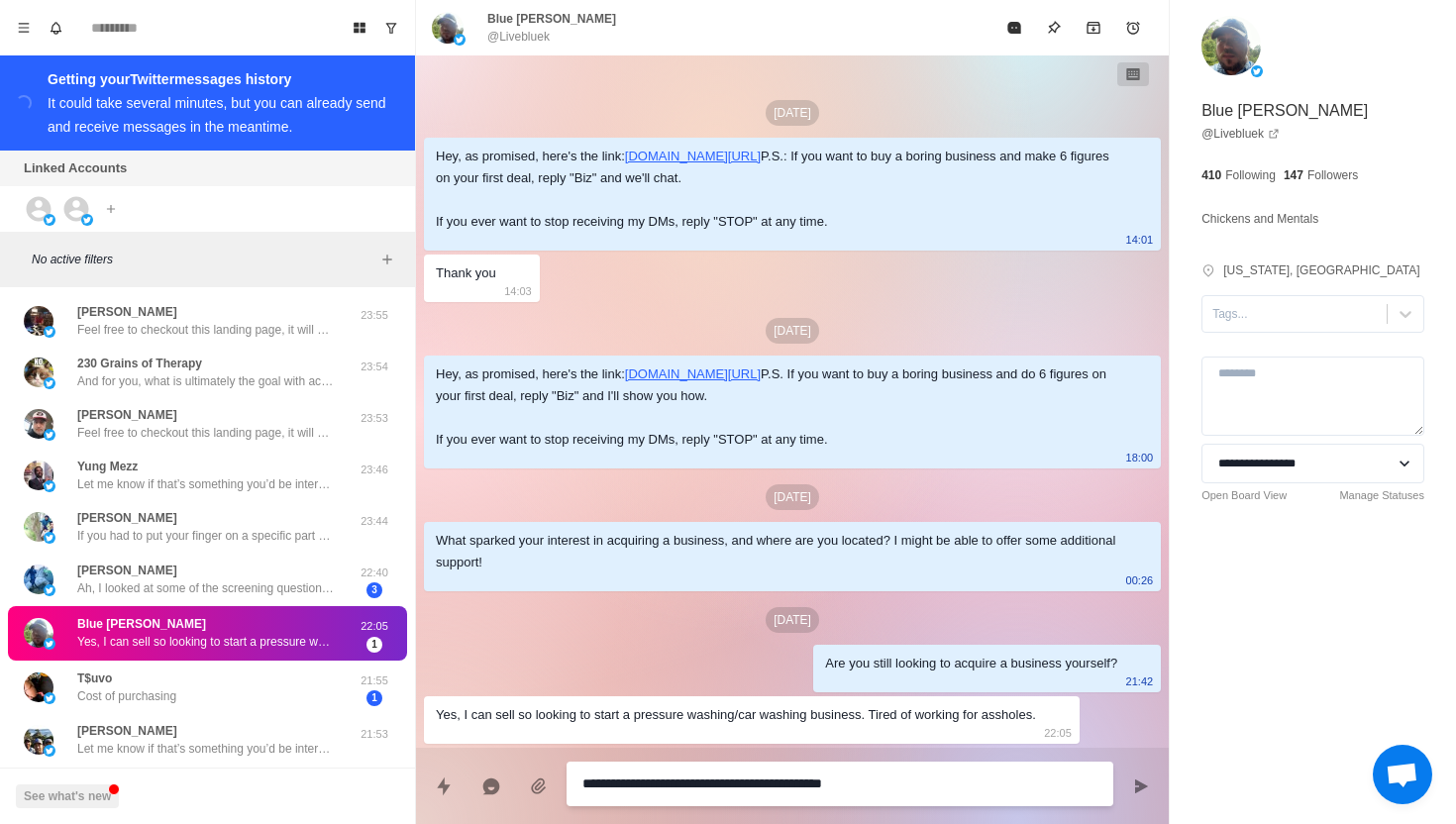 type on "*" 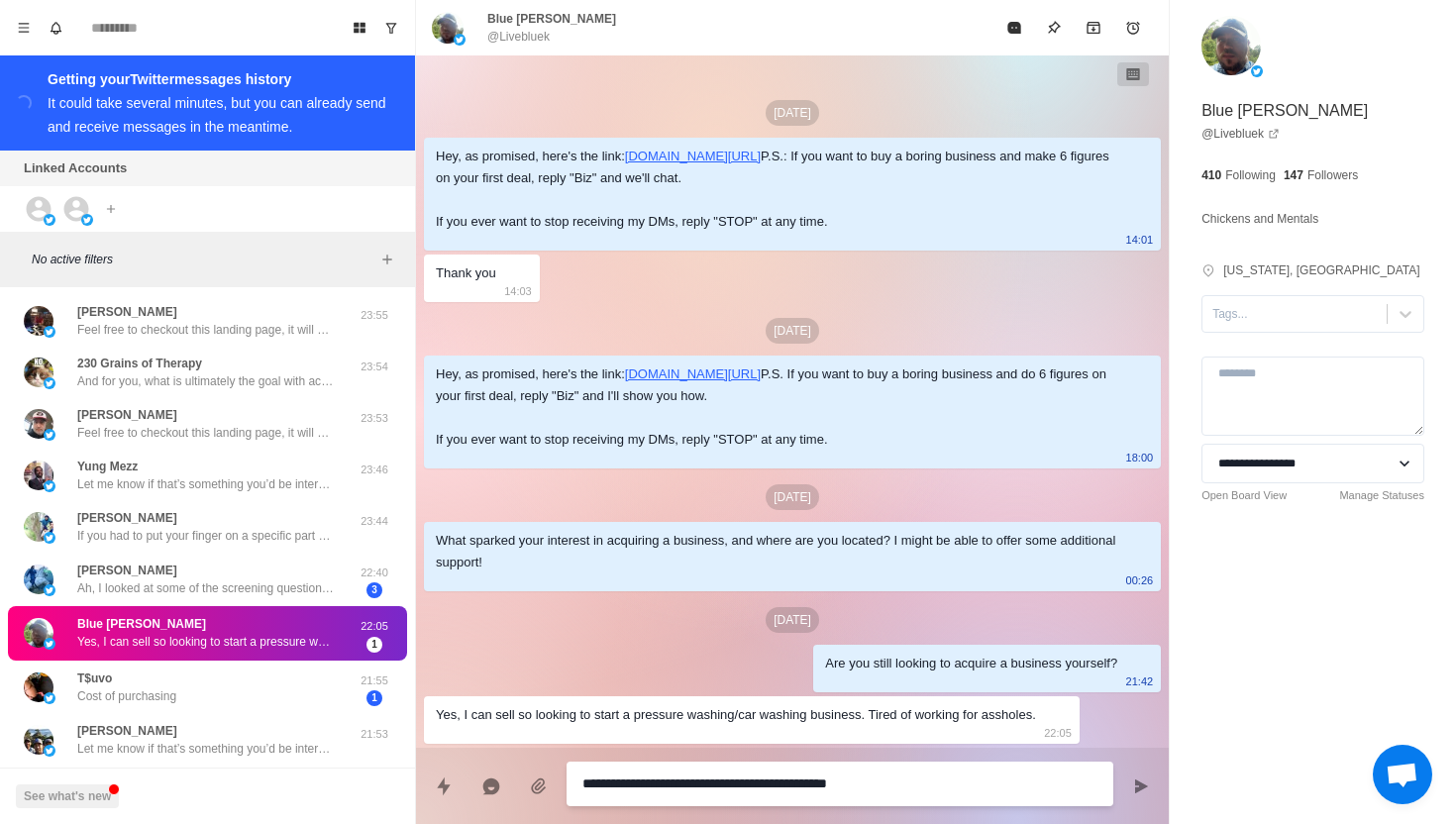 type on "*" 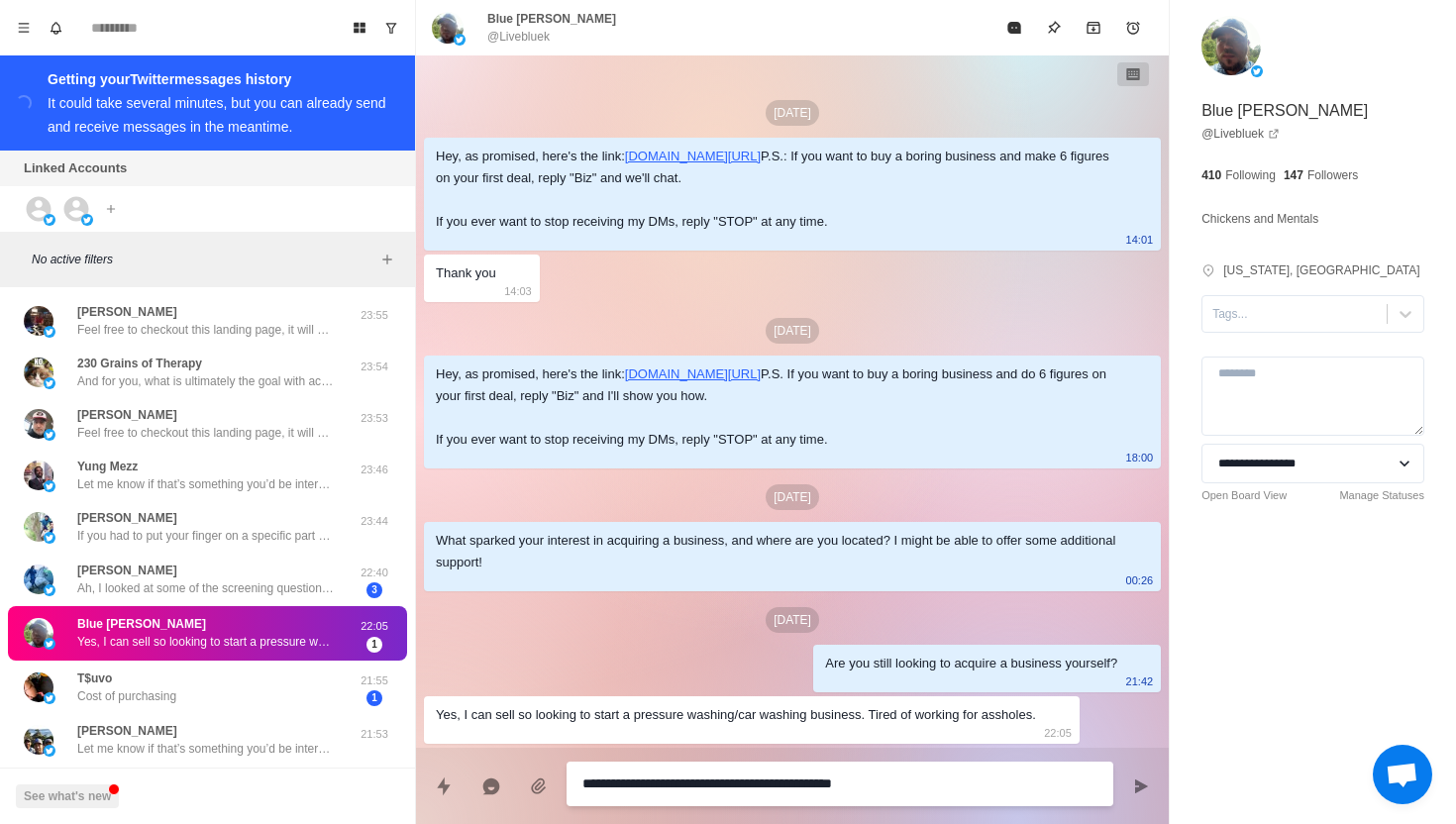 type on "*" 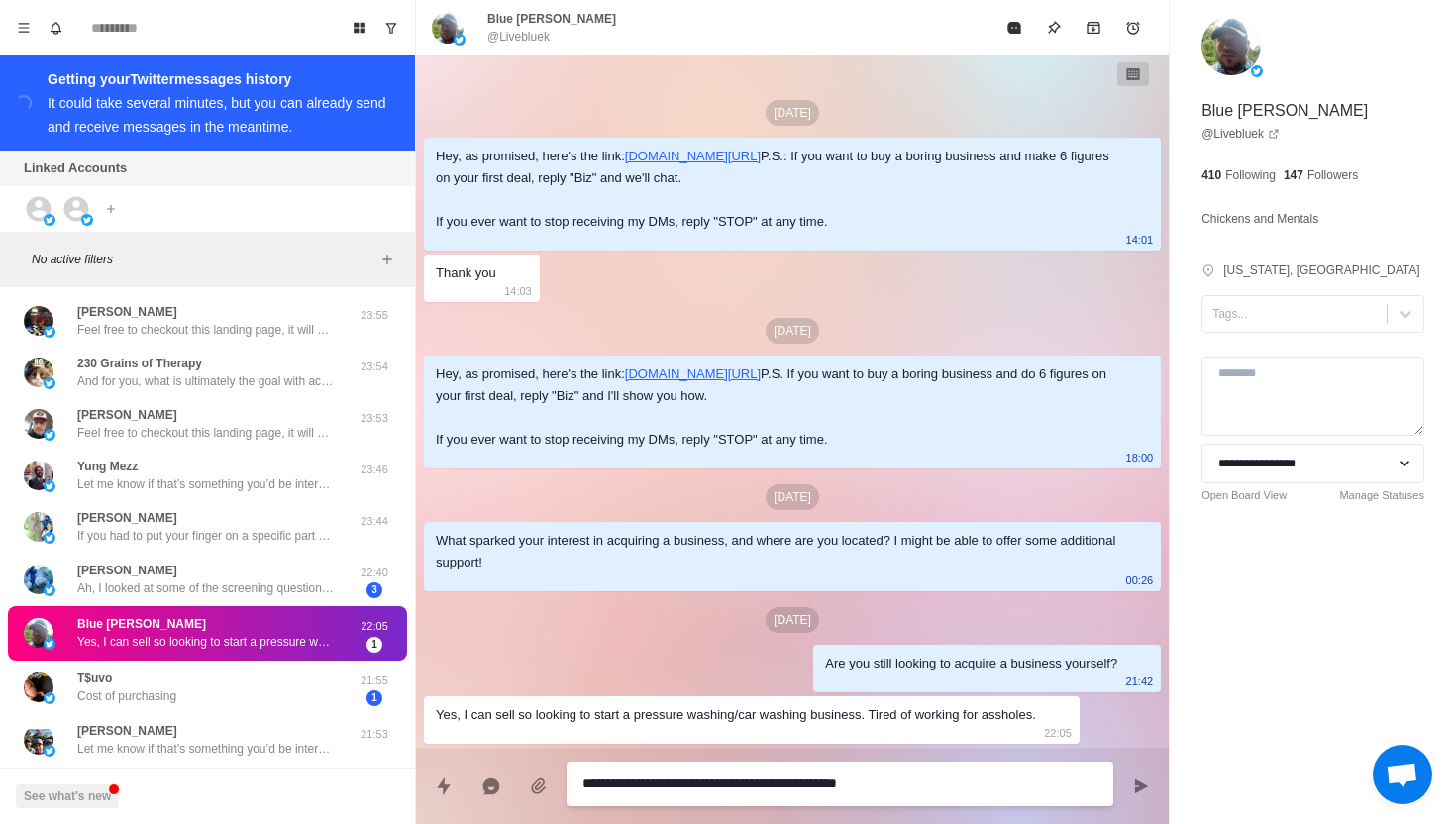 type on "*" 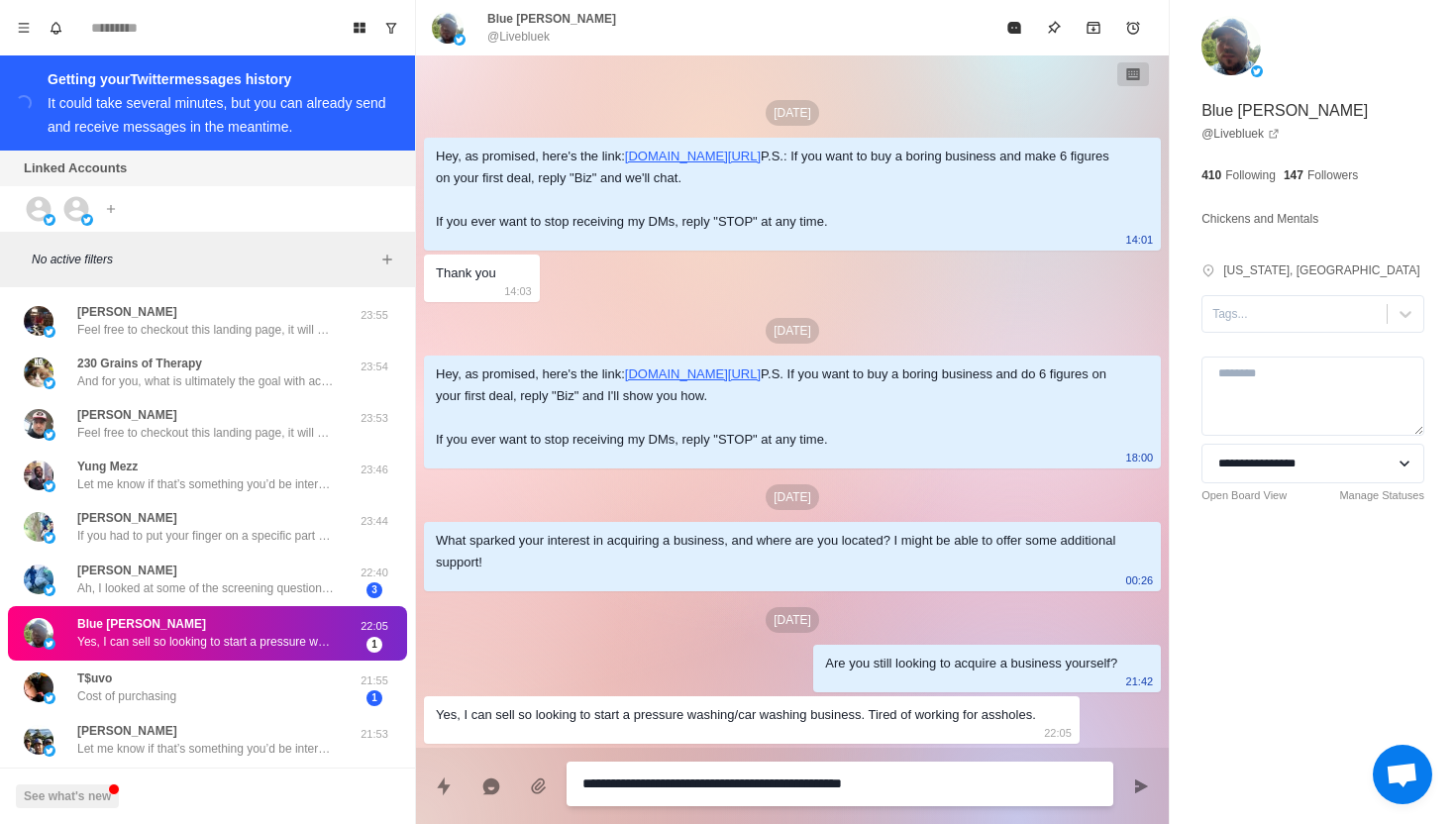 type on "*" 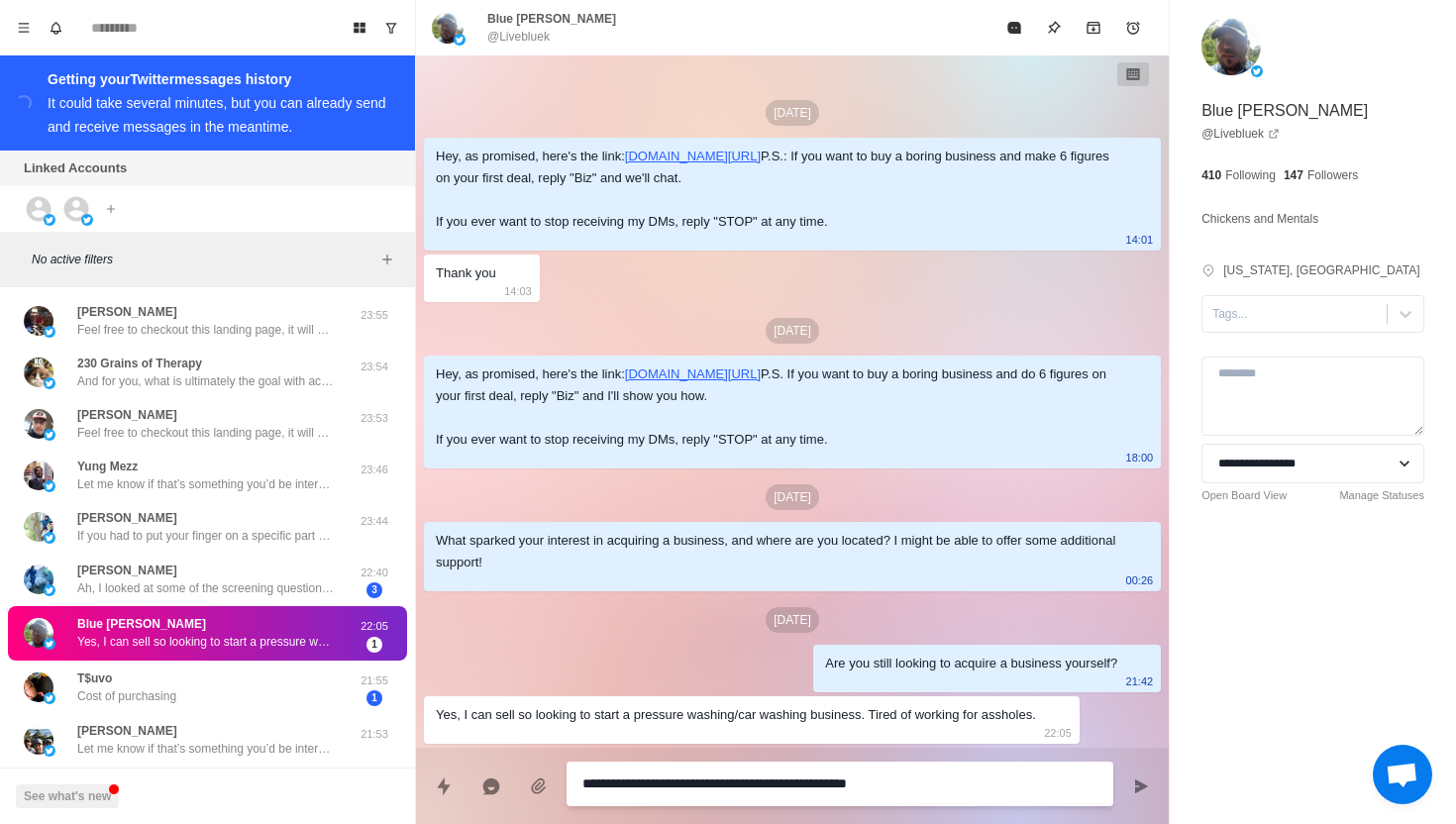 type on "*" 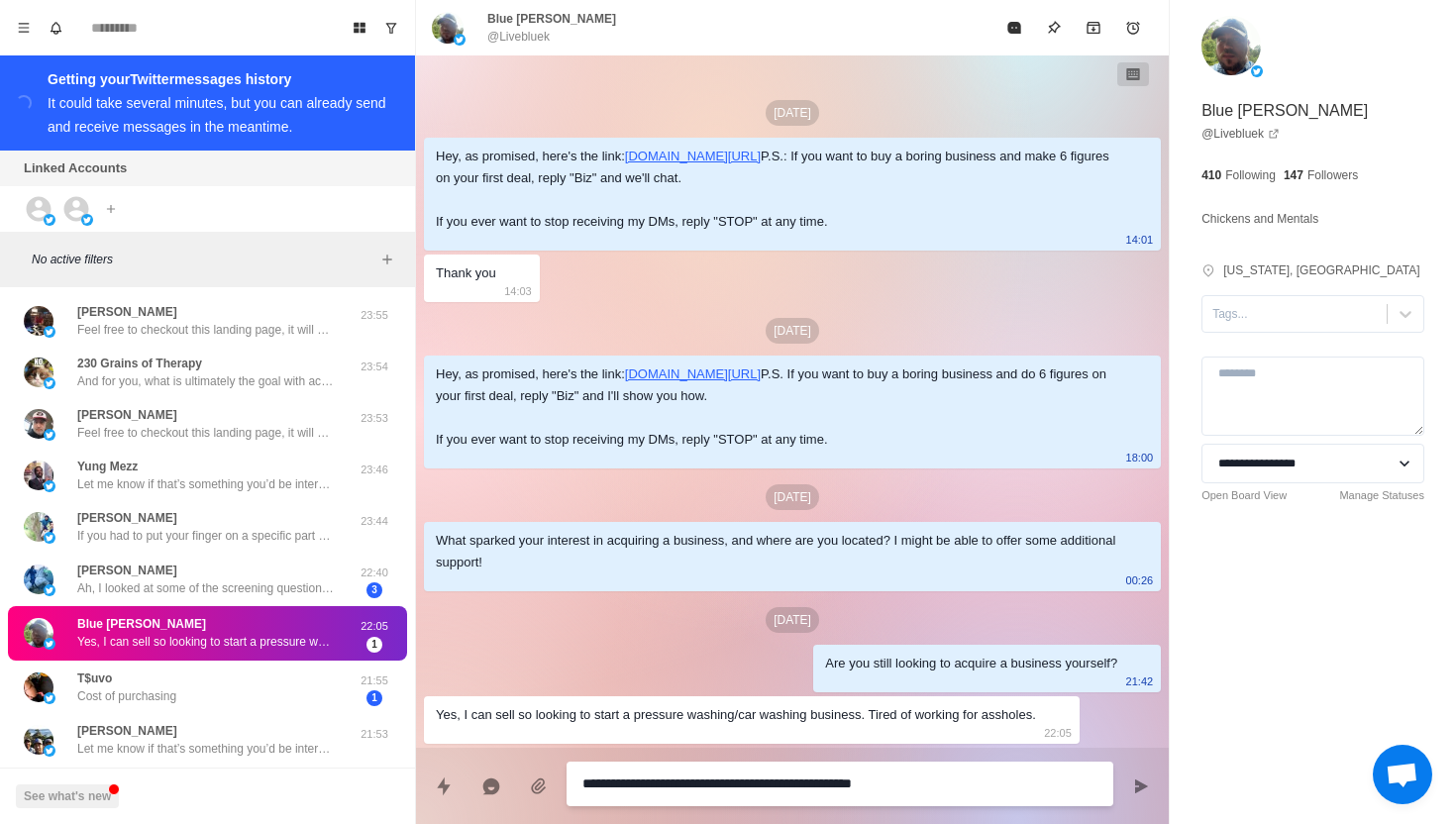 type on "*" 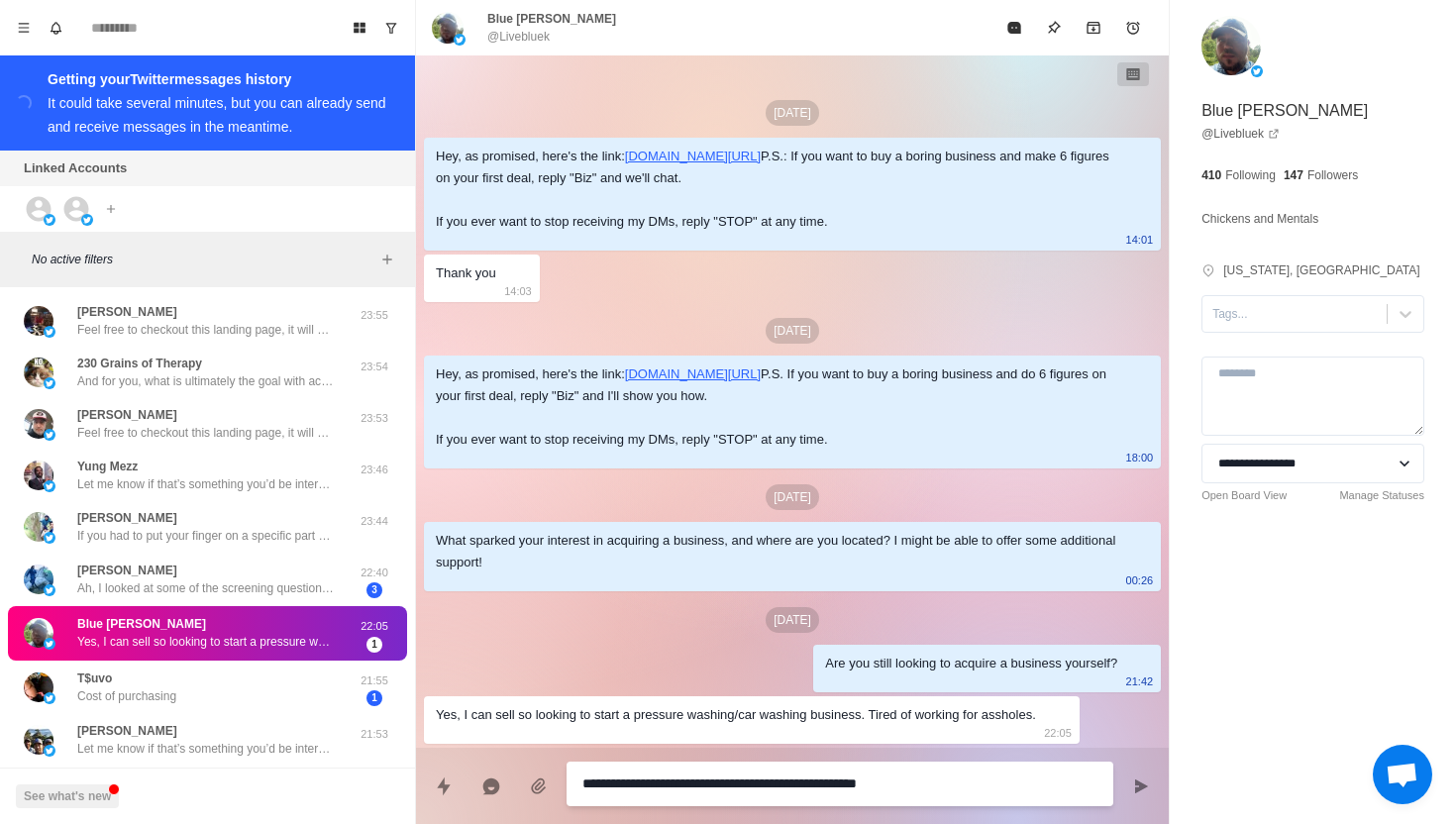type on "*" 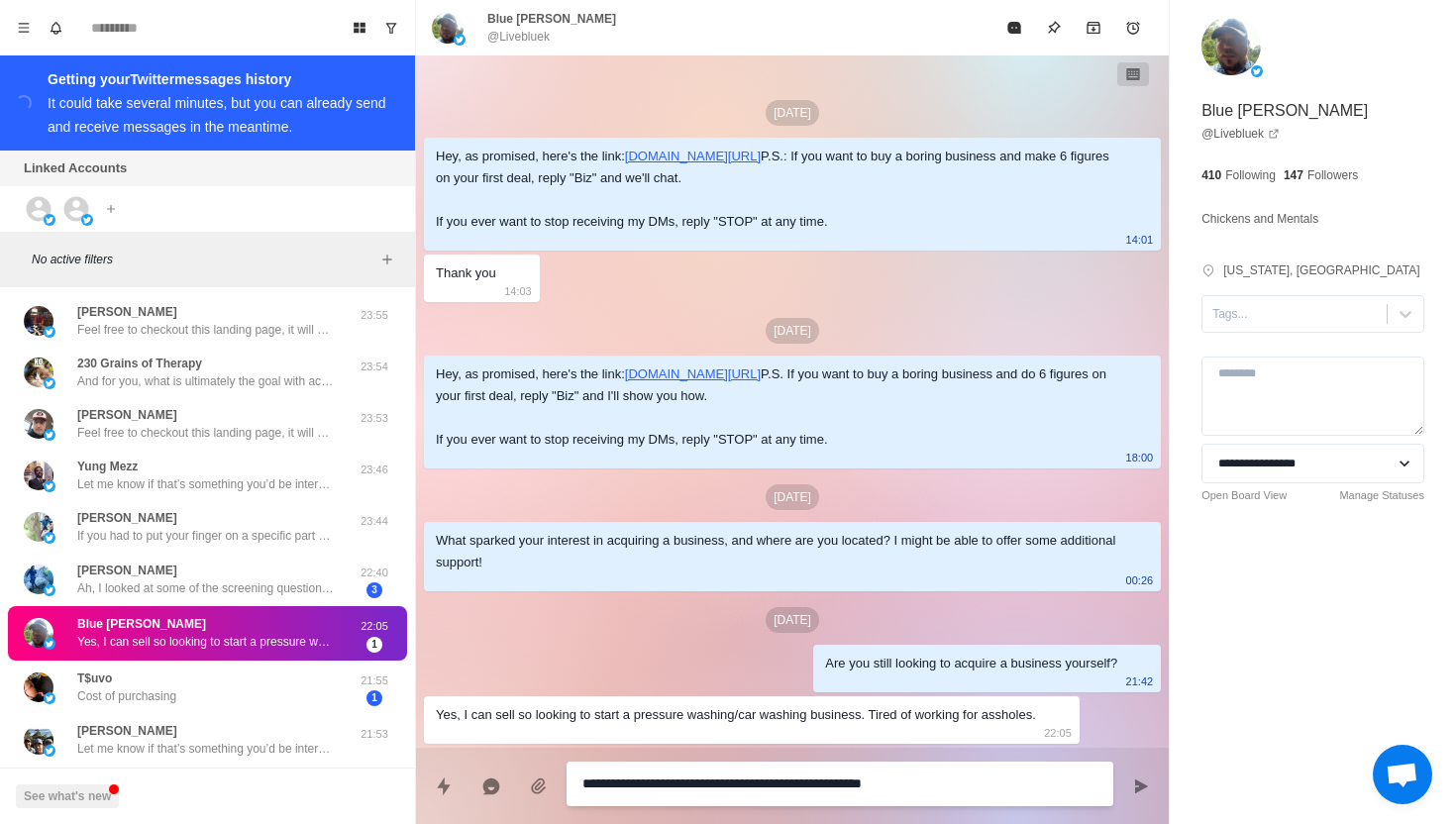 type on "*" 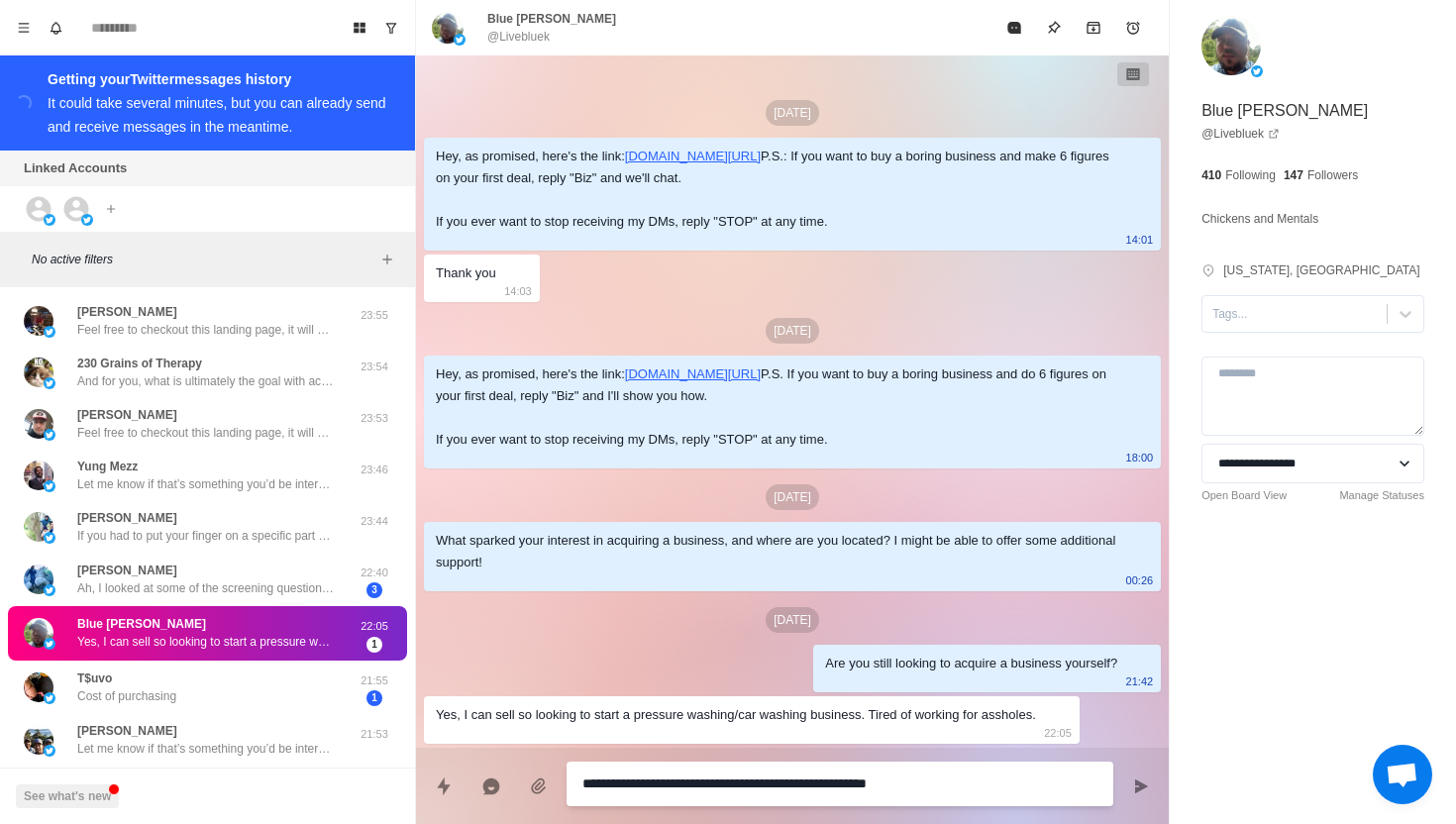 type on "*" 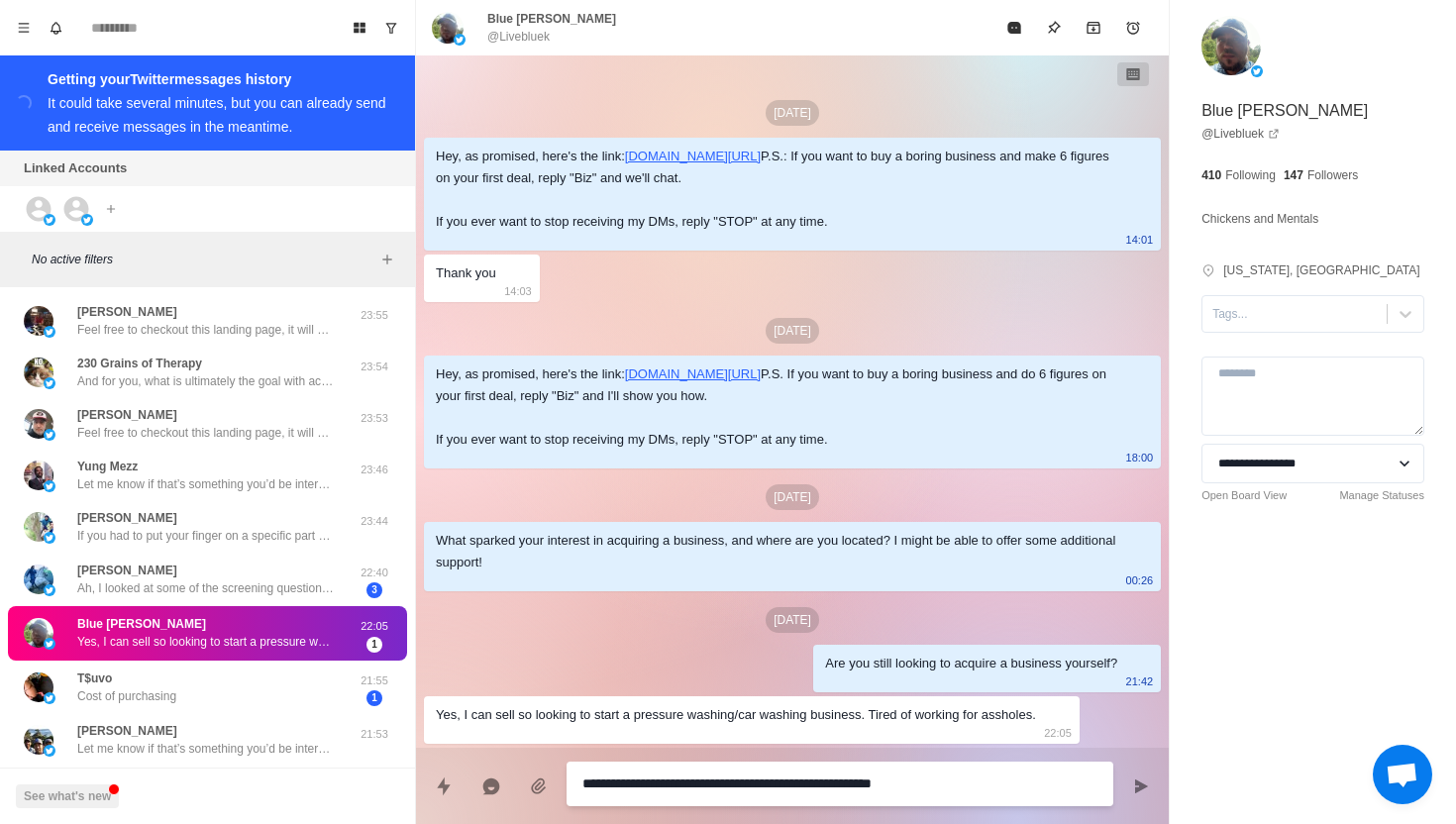 type on "*" 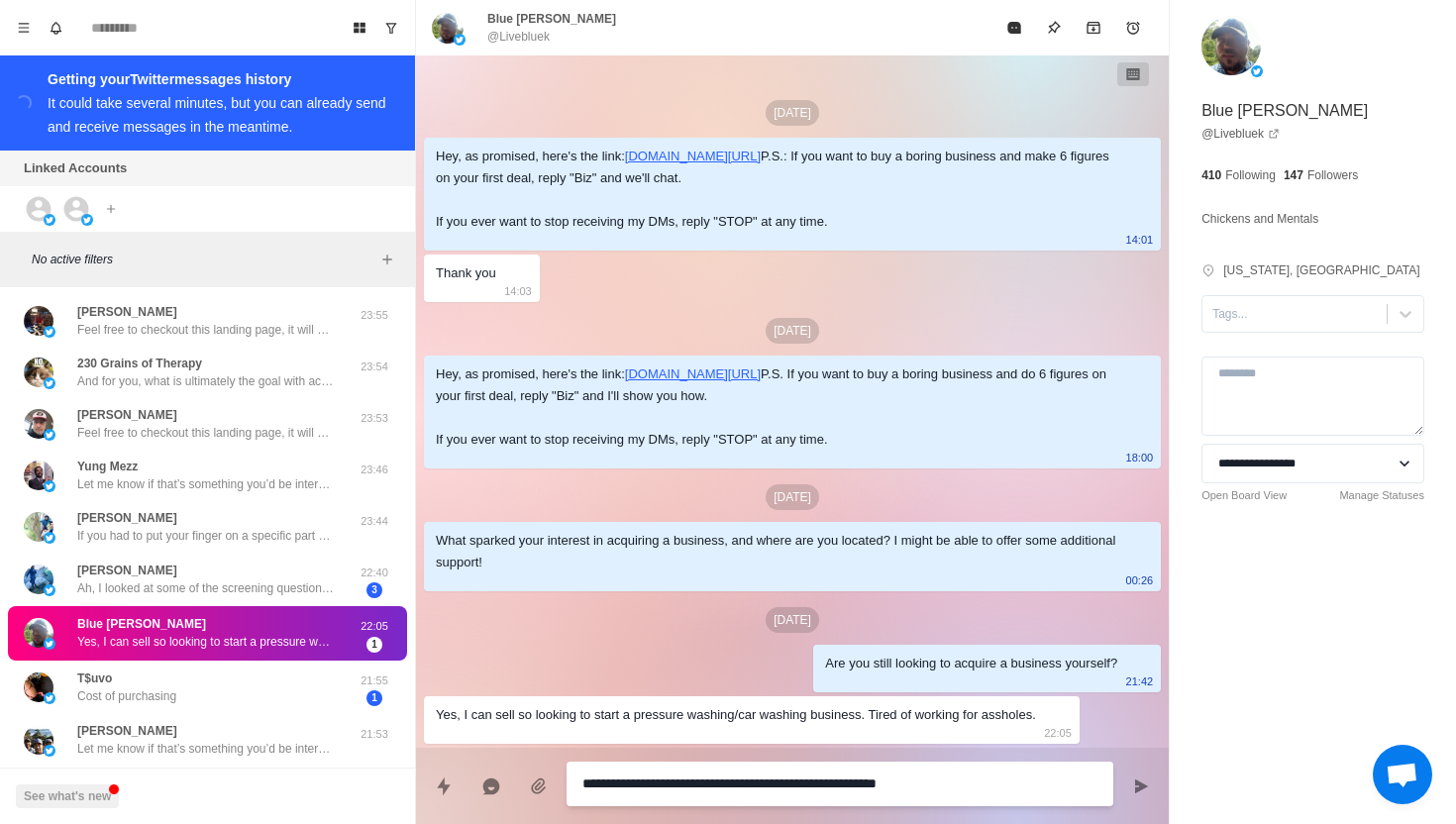 type on "*" 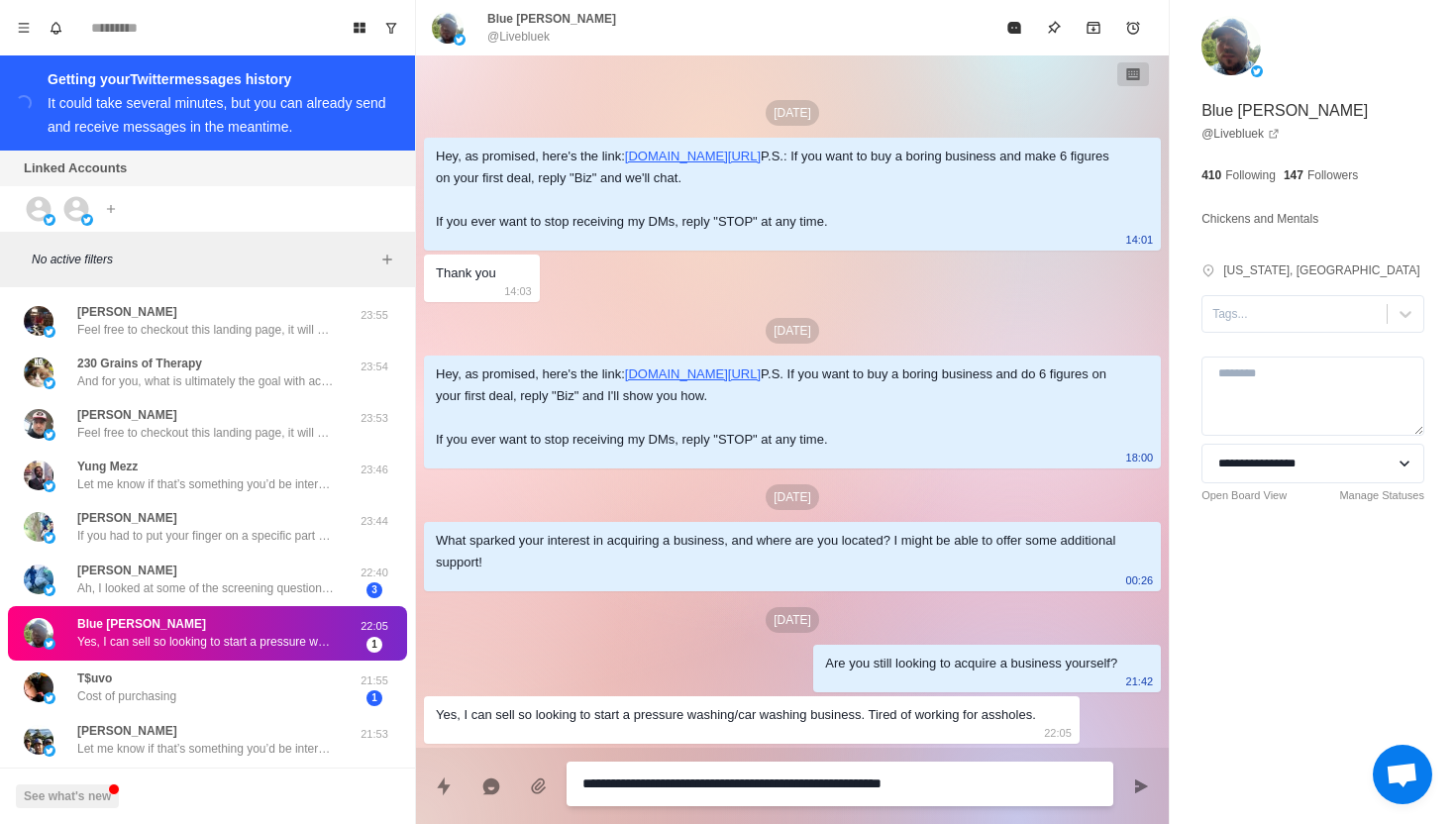 type on "*" 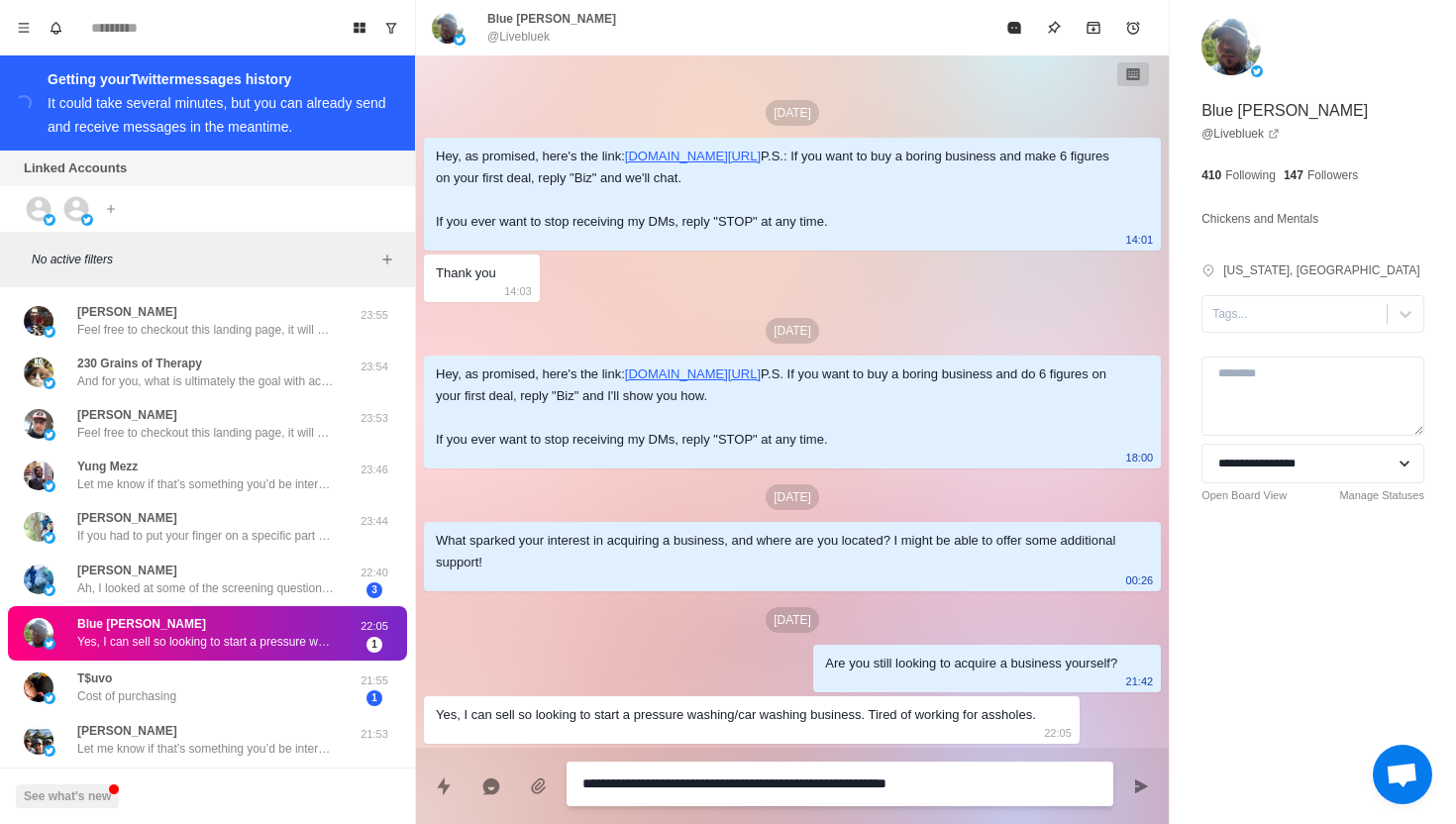 type on "*" 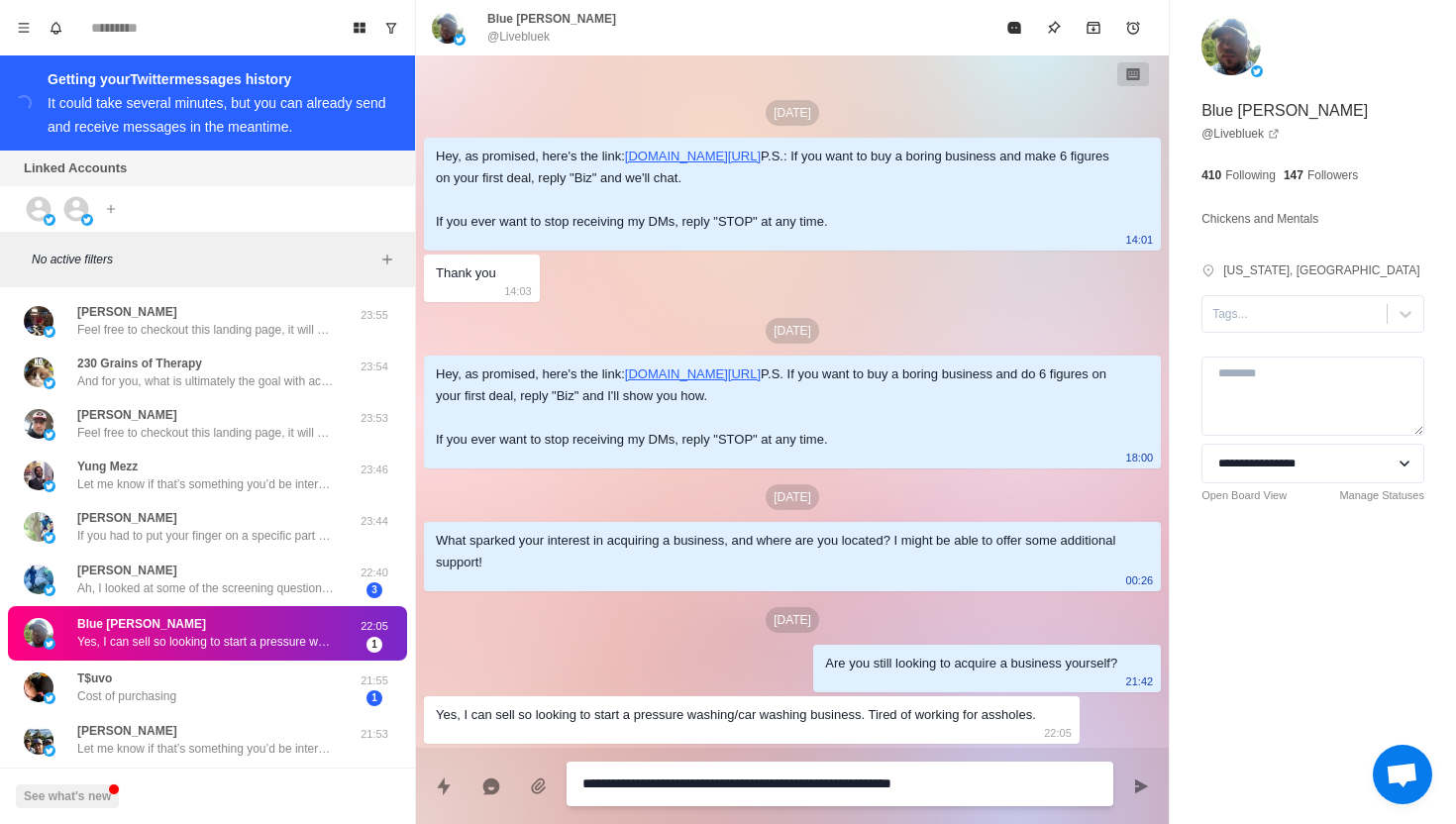 type on "*" 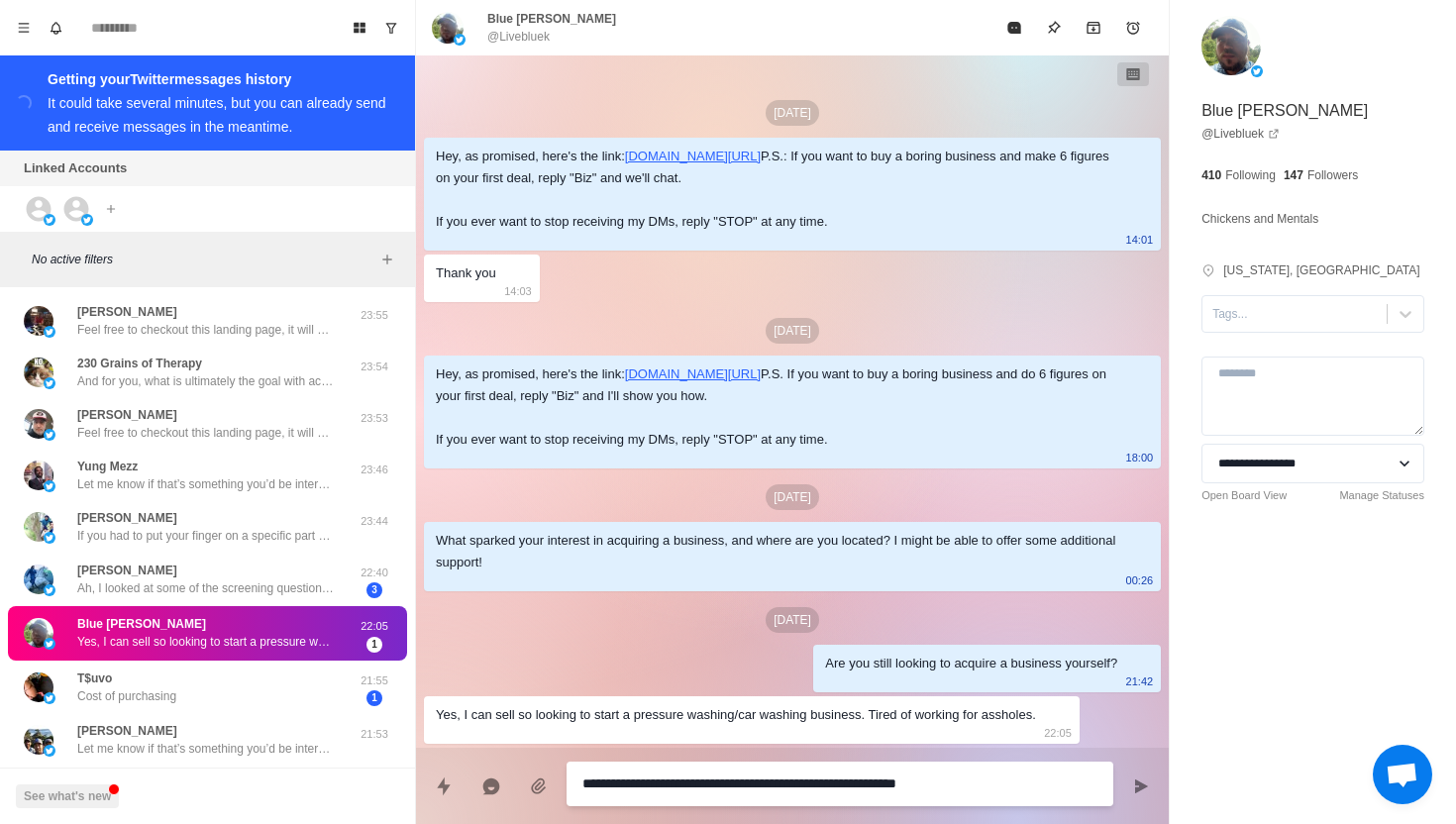 type on "*" 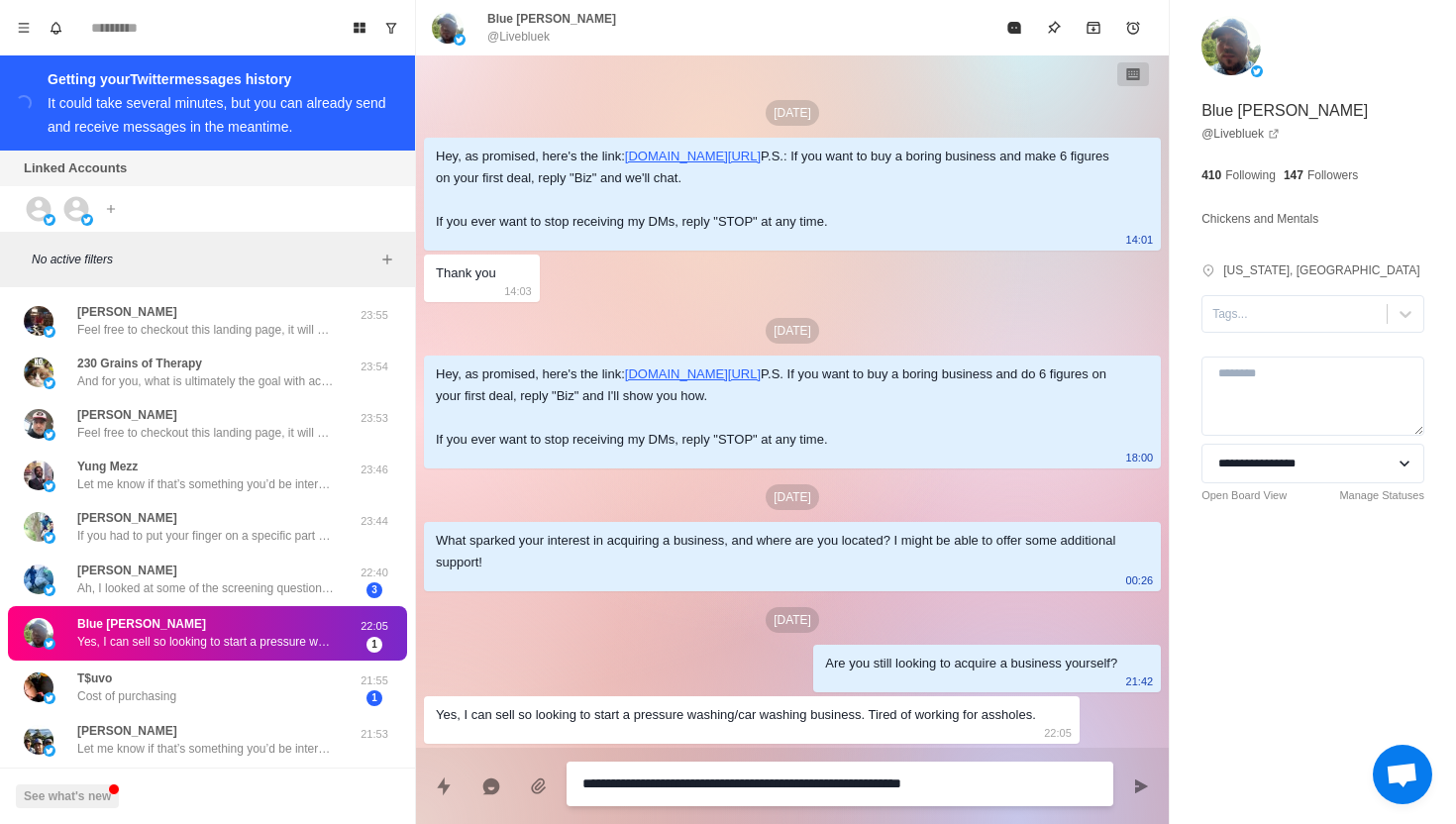 type on "*" 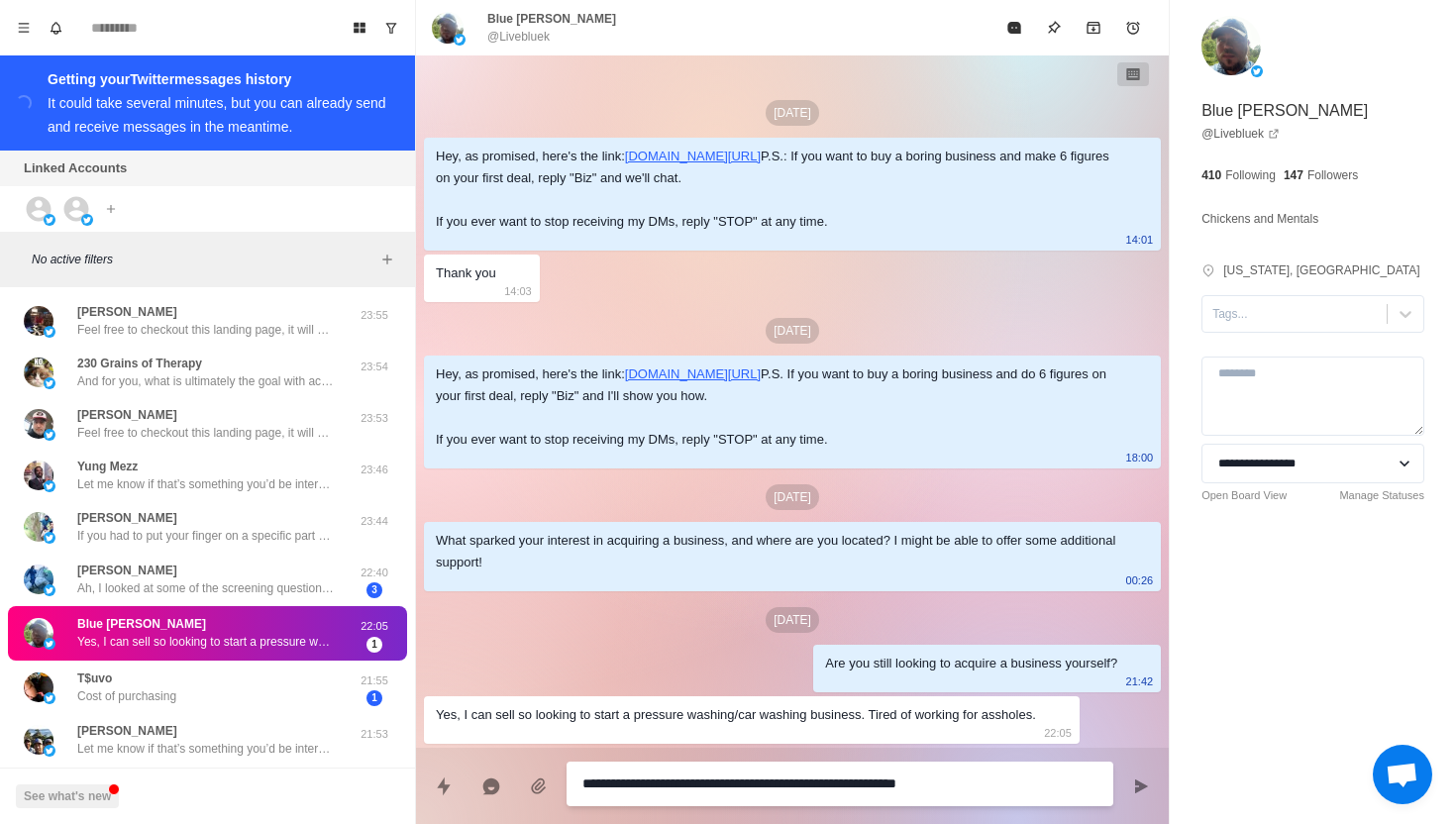 type on "*" 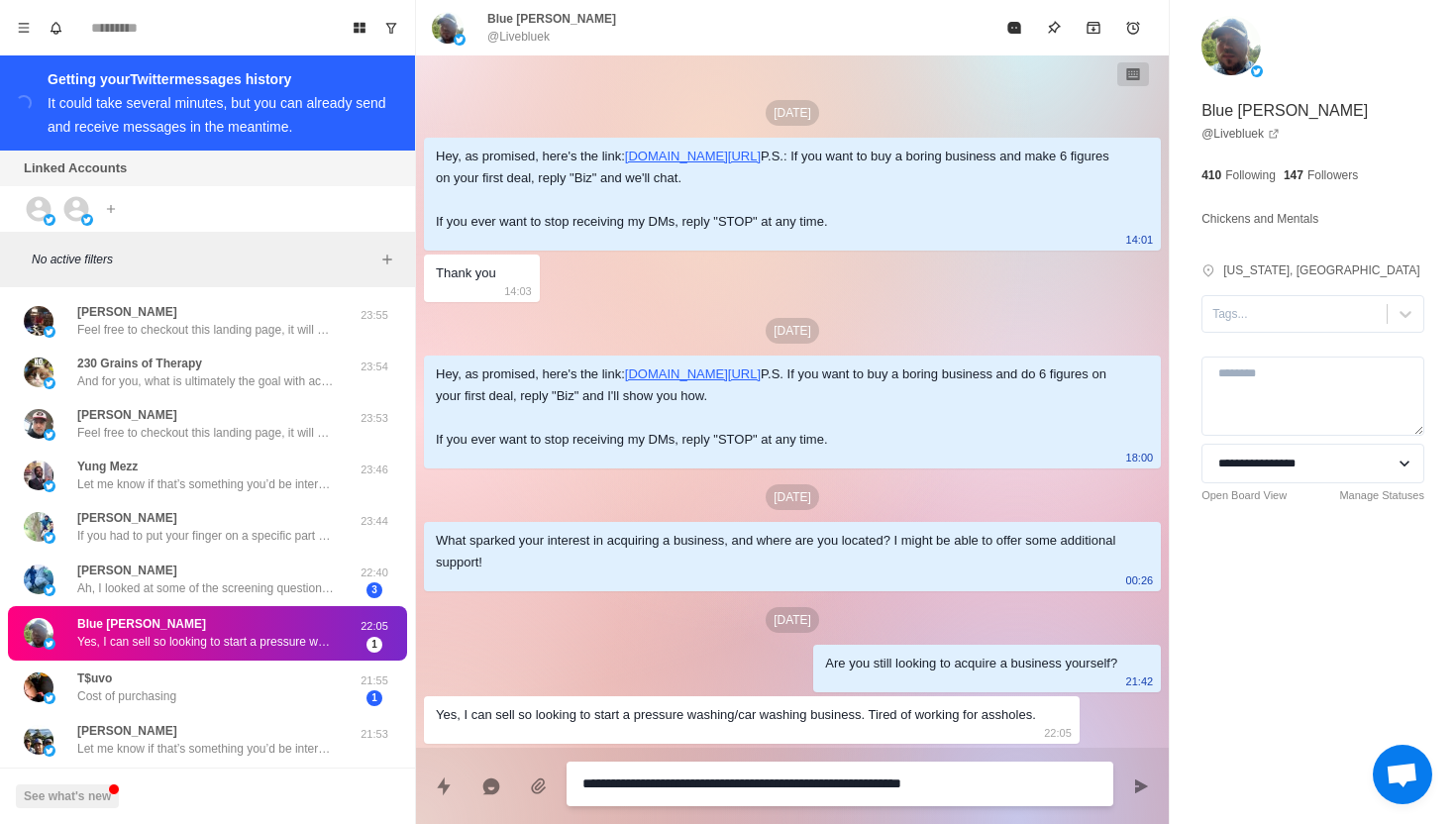 type on "*" 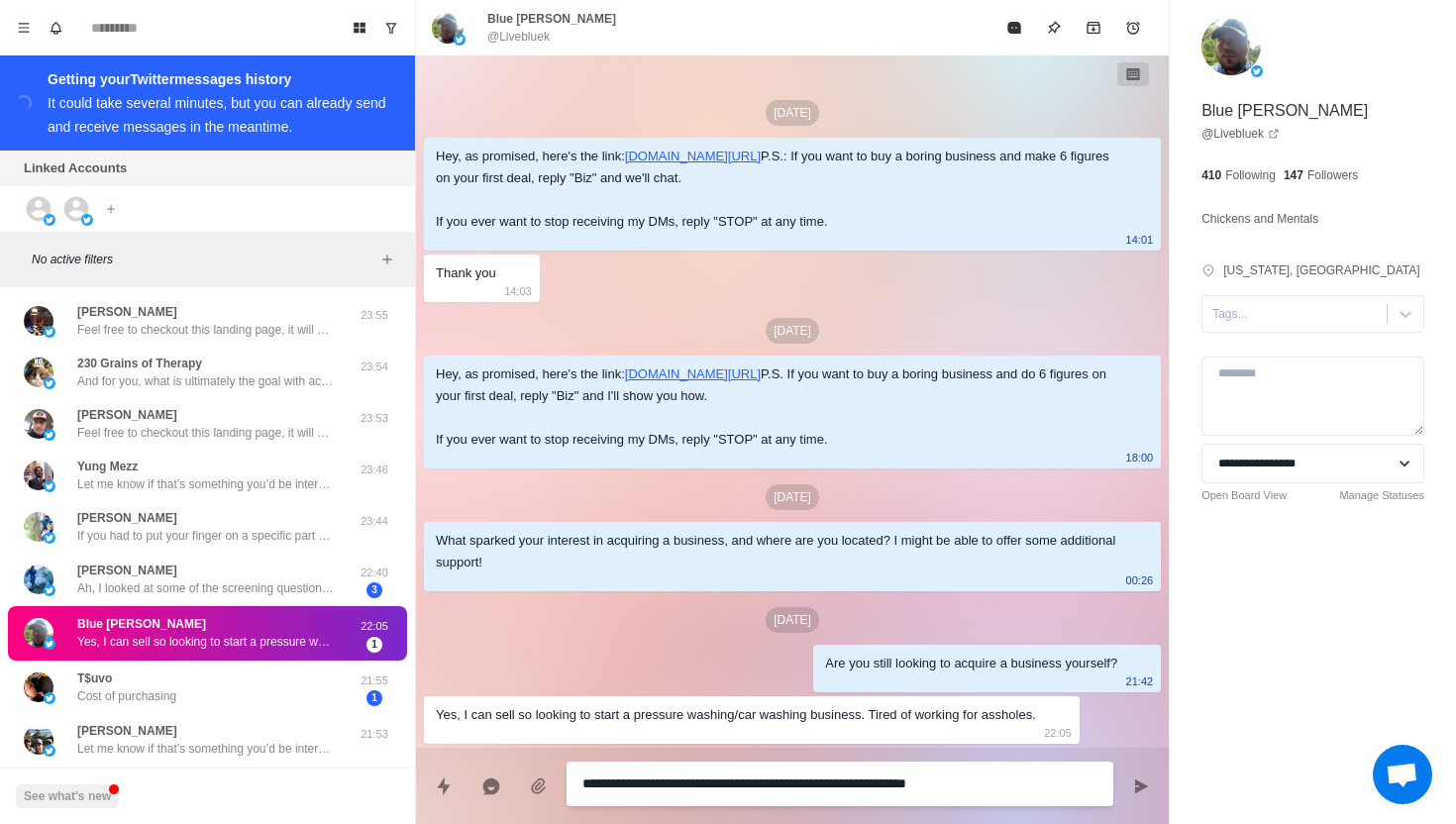 type on "*" 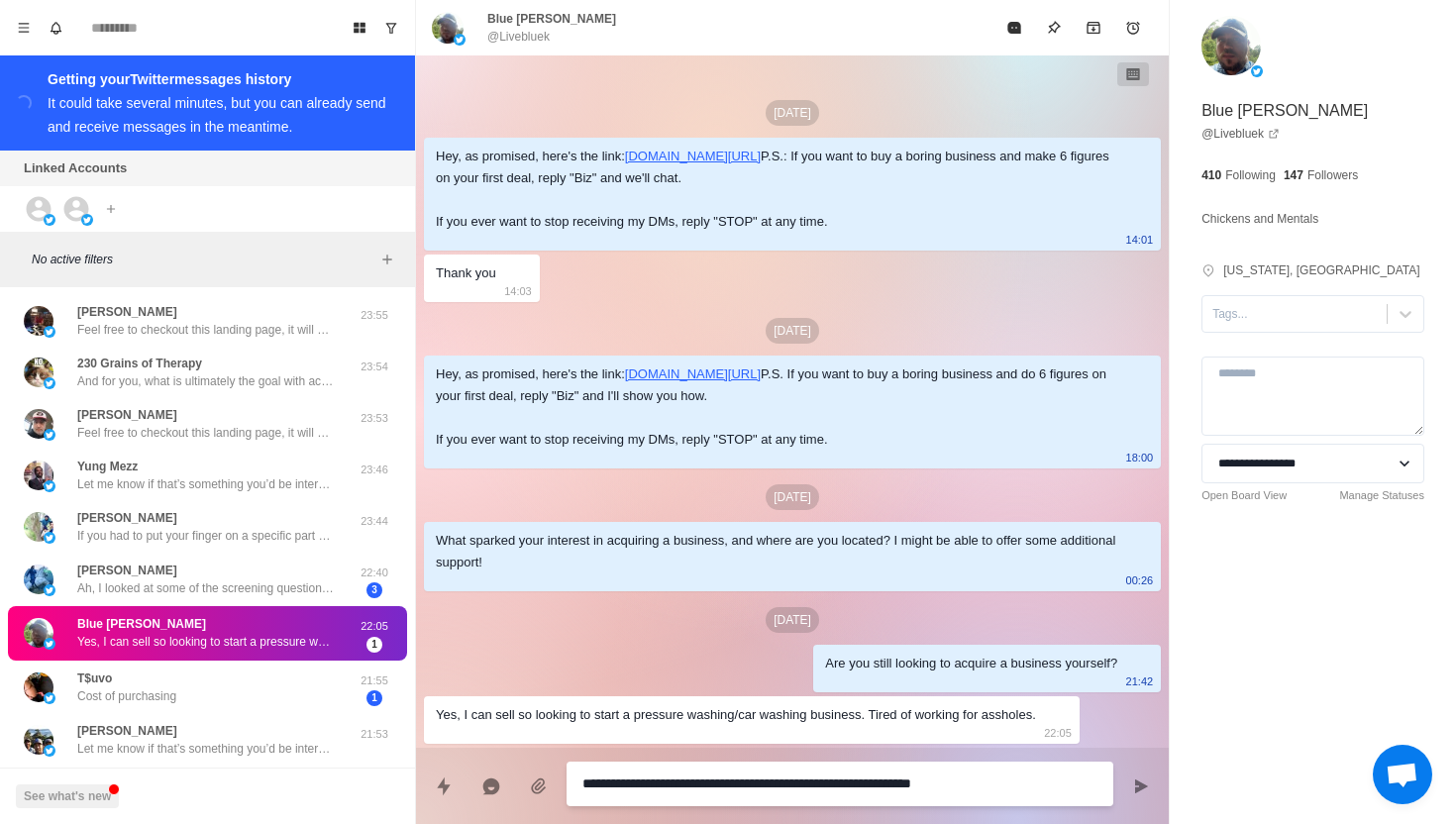 type on "*" 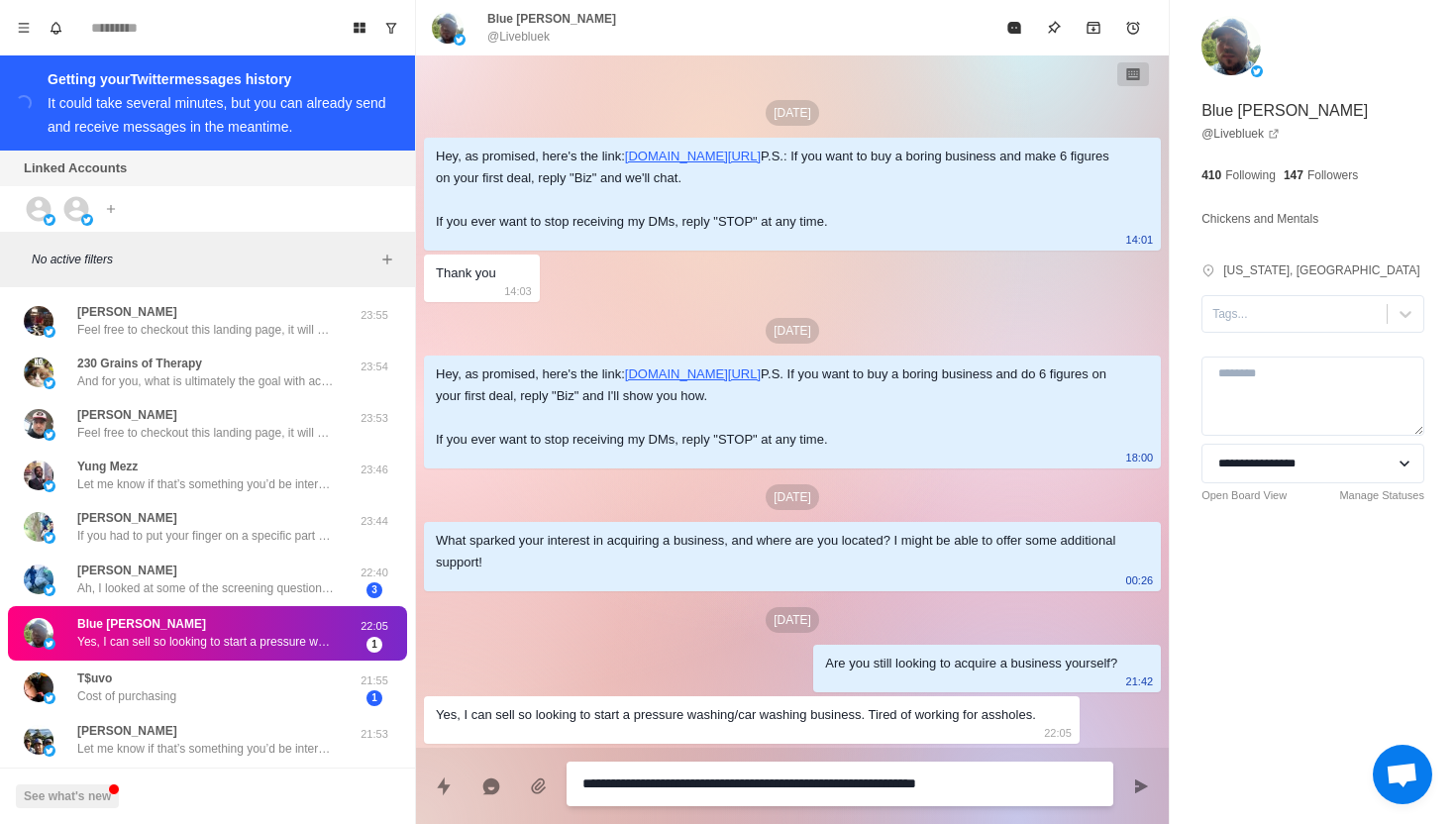 type on "*" 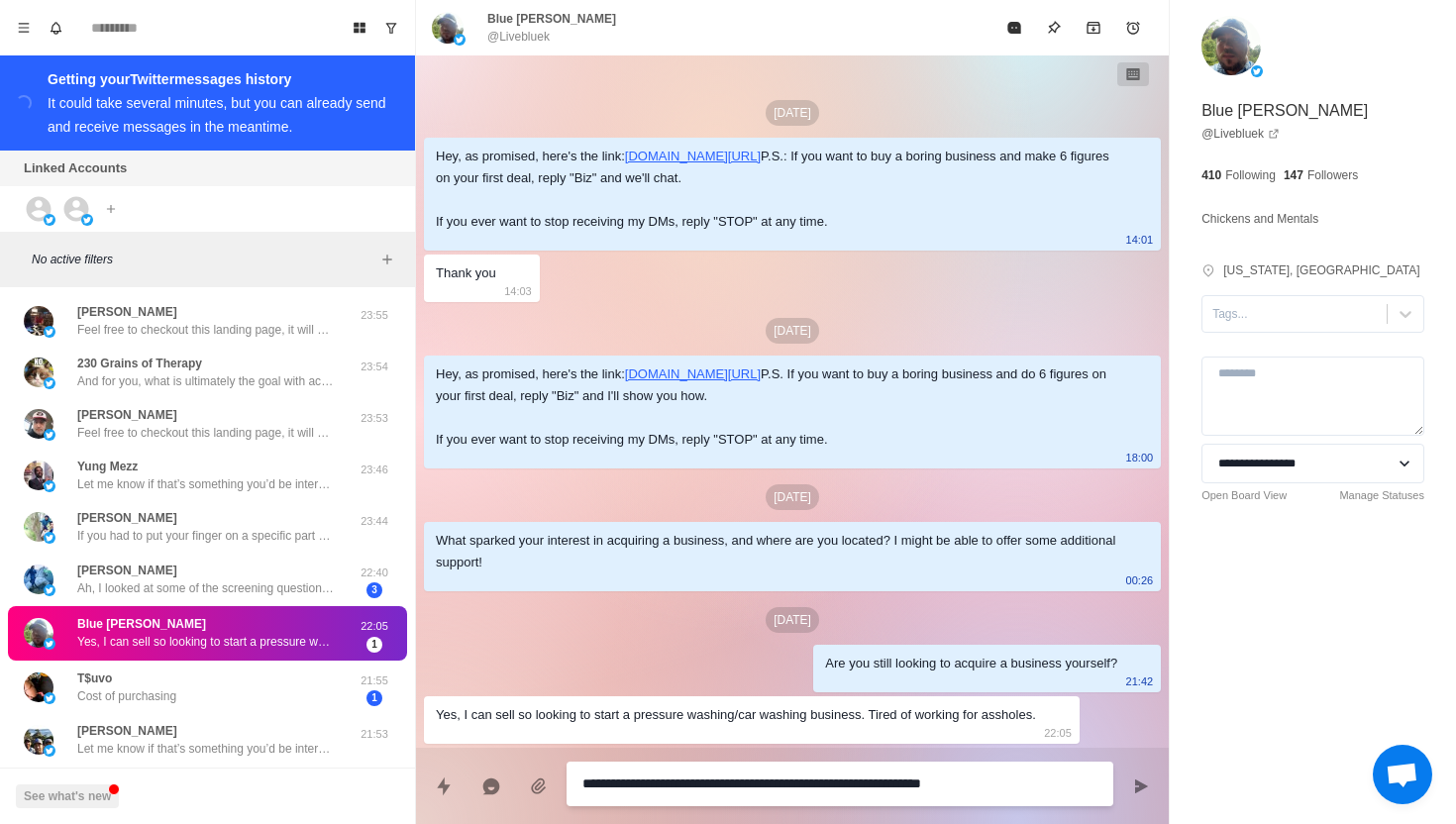 type on "*" 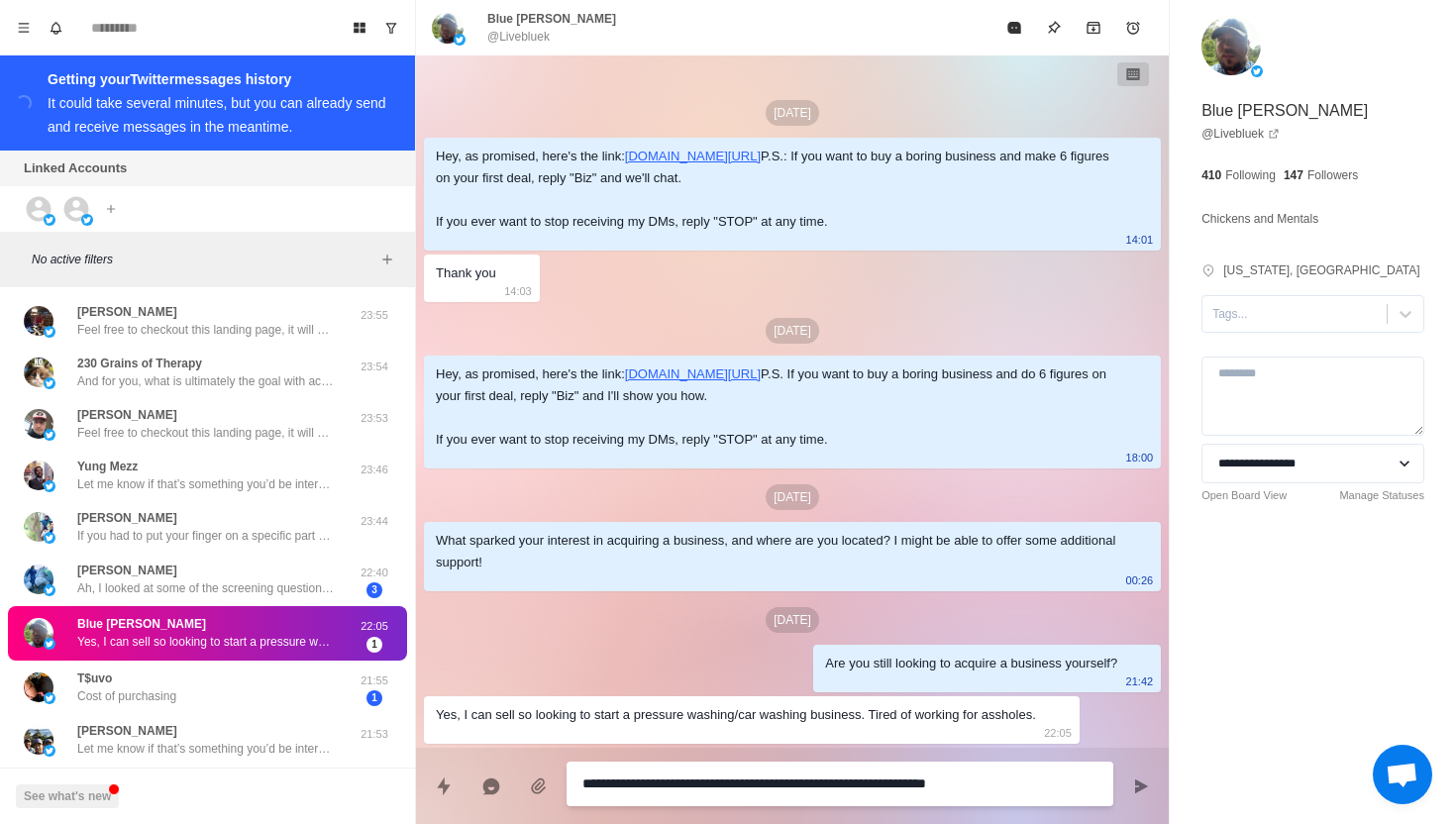type on "*" 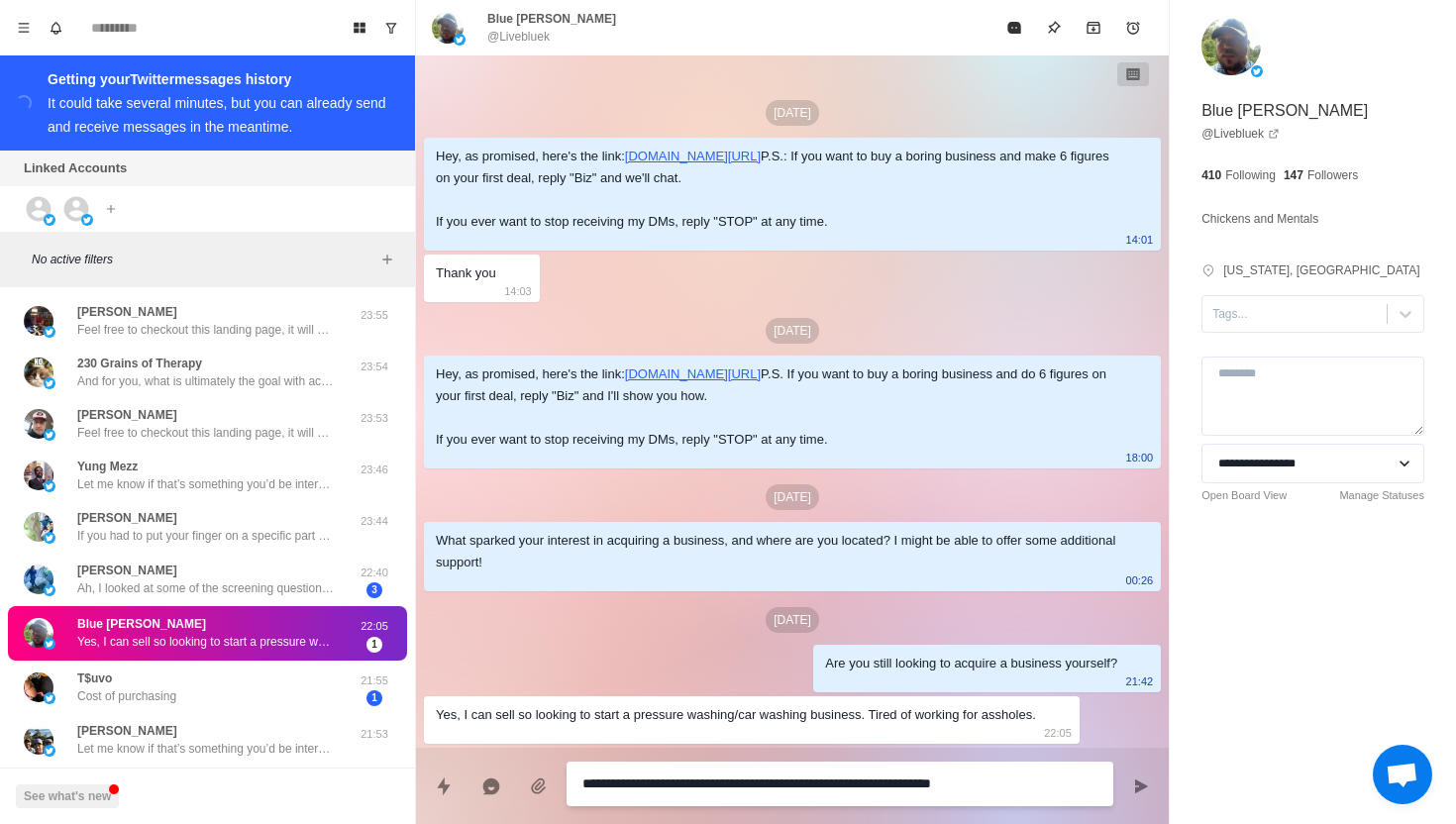 type 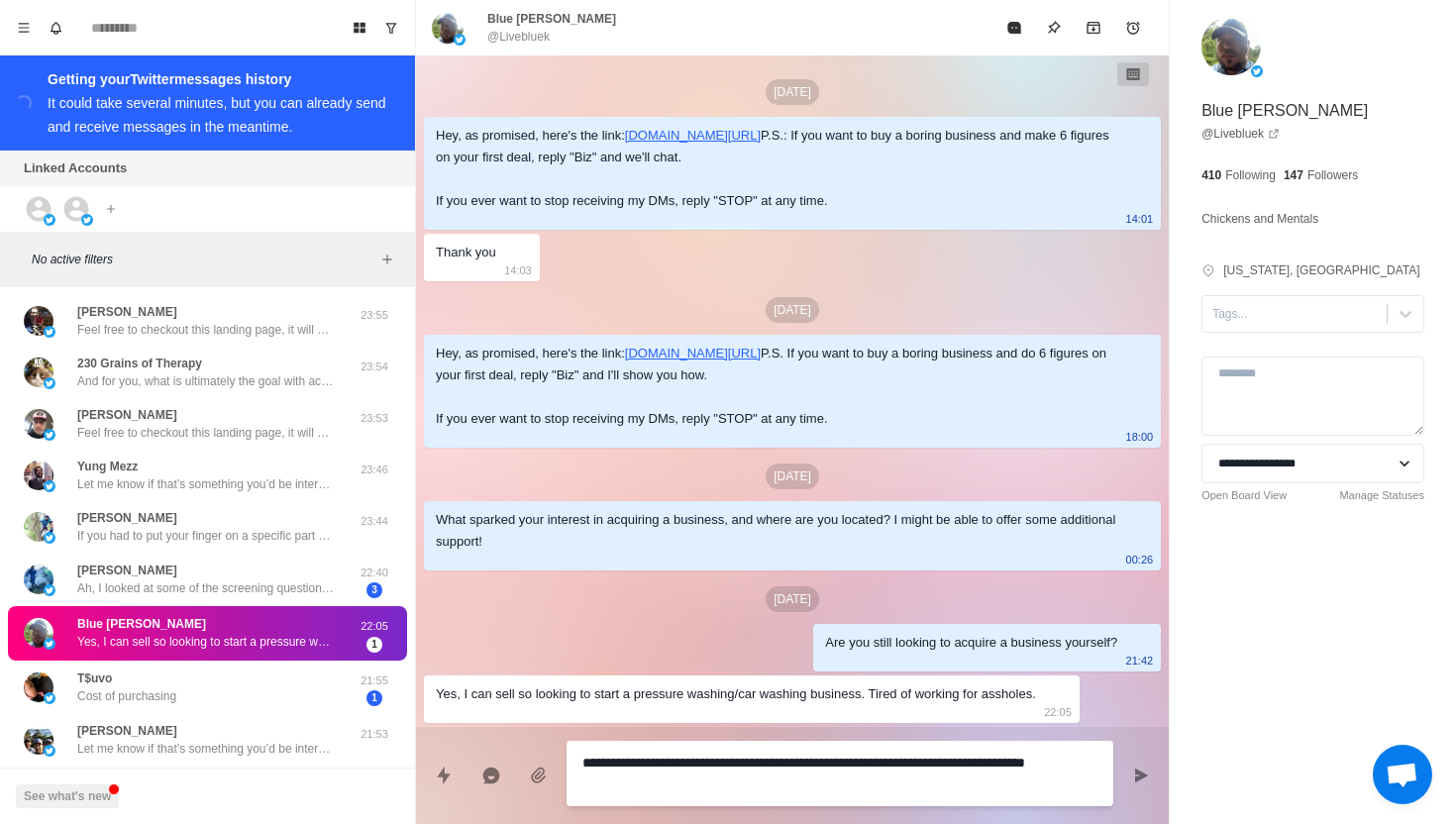 click on "**********" at bounding box center (840, 773) 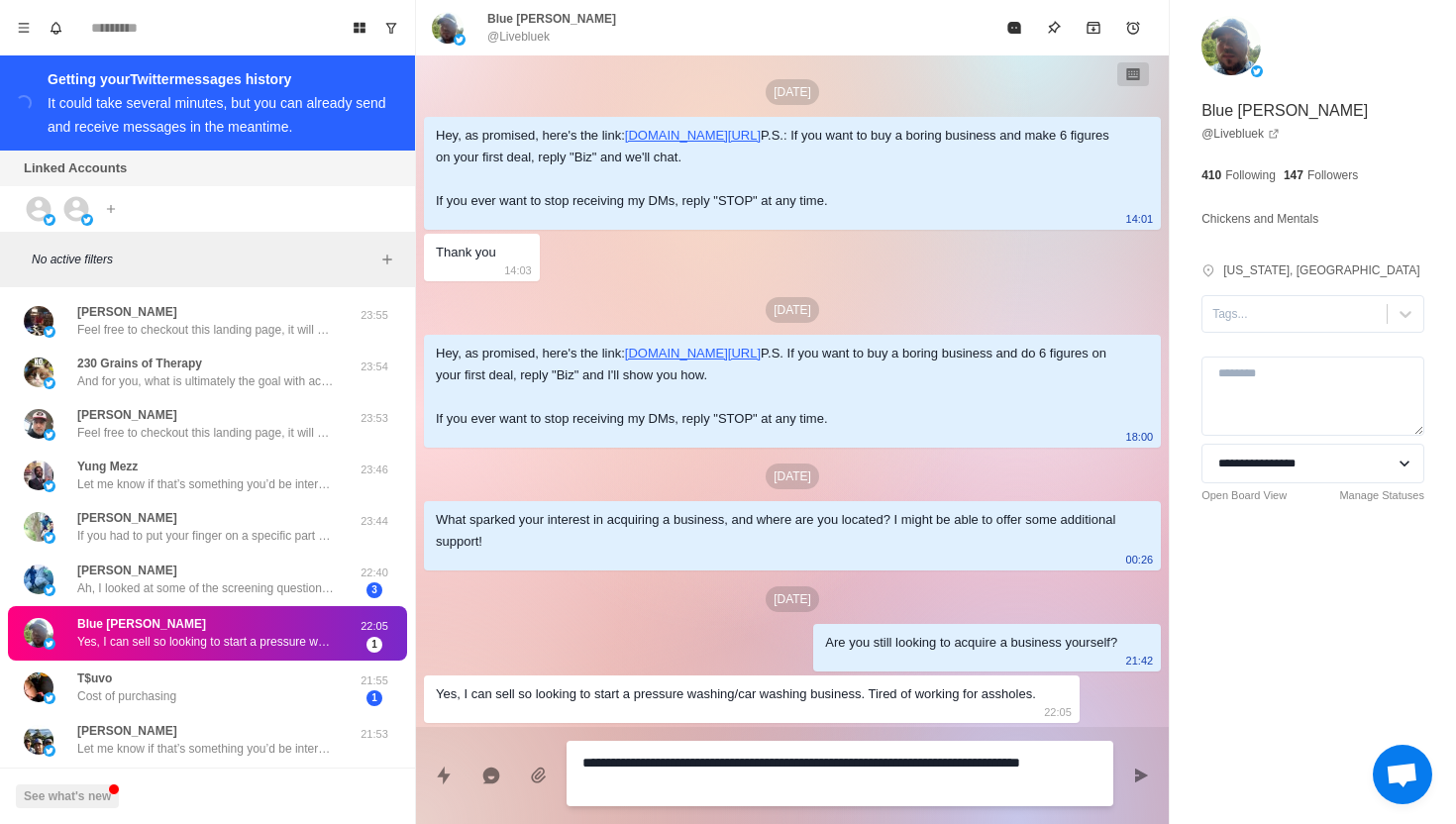 click on "**********" at bounding box center [840, 773] 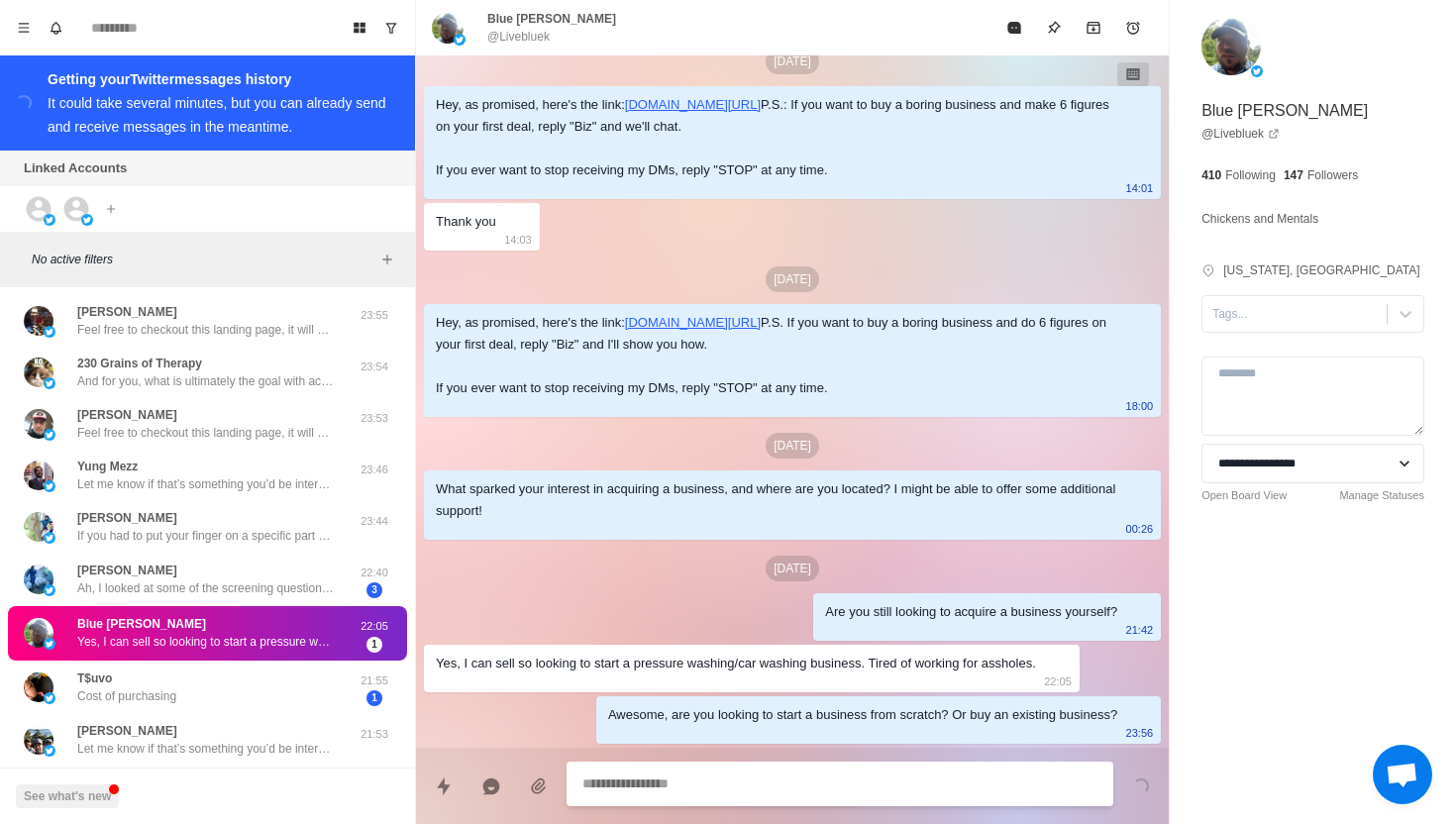 scroll, scrollTop: 122, scrollLeft: 0, axis: vertical 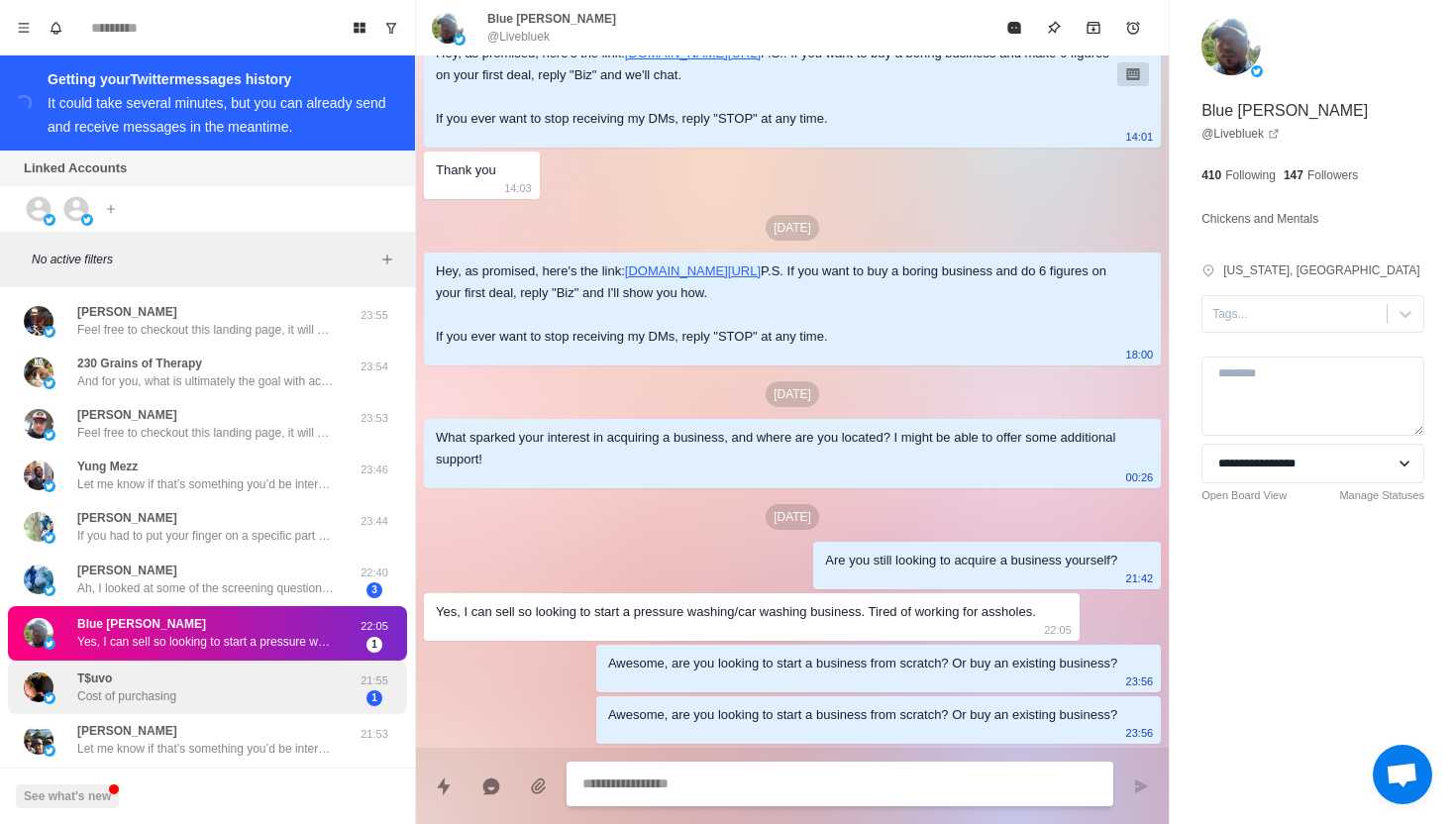 click on "T$uvo Cost of purchasing" at bounding box center (186, 687) 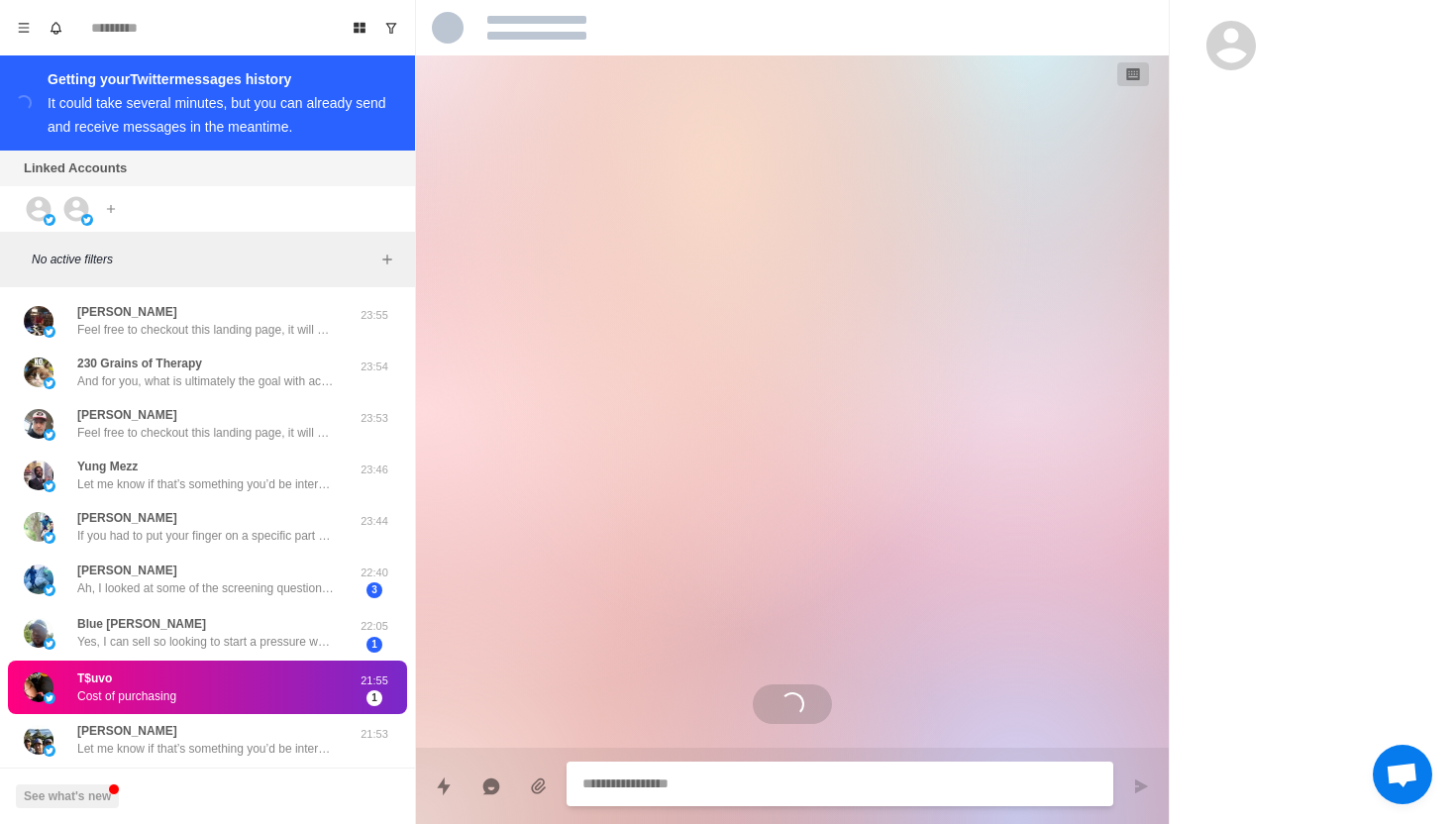 scroll, scrollTop: 92, scrollLeft: 0, axis: vertical 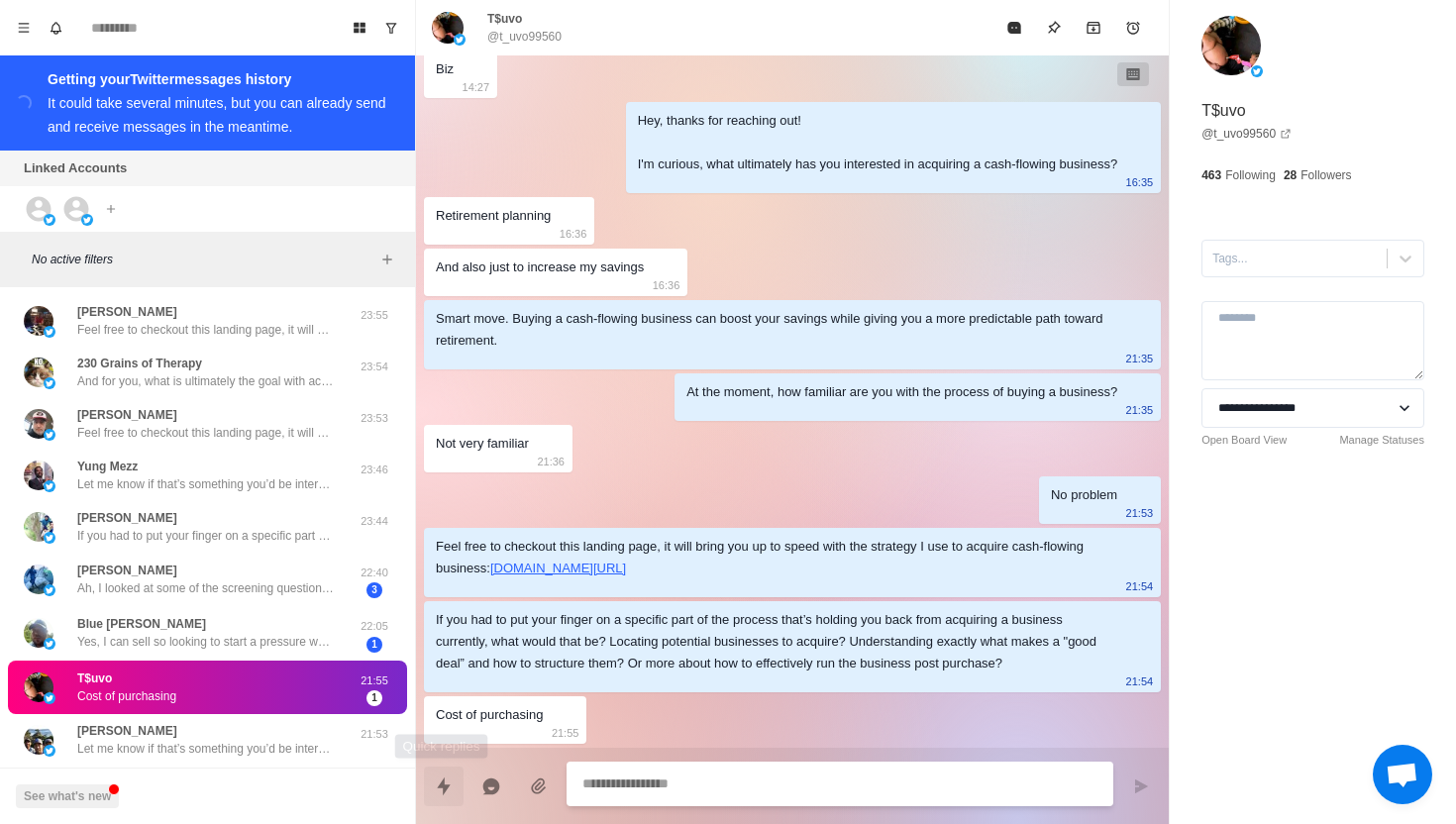 click at bounding box center [444, 786] 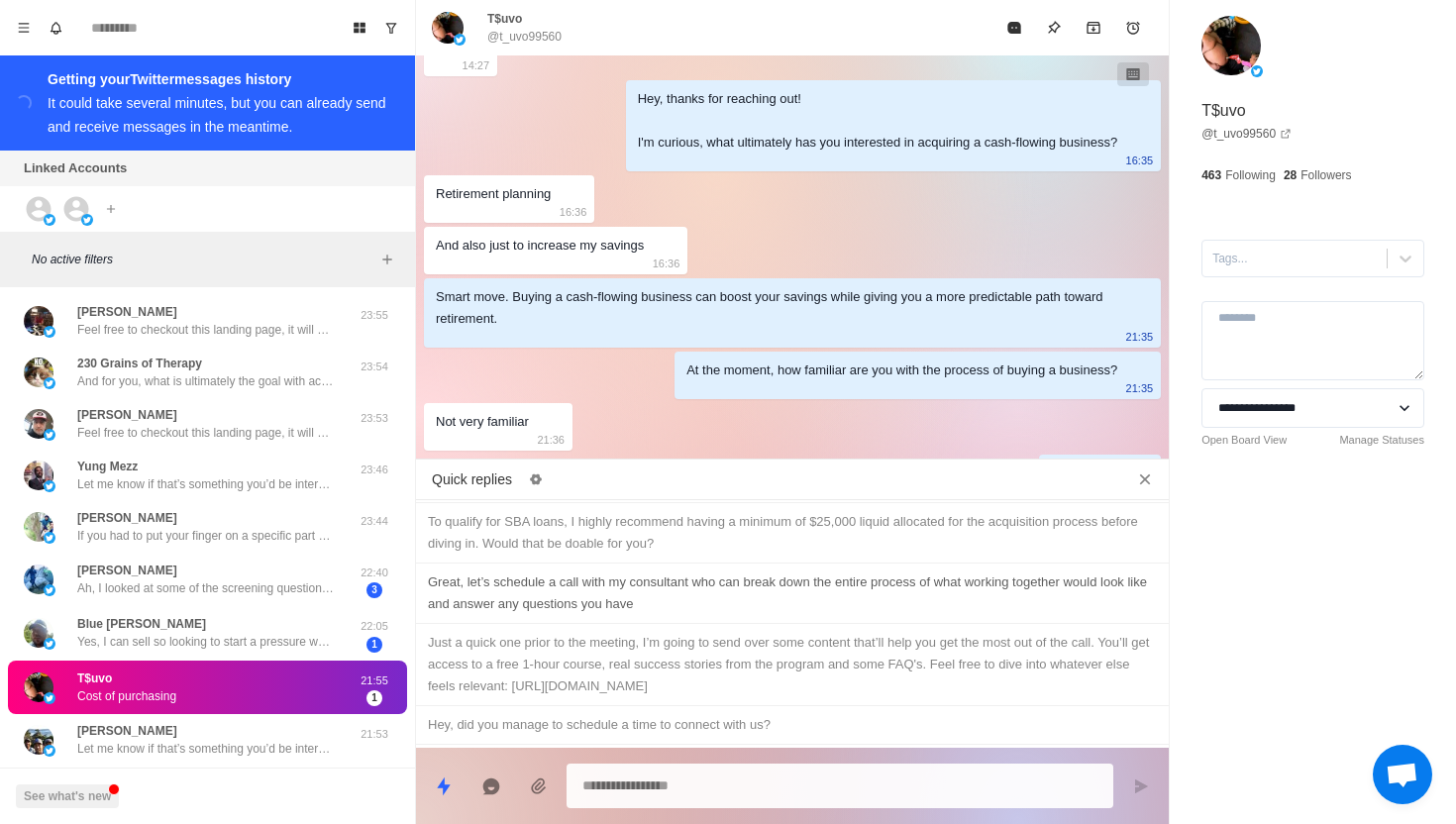 scroll, scrollTop: 679, scrollLeft: 0, axis: vertical 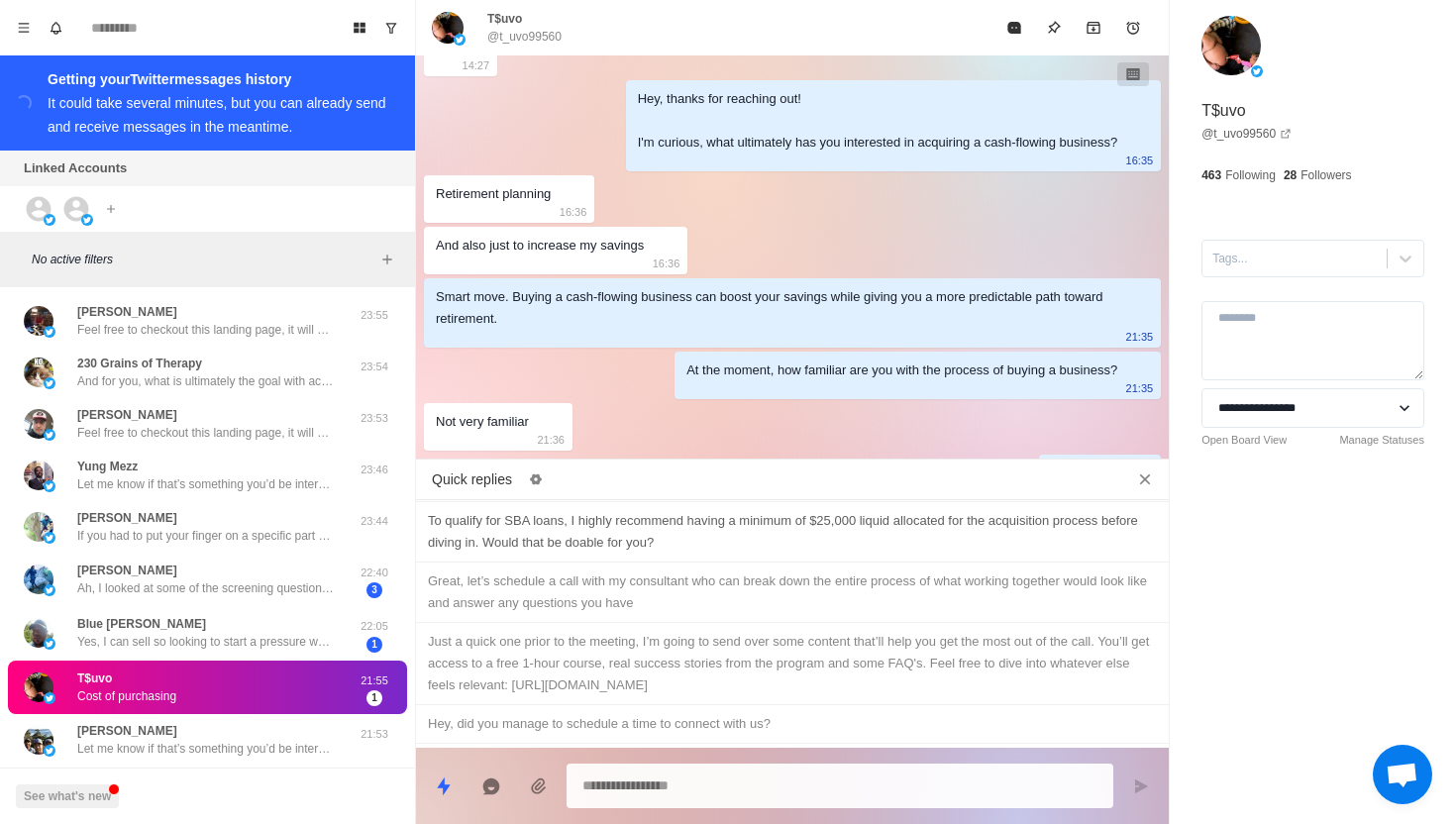 click on "To qualify for SBA loans, I highly recommend having a minimum of $25,000 liquid allocated for the acquisition process before diving in. Would that be doable for you?" at bounding box center [792, 532] 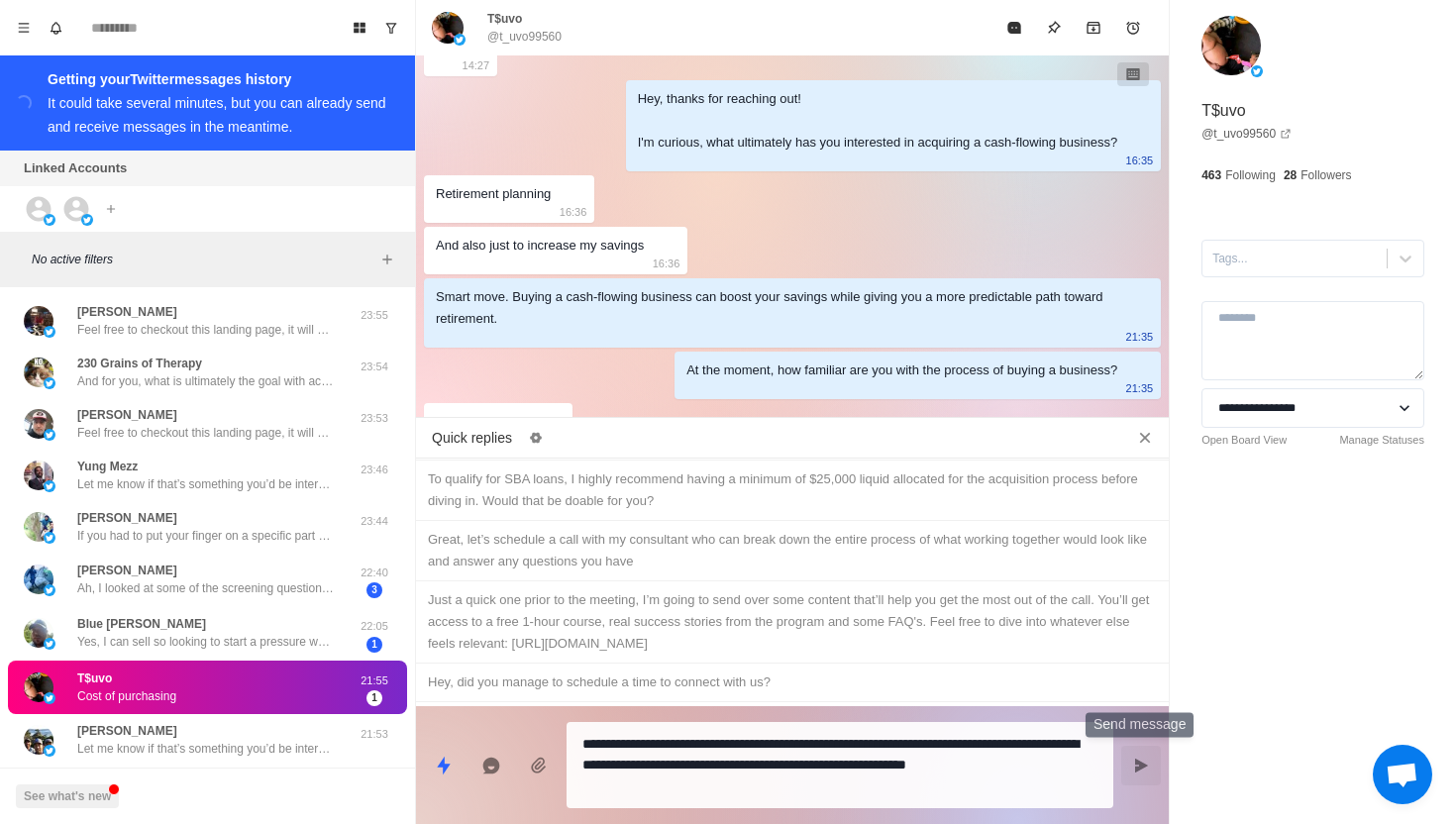 click at bounding box center [1141, 766] 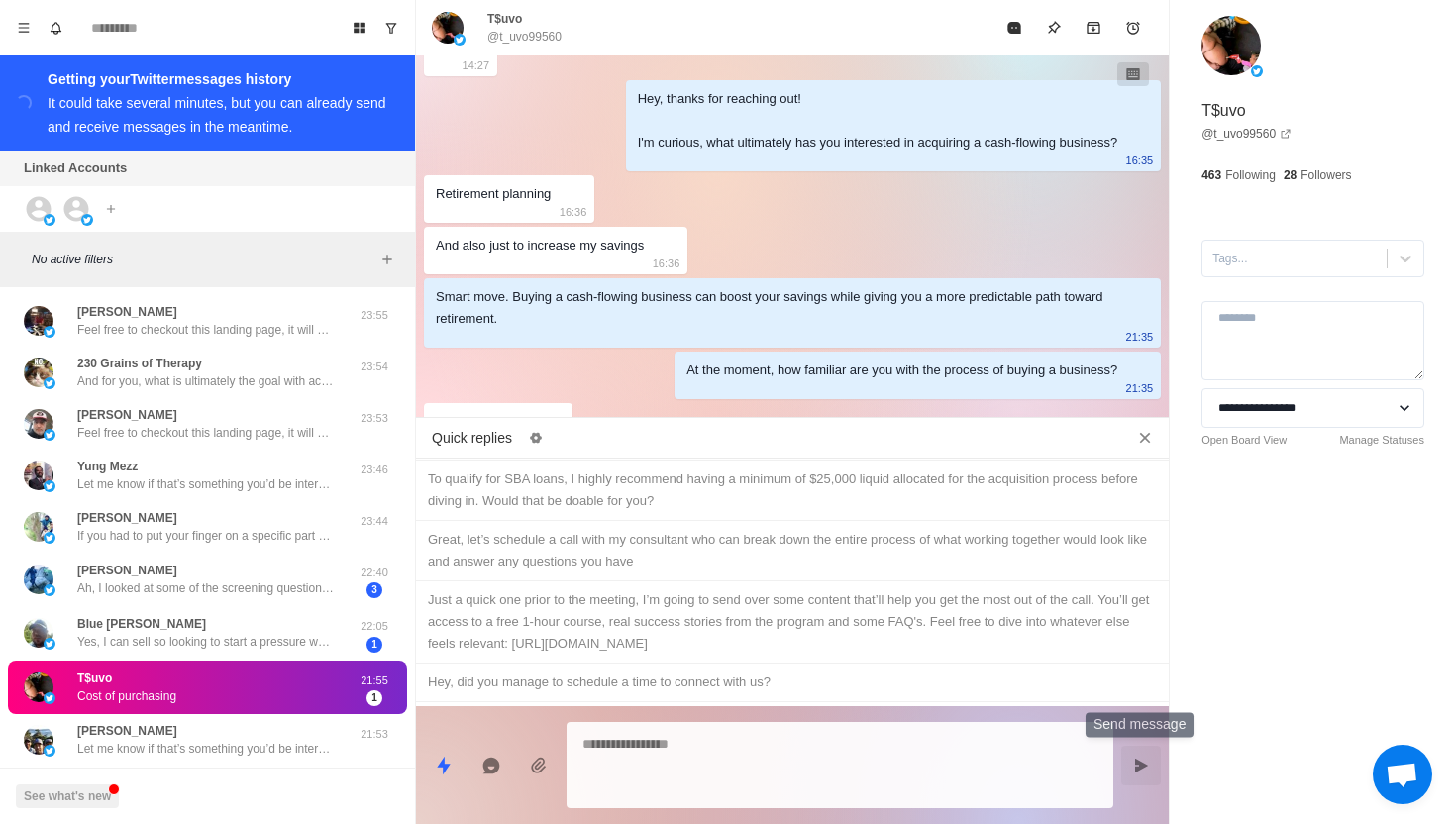 scroll, scrollTop: 446, scrollLeft: 0, axis: vertical 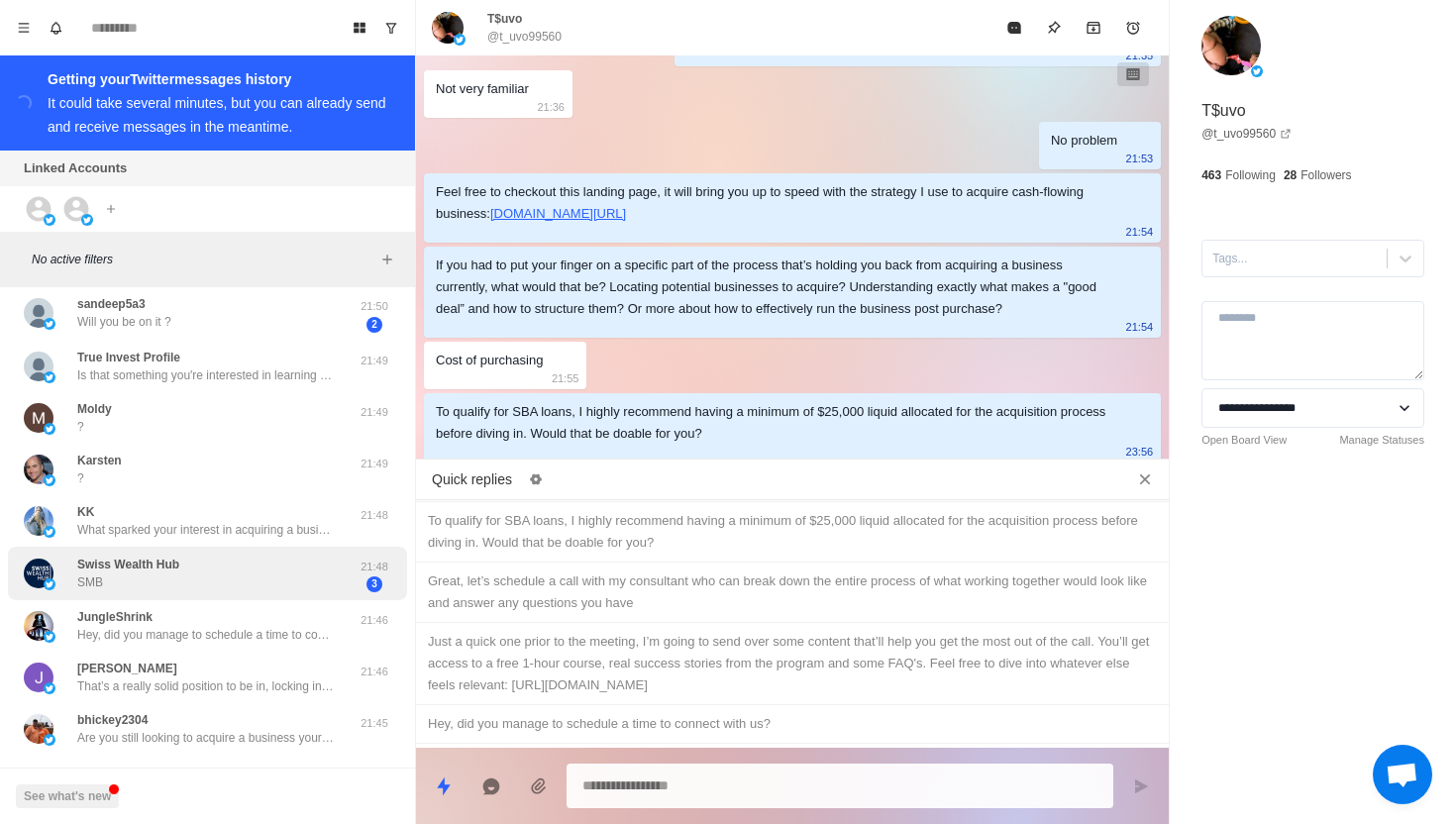 click on "Swiss Wealth Hub SMB" at bounding box center (186, 573) 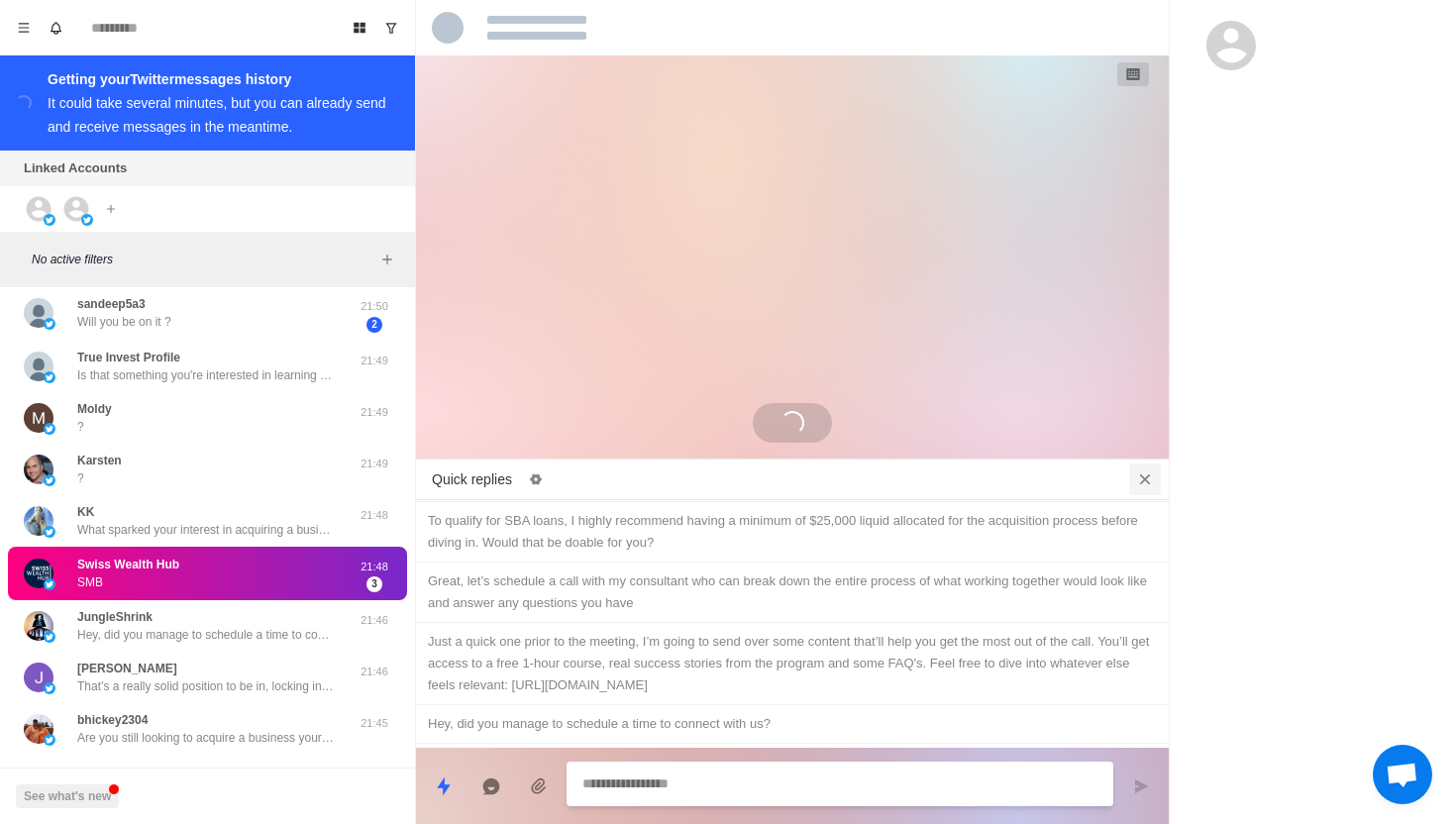 click at bounding box center (1145, 479) 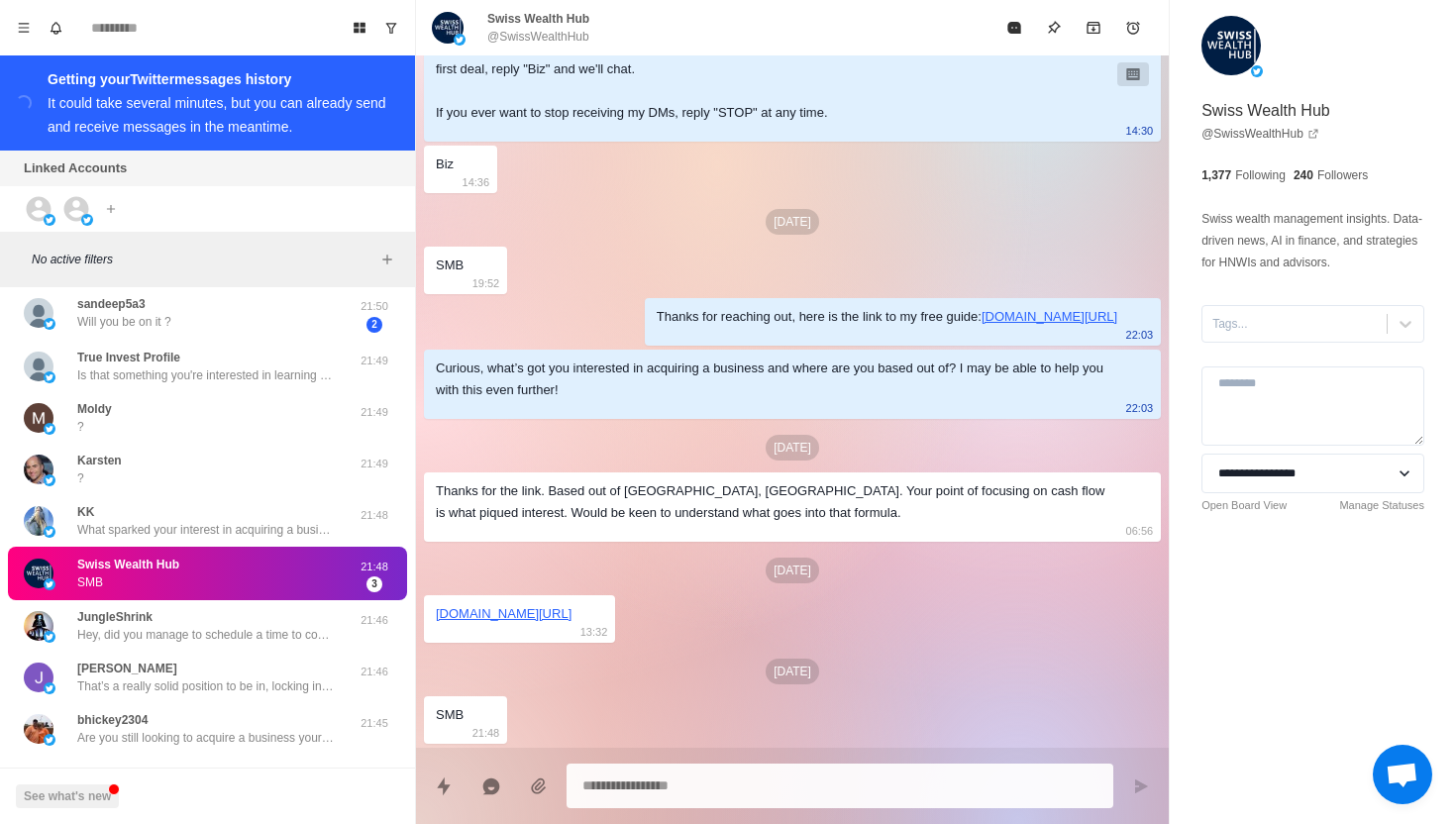 scroll, scrollTop: 157, scrollLeft: 0, axis: vertical 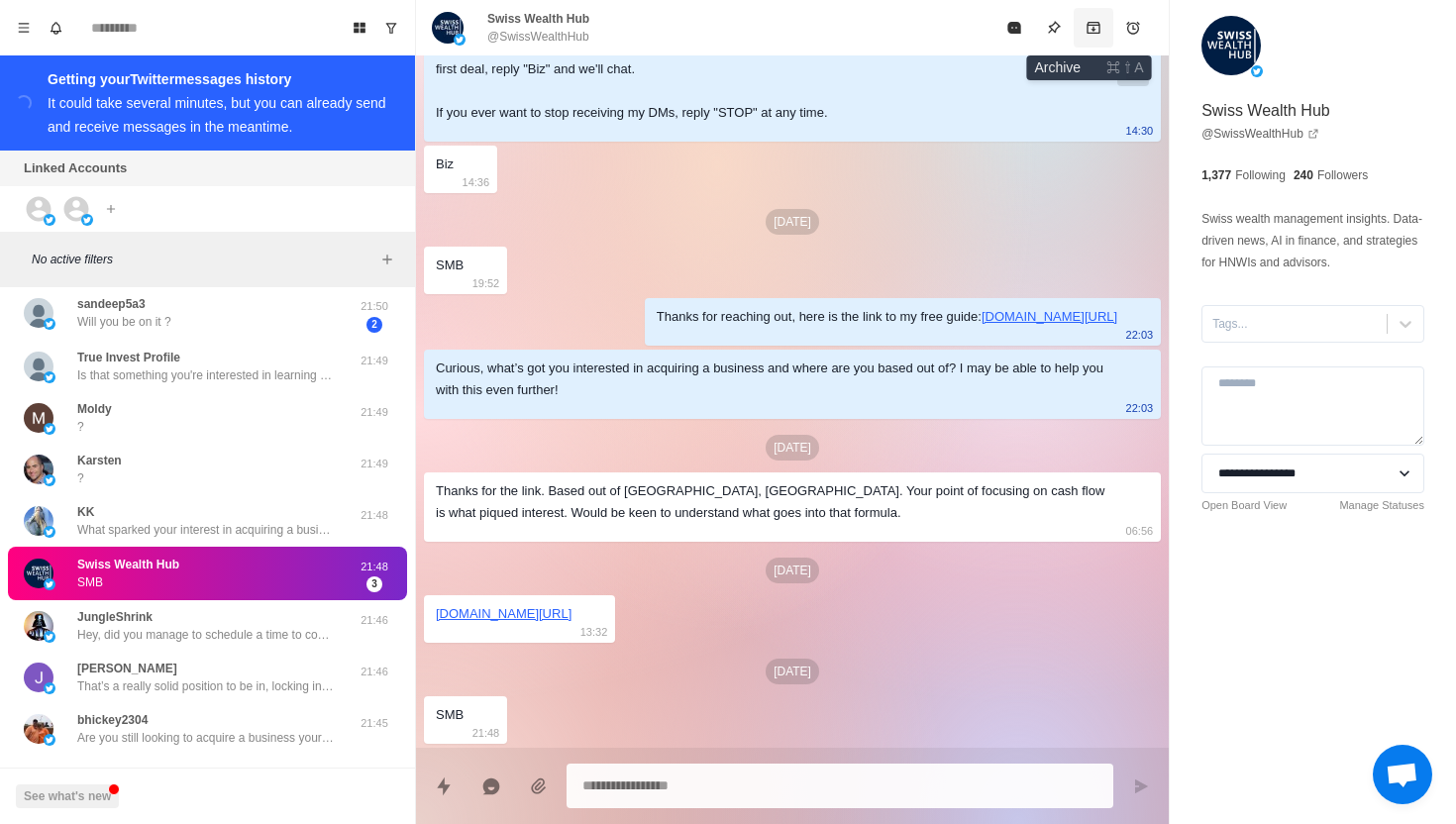 click 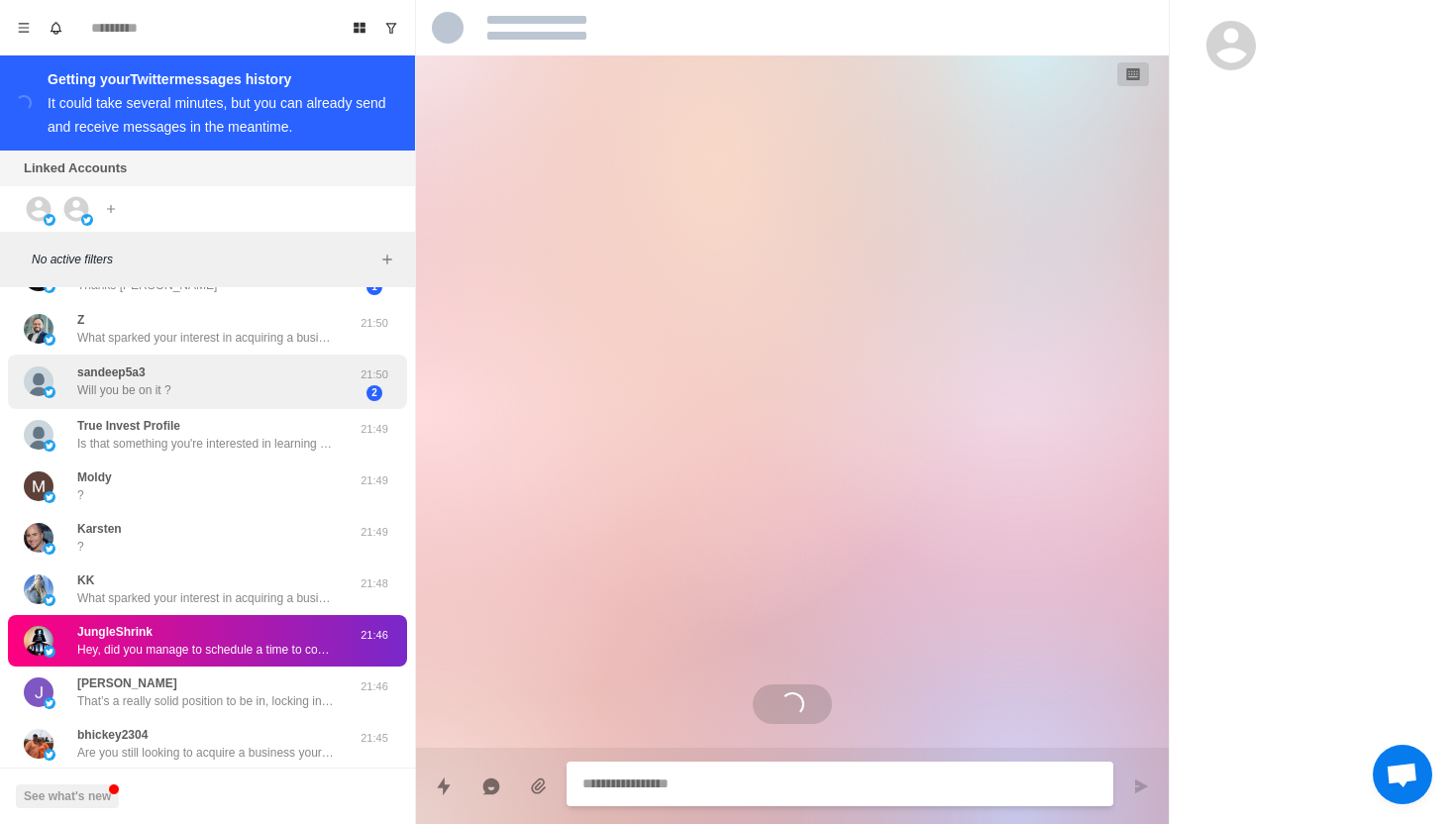click on "sandeep5a3 Will you be on it ?" at bounding box center (186, 381) 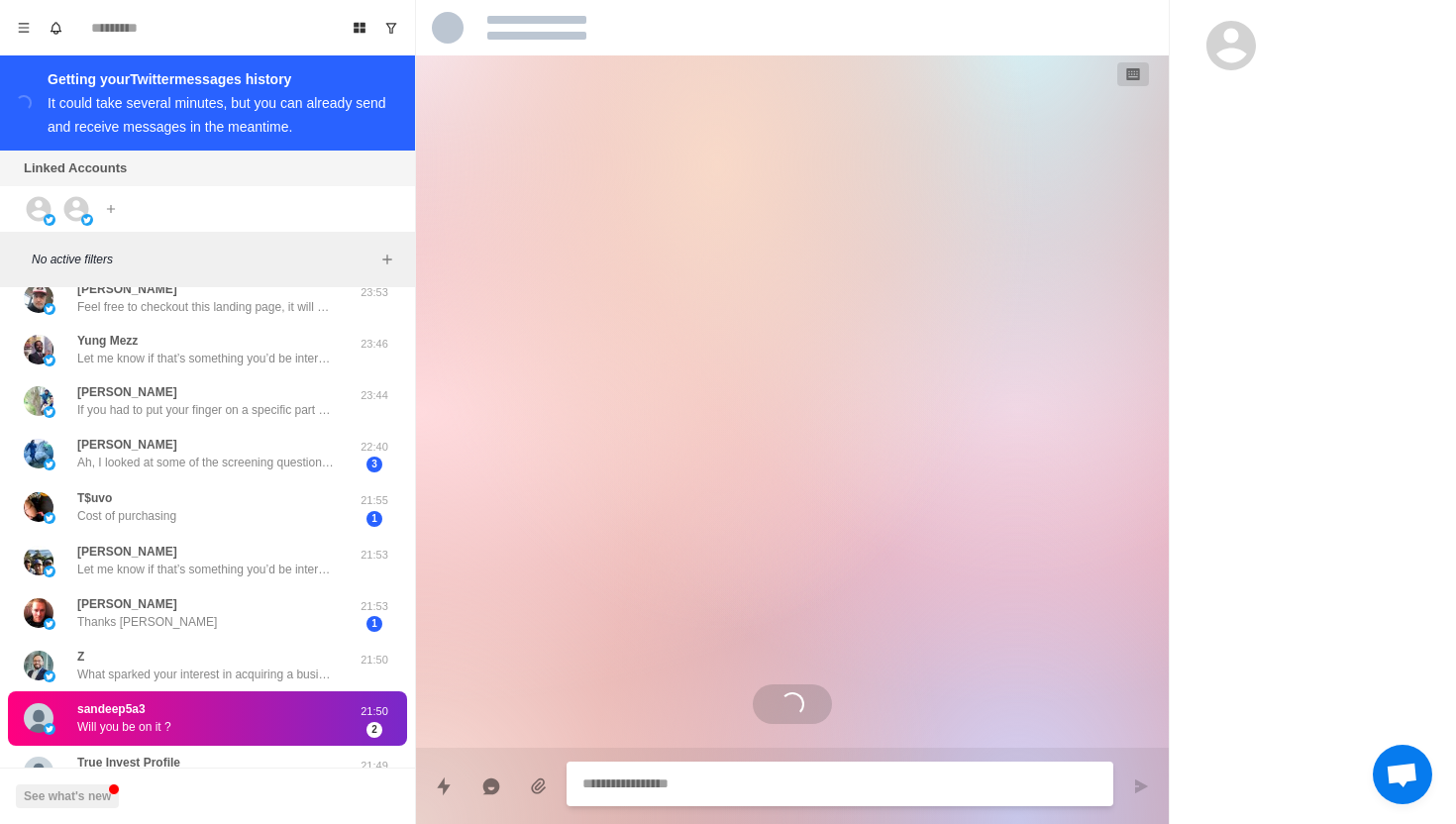 scroll, scrollTop: 171, scrollLeft: 0, axis: vertical 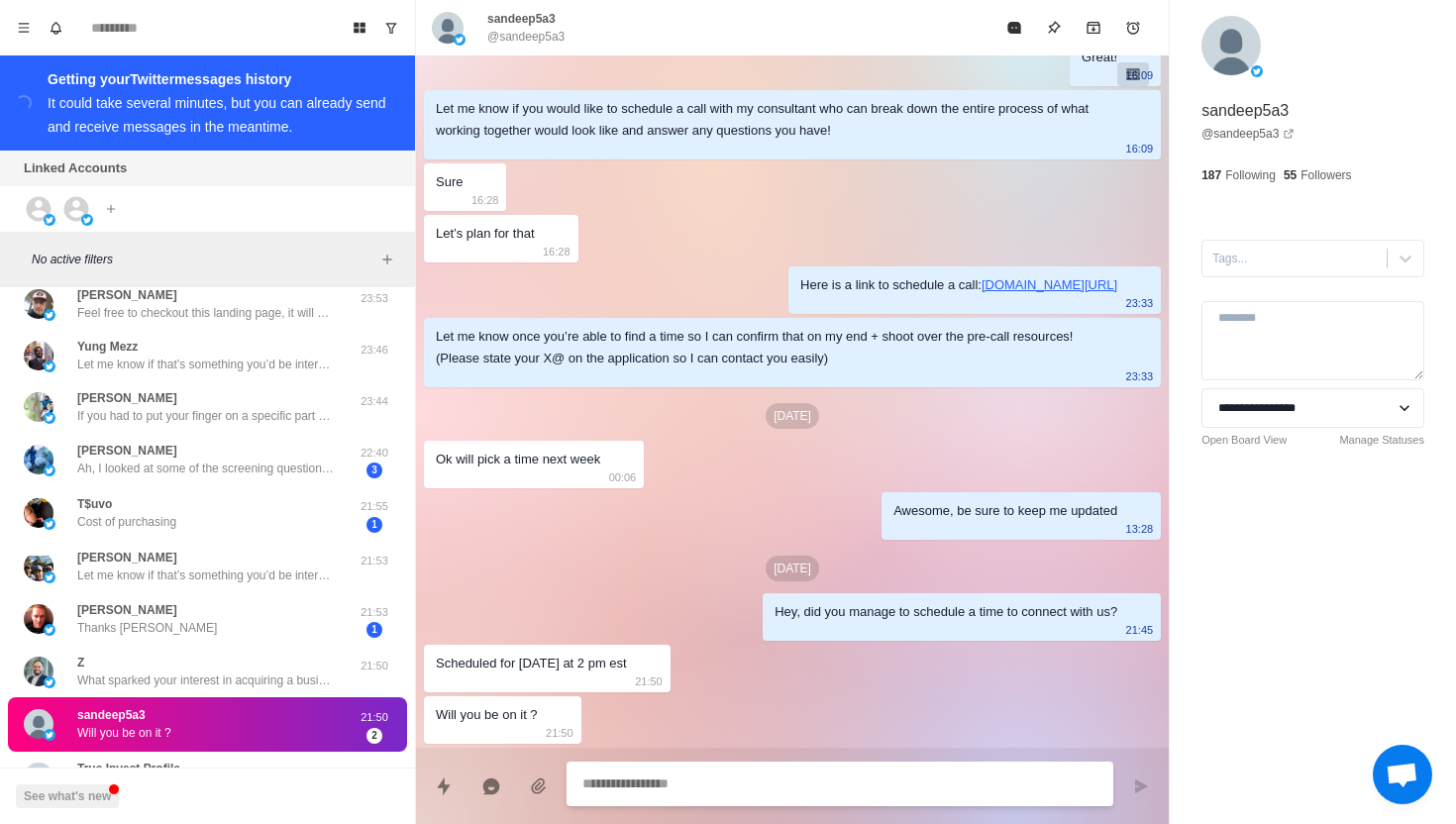 click at bounding box center [840, 783] 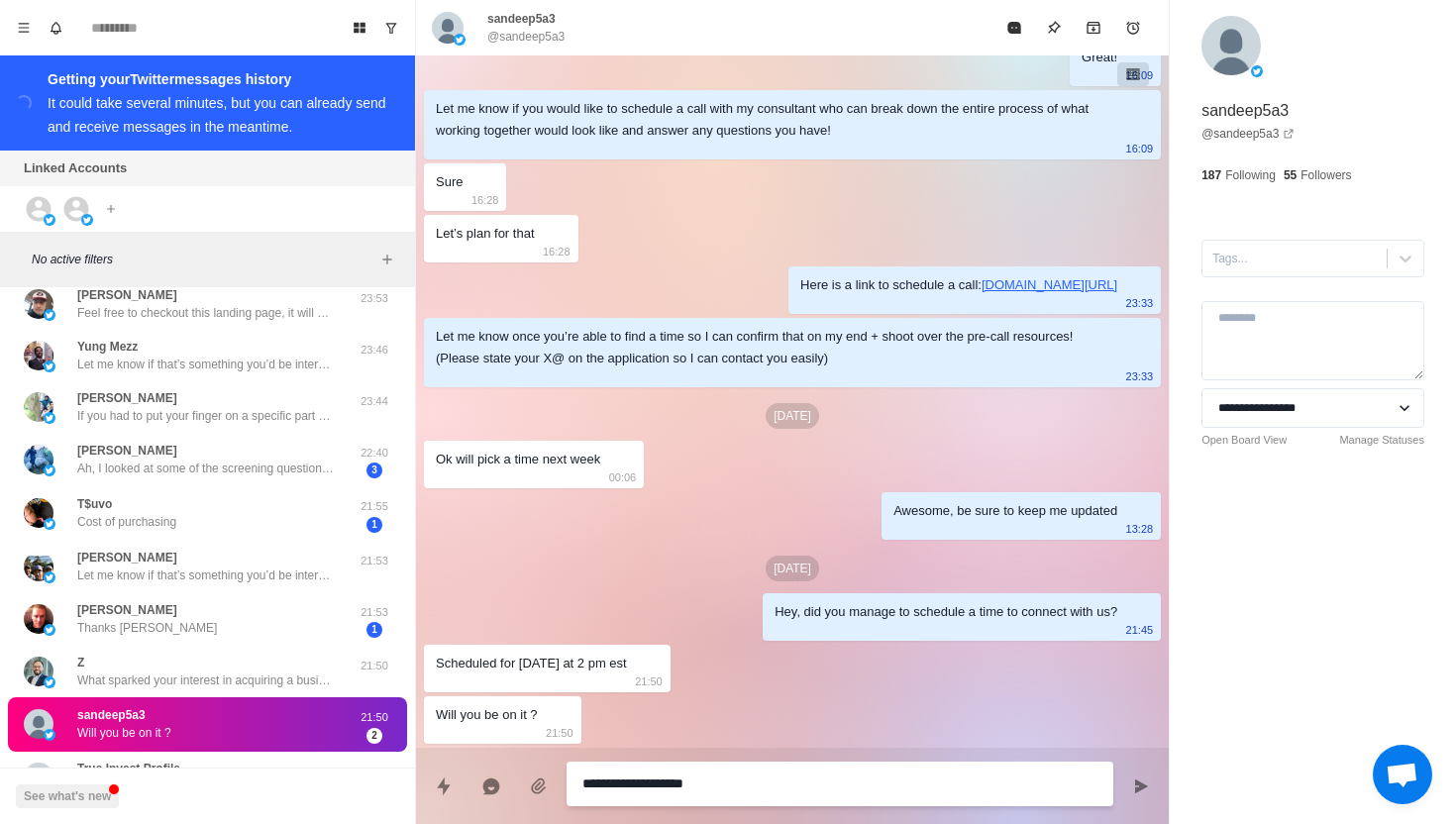 scroll, scrollTop: 0, scrollLeft: 0, axis: both 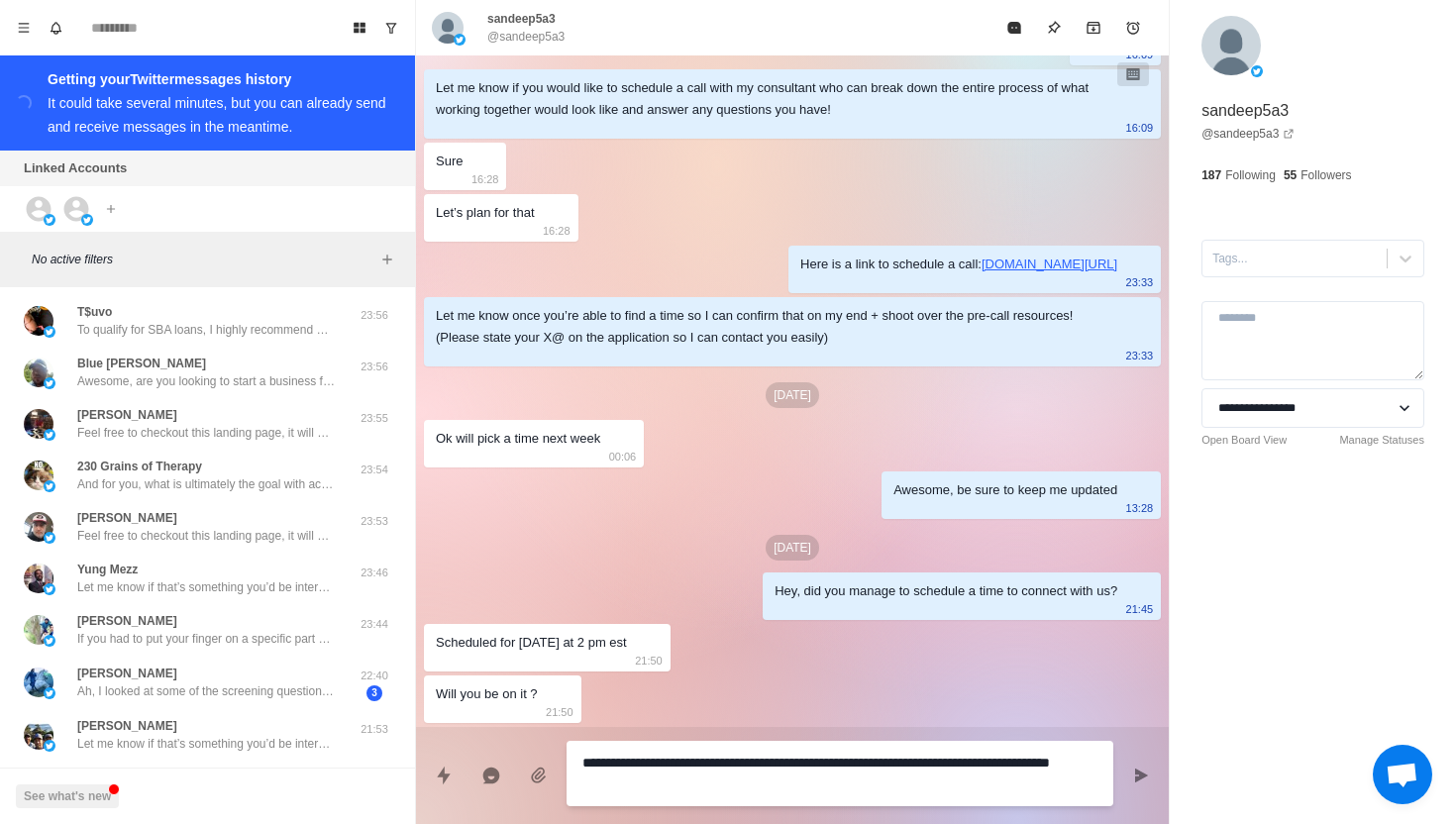 click on "**********" at bounding box center (840, 773) 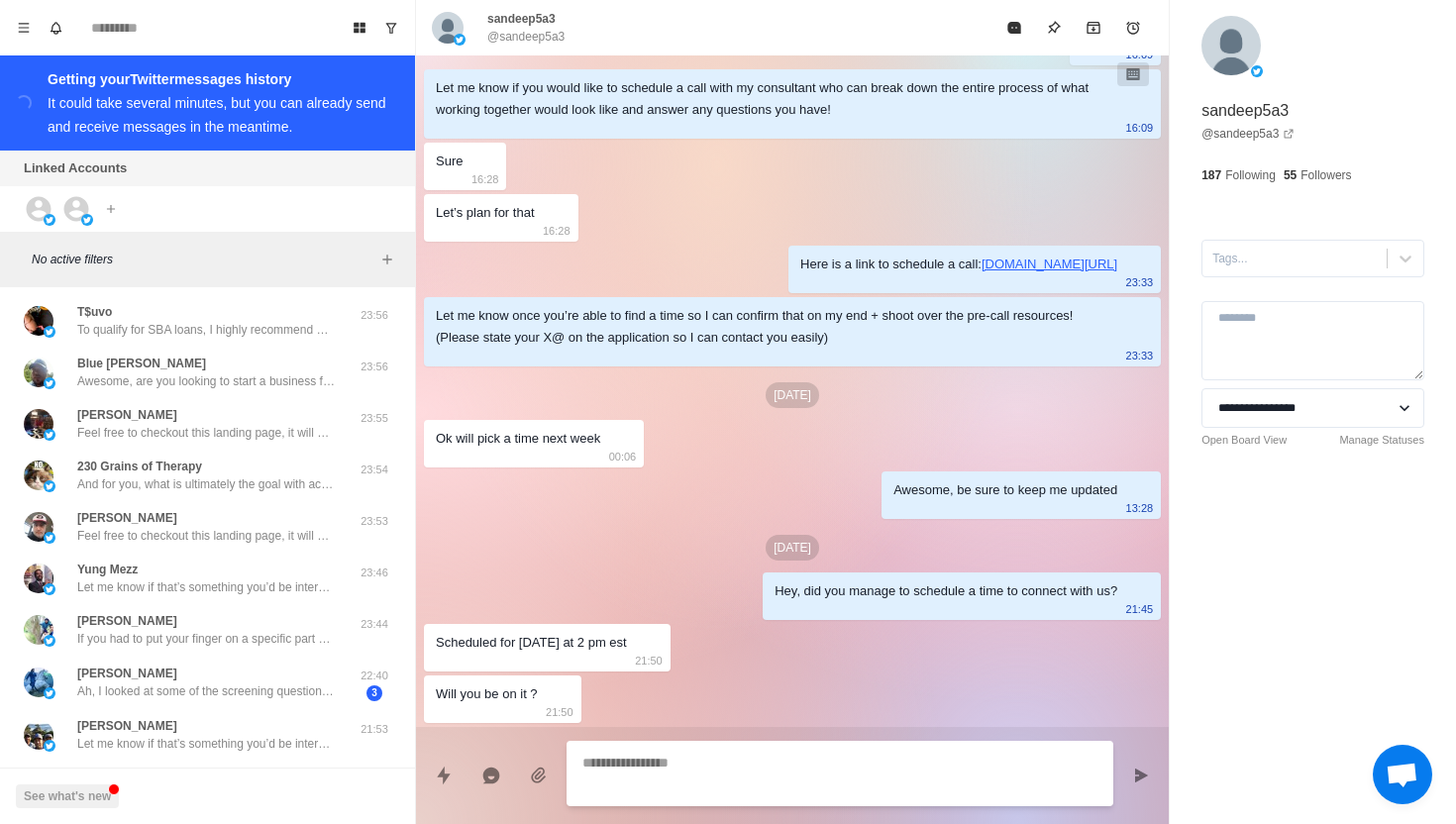 scroll, scrollTop: 1758, scrollLeft: 0, axis: vertical 